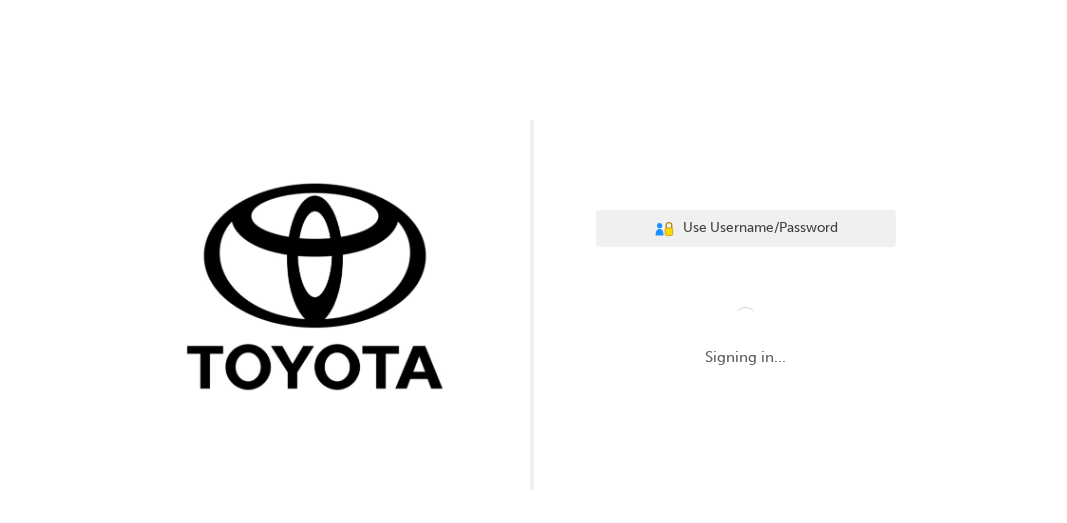scroll, scrollTop: 0, scrollLeft: 0, axis: both 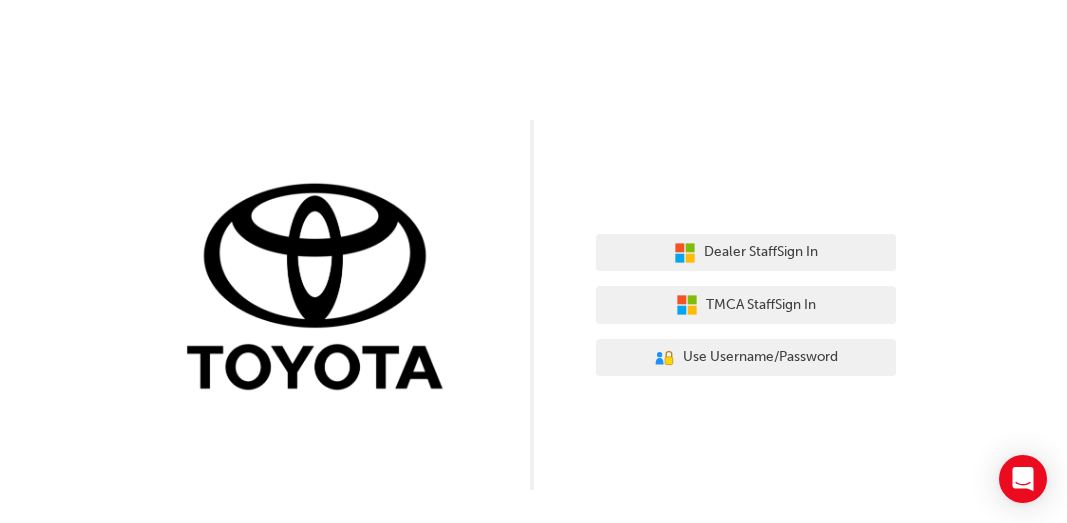click on "Dealer Staff  Sign In" at bounding box center [746, 253] 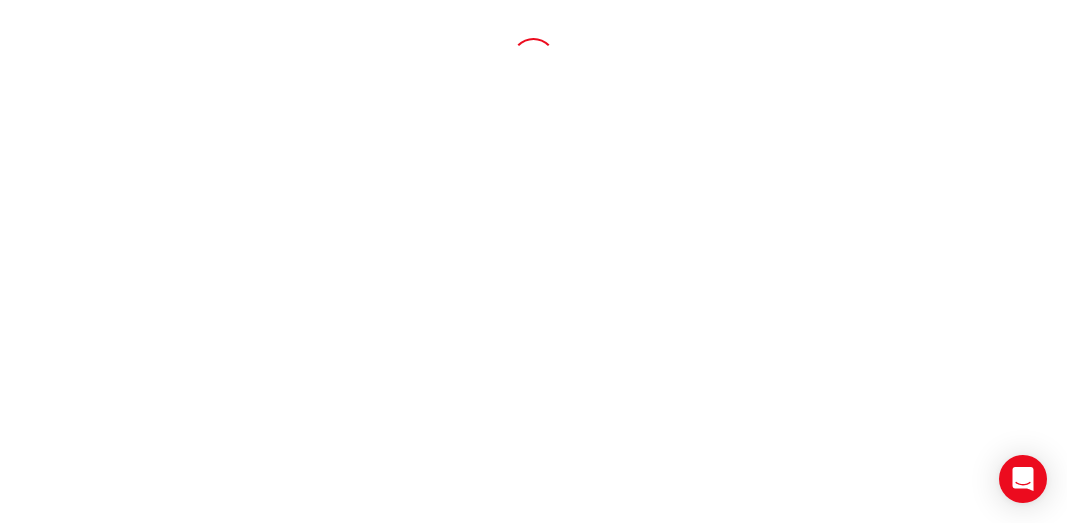 scroll, scrollTop: 0, scrollLeft: 0, axis: both 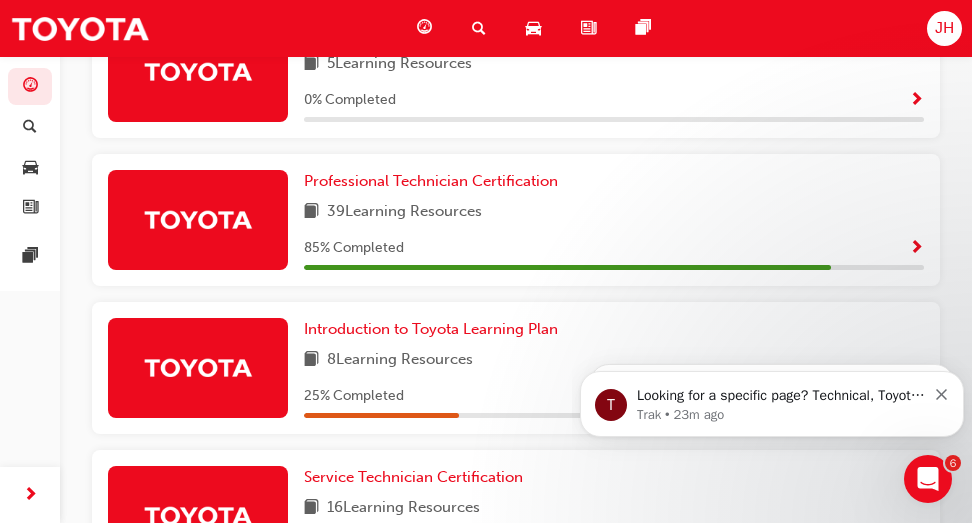 click on "85 % Completed" at bounding box center [614, 248] 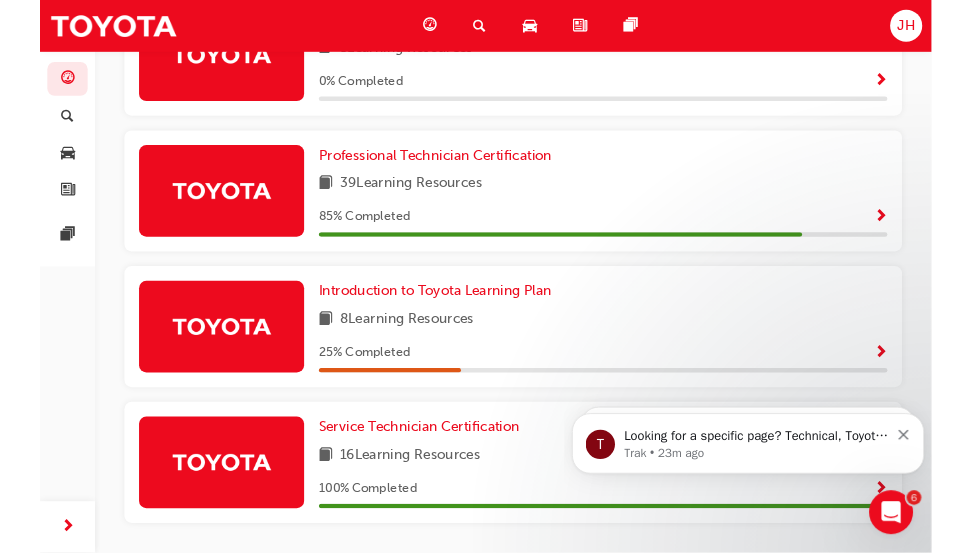 scroll, scrollTop: 999, scrollLeft: 0, axis: vertical 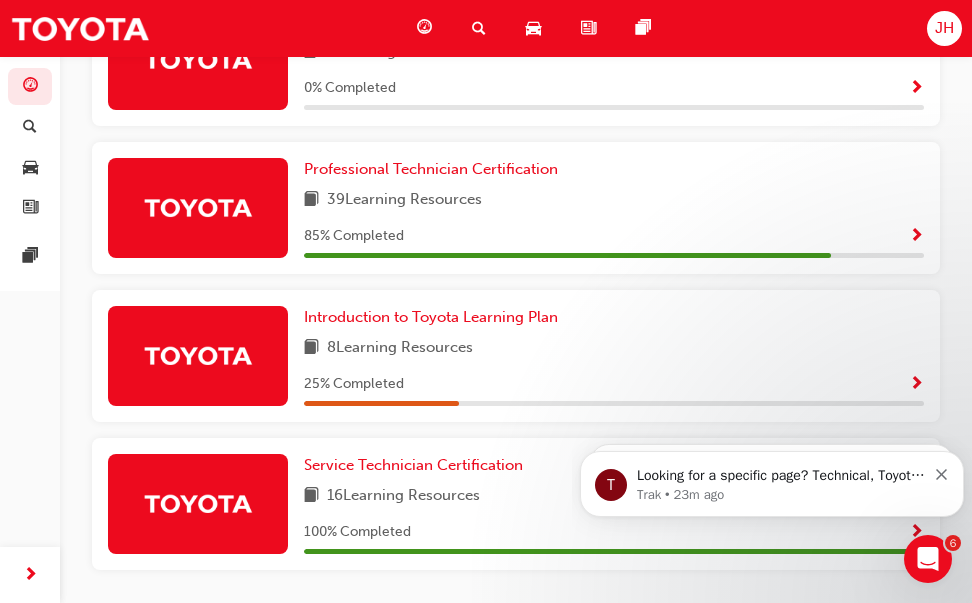 click on "Introduction to Toyota Learning Plan 8  Learning Resources 25 % Completed" at bounding box center [614, 356] 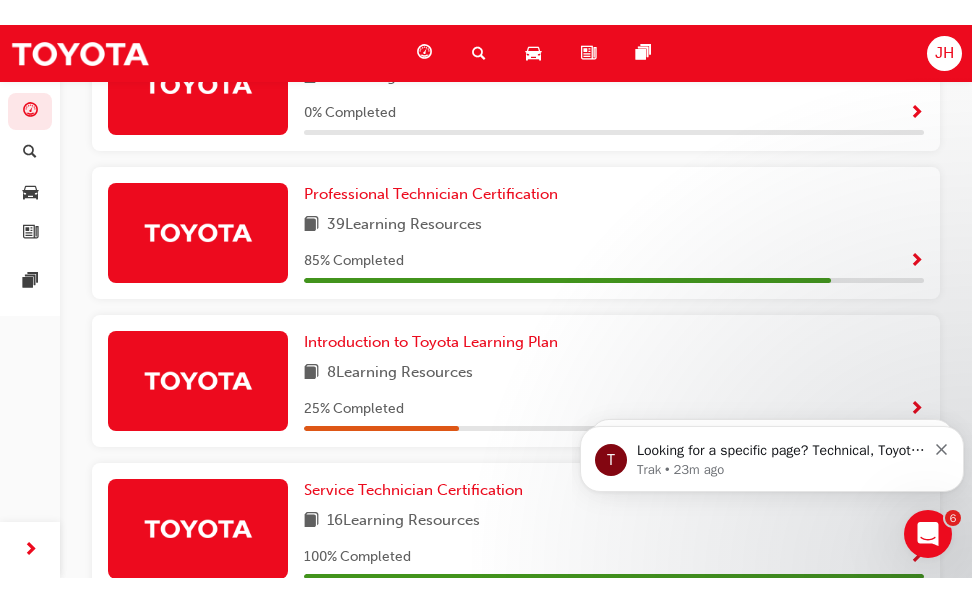 scroll, scrollTop: 950, scrollLeft: 0, axis: vertical 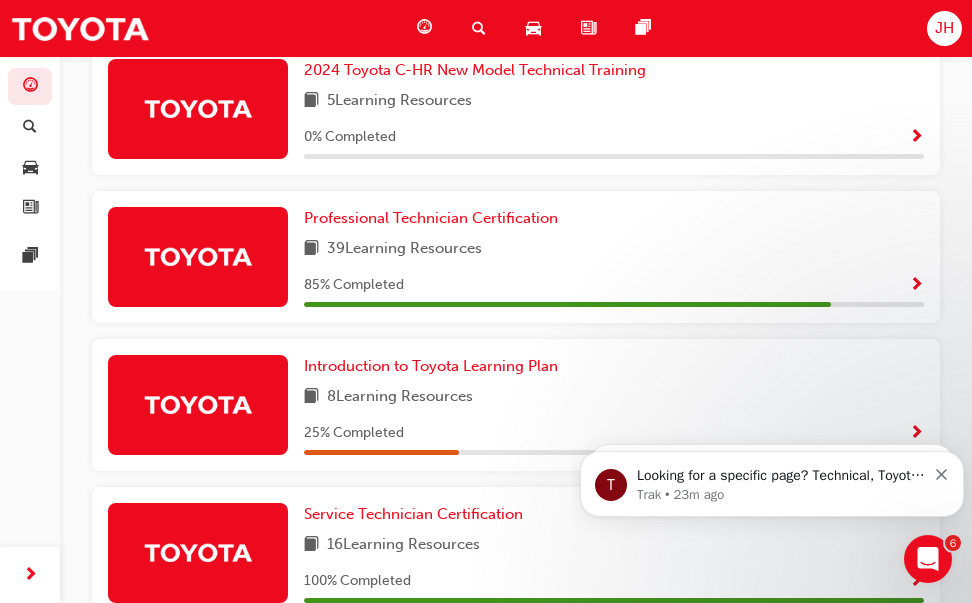 click on "Professional Technician Certification" at bounding box center [431, 218] 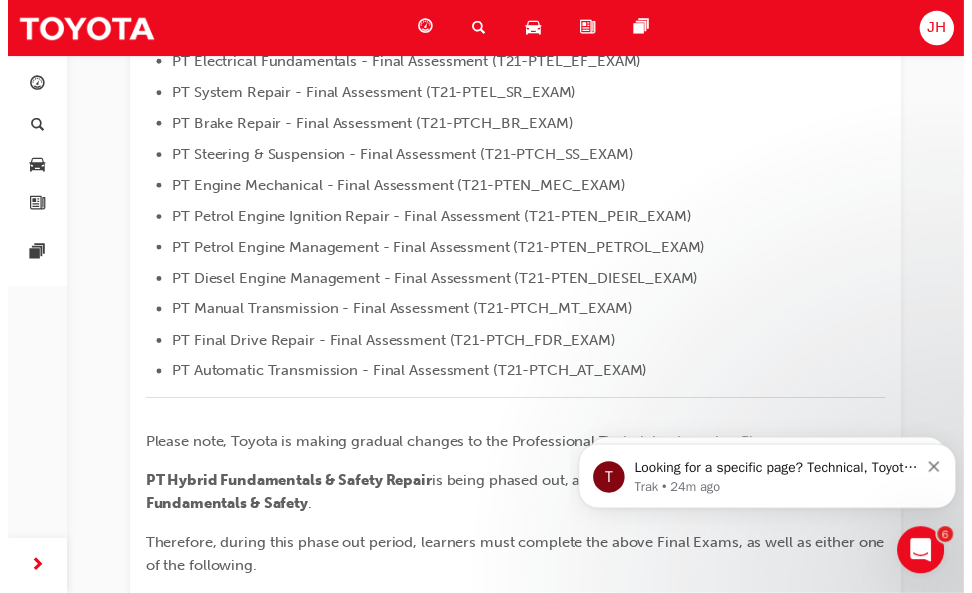 scroll, scrollTop: 697, scrollLeft: 0, axis: vertical 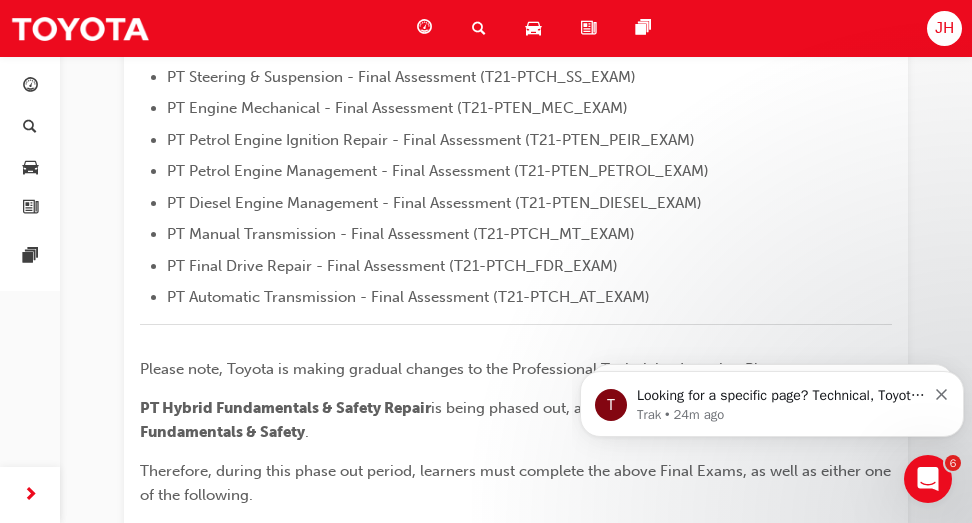 click 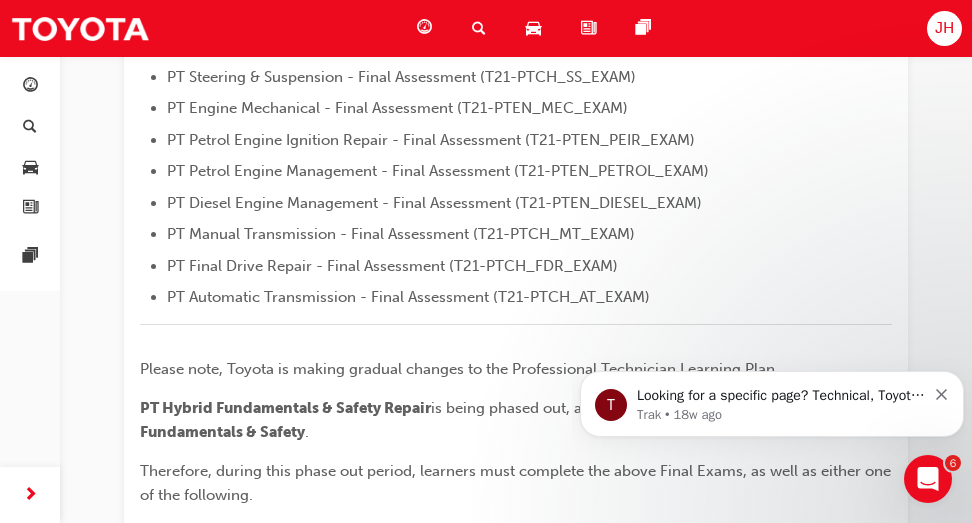 click 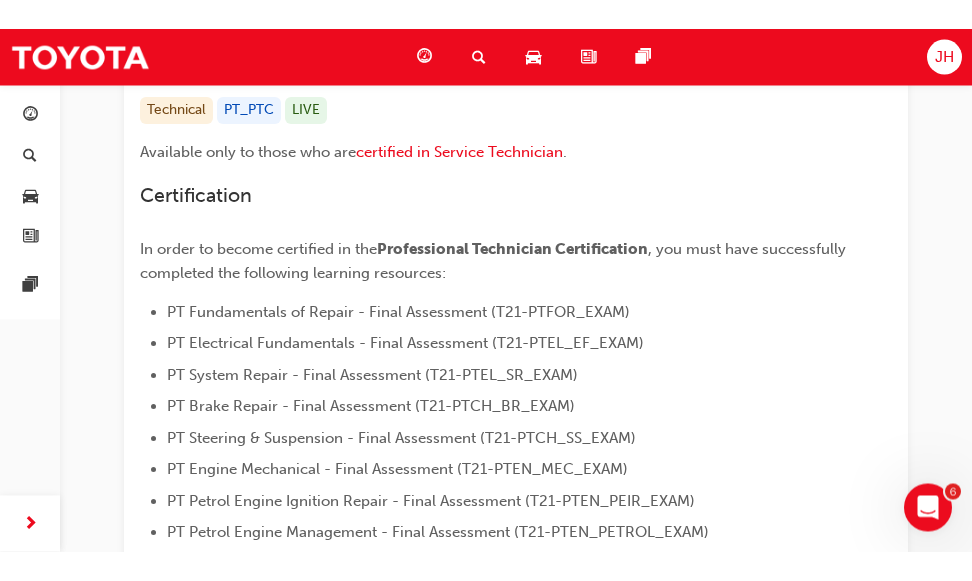 scroll, scrollTop: 0, scrollLeft: 0, axis: both 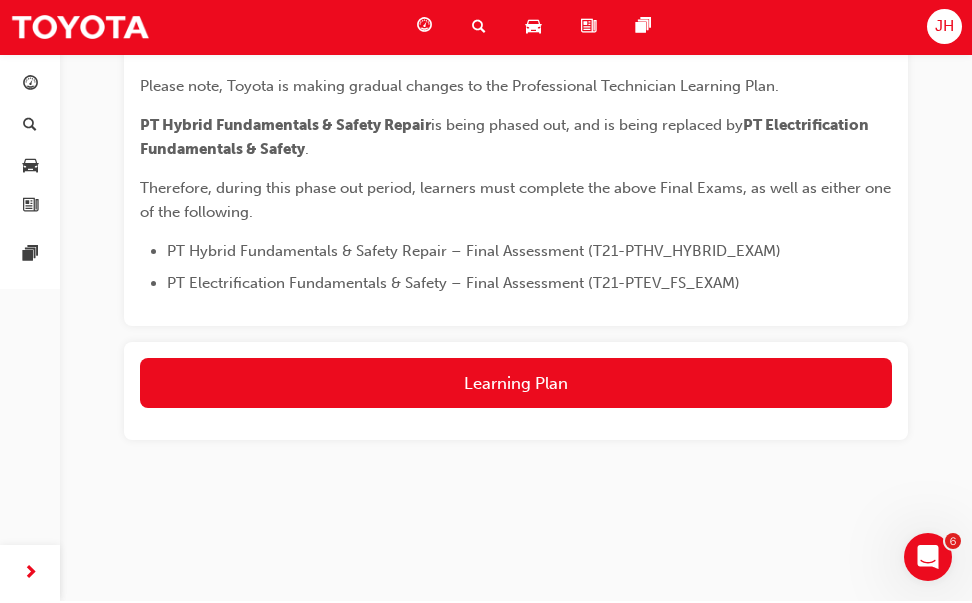 click on "Learning Plan" at bounding box center [516, 385] 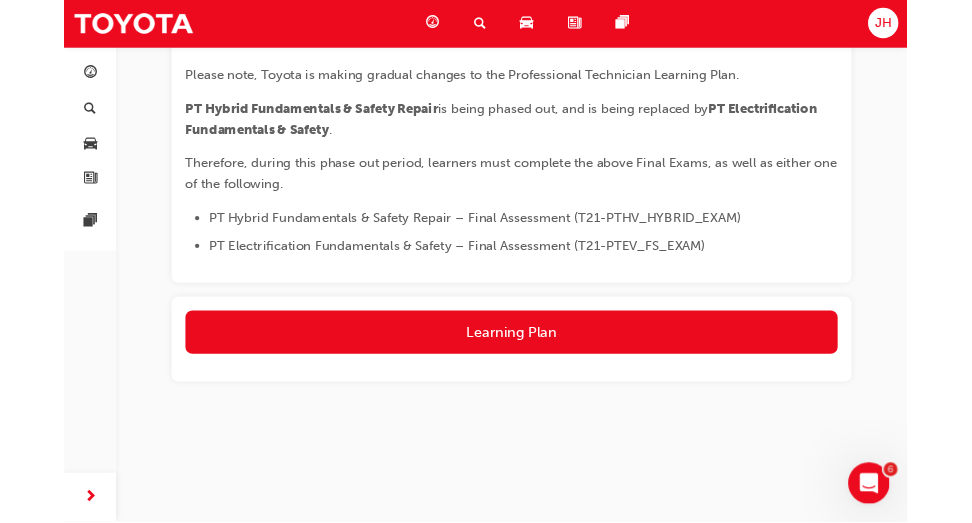 scroll, scrollTop: 1058, scrollLeft: 0, axis: vertical 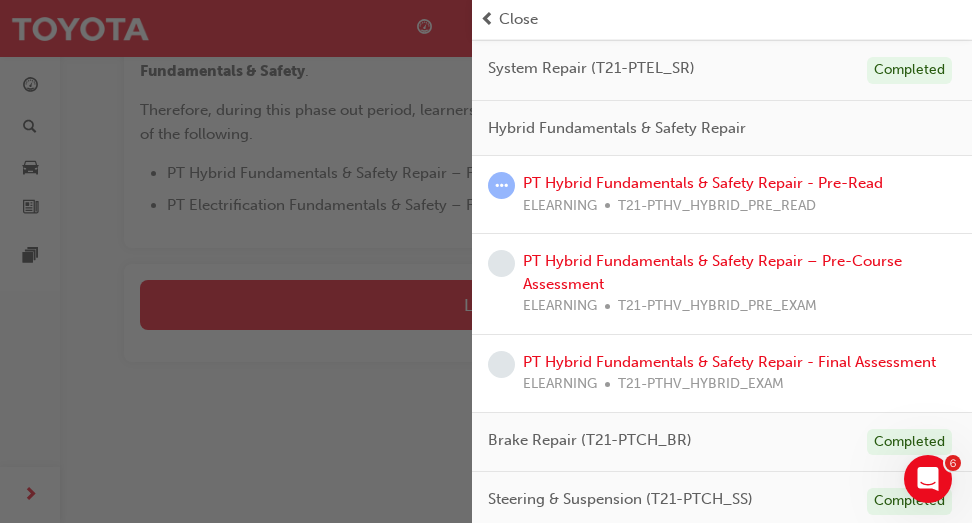 click on "PT Hybrid Fundamentals & Safety Repair - Pre-Read" at bounding box center (703, 183) 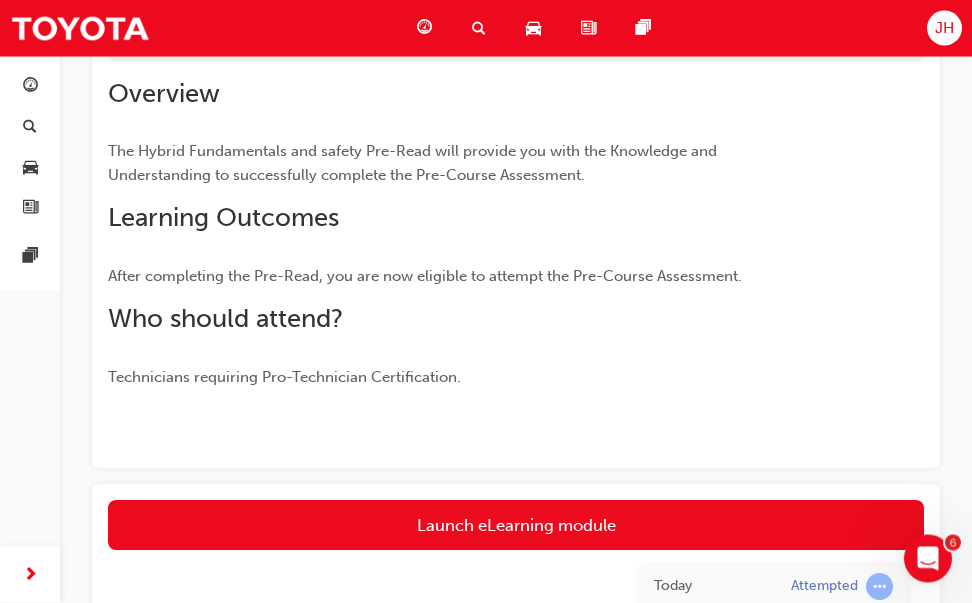 scroll, scrollTop: 253, scrollLeft: 0, axis: vertical 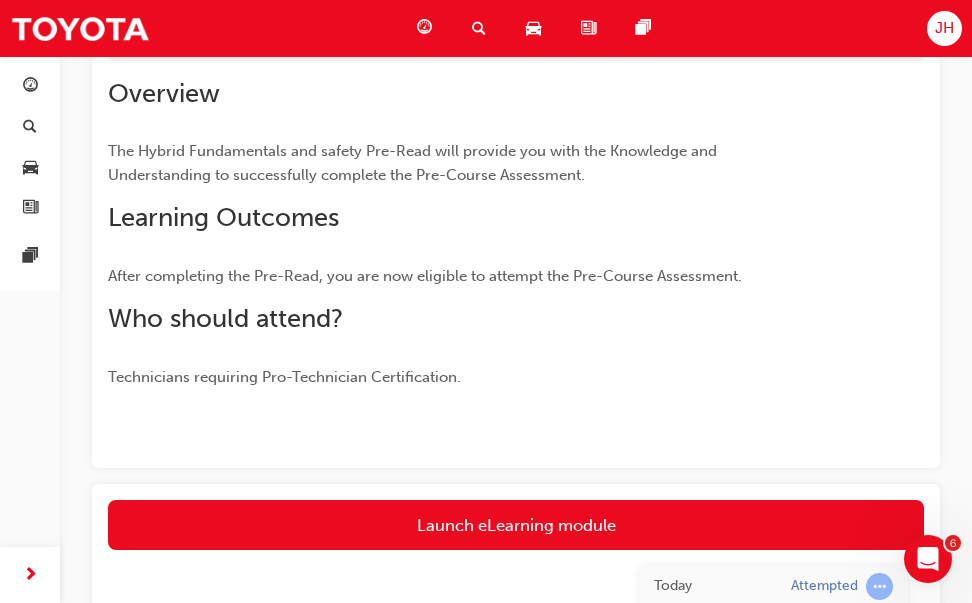 click on "Launch eLearning module" at bounding box center (516, 525) 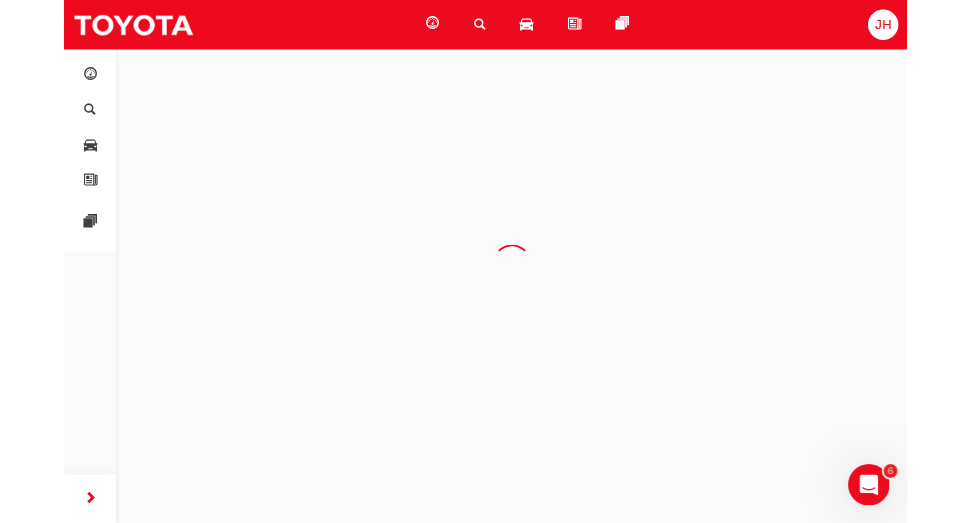 scroll, scrollTop: 0, scrollLeft: 0, axis: both 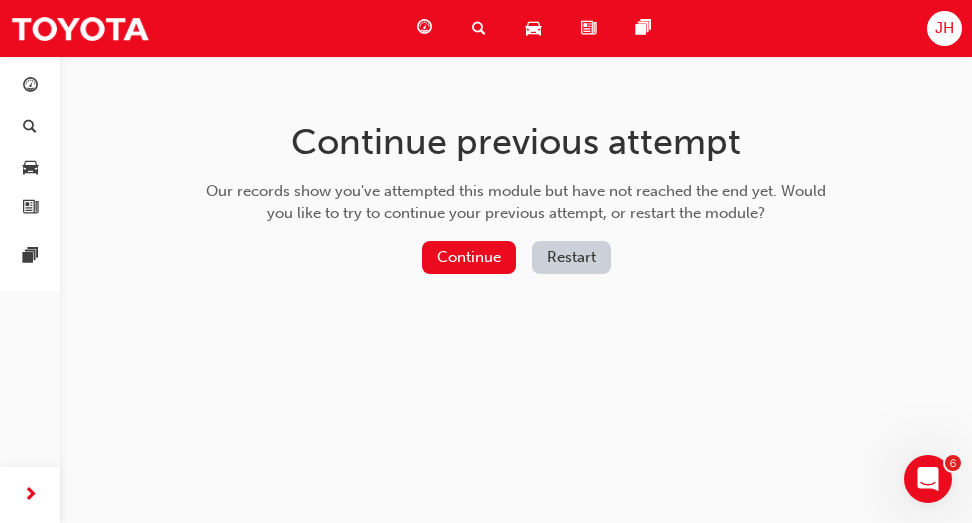 click on "Restart" at bounding box center [571, 257] 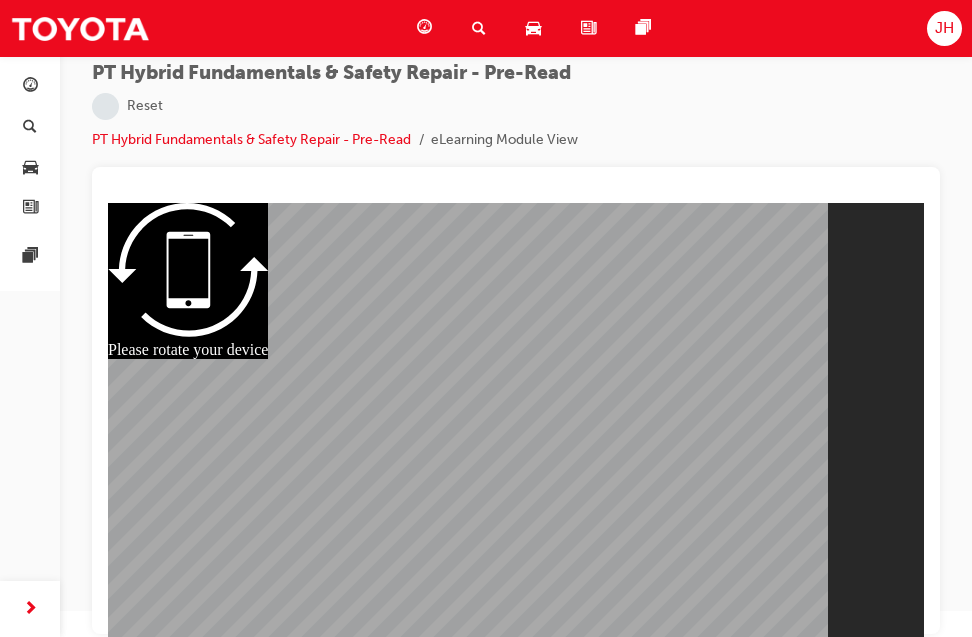 scroll, scrollTop: 0, scrollLeft: 0, axis: both 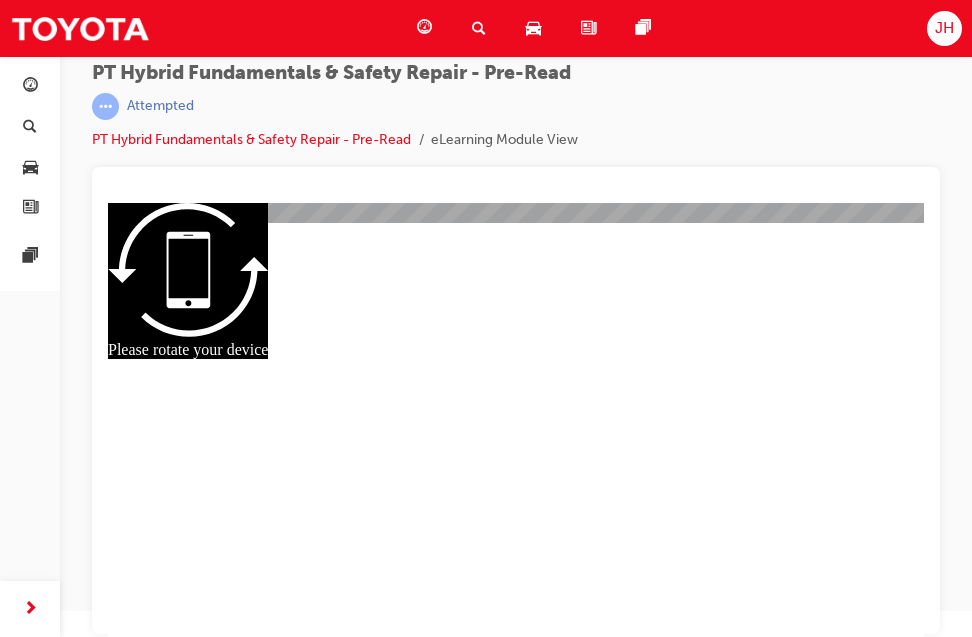 click on "PT Hybrid Fundamentals & Safety Repair - Pre-Read | Attempted PT Hybrid Fundamentals & Safety Repair - Pre-Read eLearning Module View" at bounding box center (516, 114) 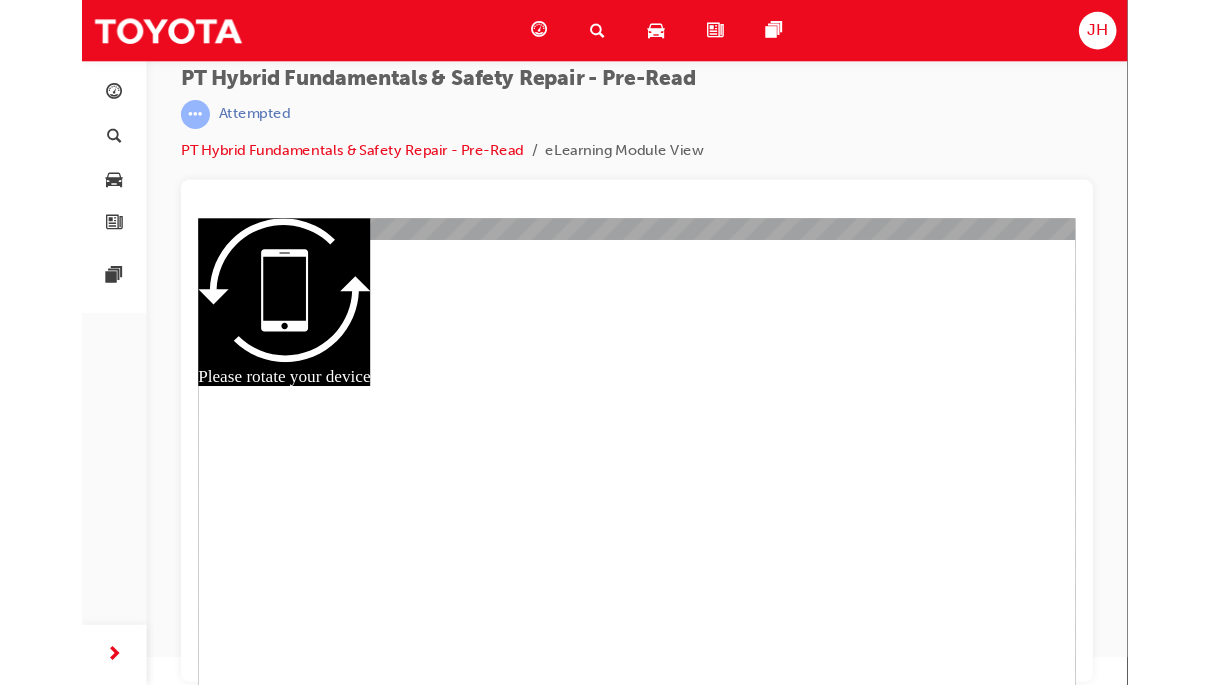 scroll, scrollTop: 0, scrollLeft: 0, axis: both 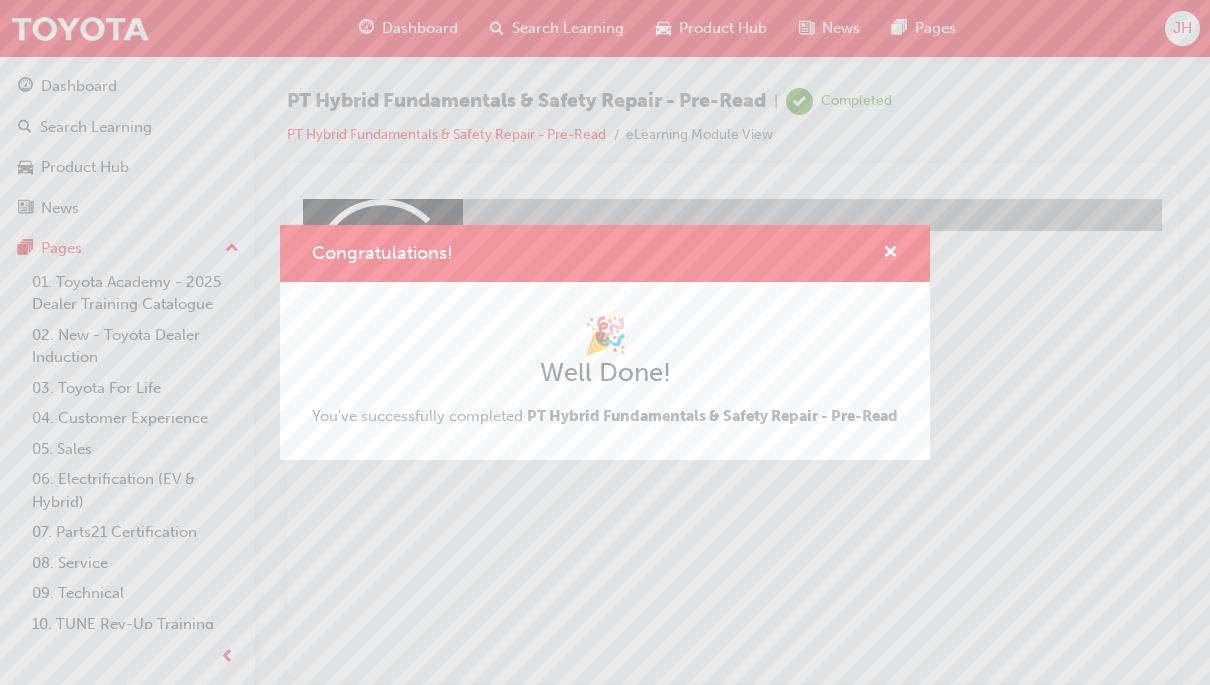 click on "🎉 Well Done! You've successfully completed   PT Hybrid Fundamentals & Safety Repair - Pre-Read" at bounding box center (605, 371) 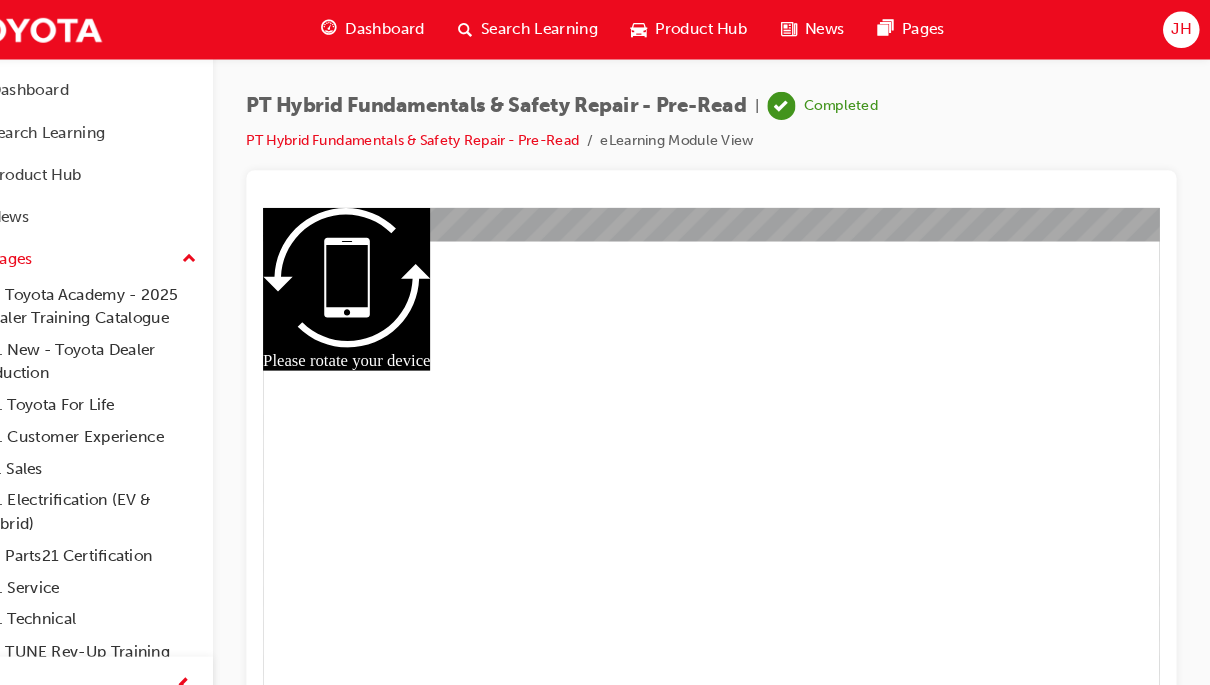 scroll, scrollTop: 235, scrollLeft: 0, axis: vertical 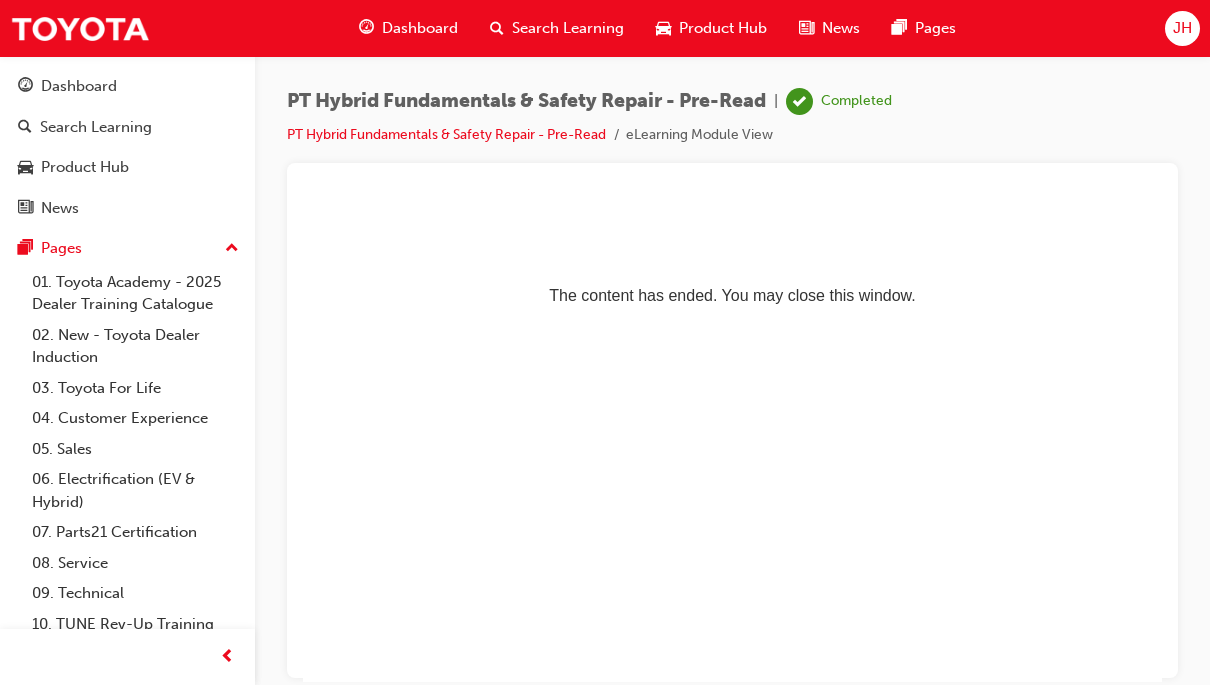 click on "PT Hybrid Fundamentals & Safety Repair - Pre-Read | Completed PT Hybrid Fundamentals & Safety Repair - Pre-Read eLearning Module View" at bounding box center [732, 125] 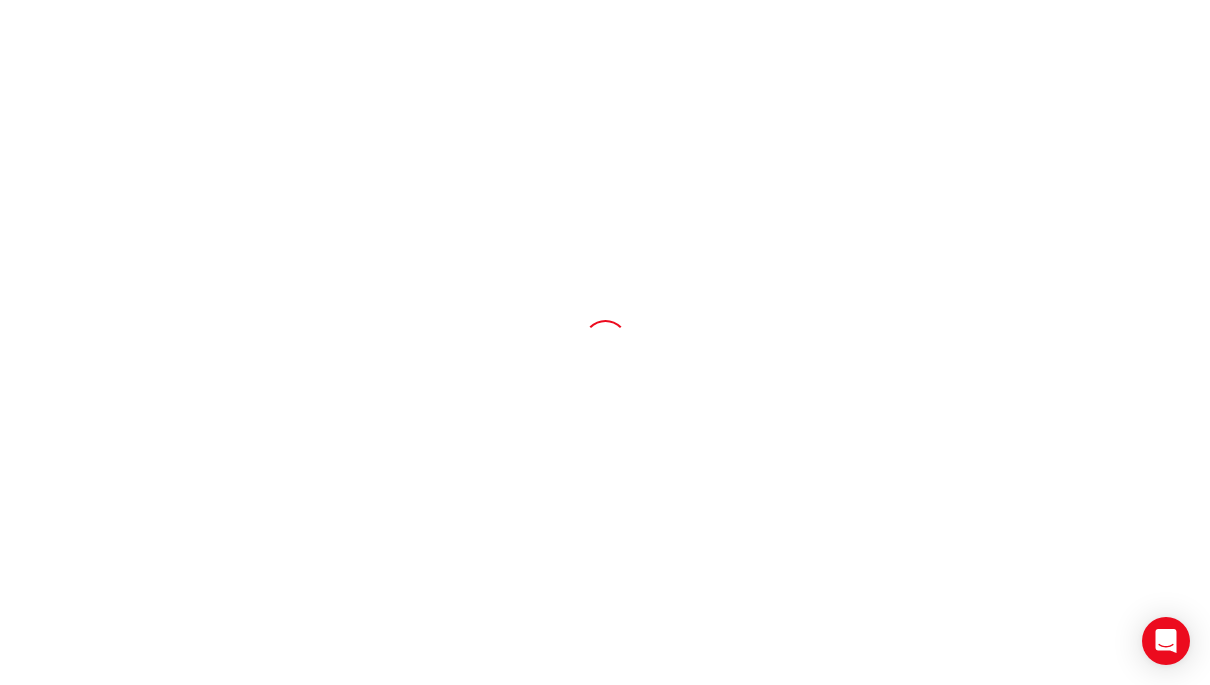 scroll, scrollTop: 0, scrollLeft: 0, axis: both 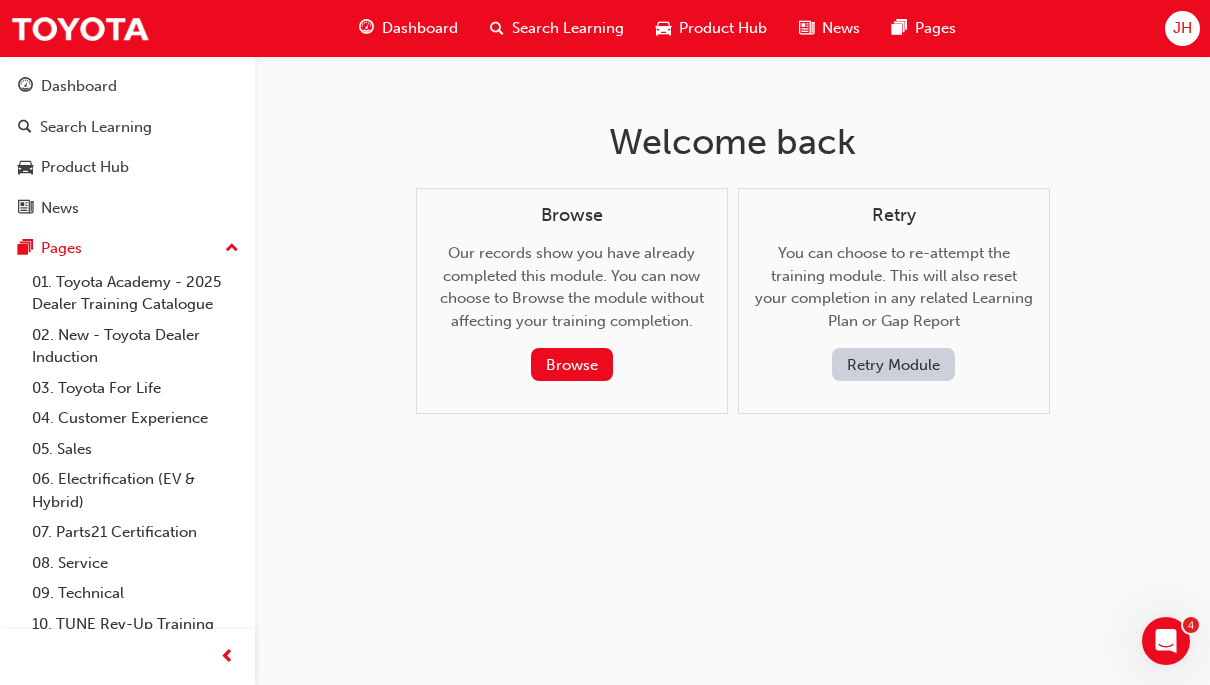 click on "Browse" at bounding box center [572, 364] 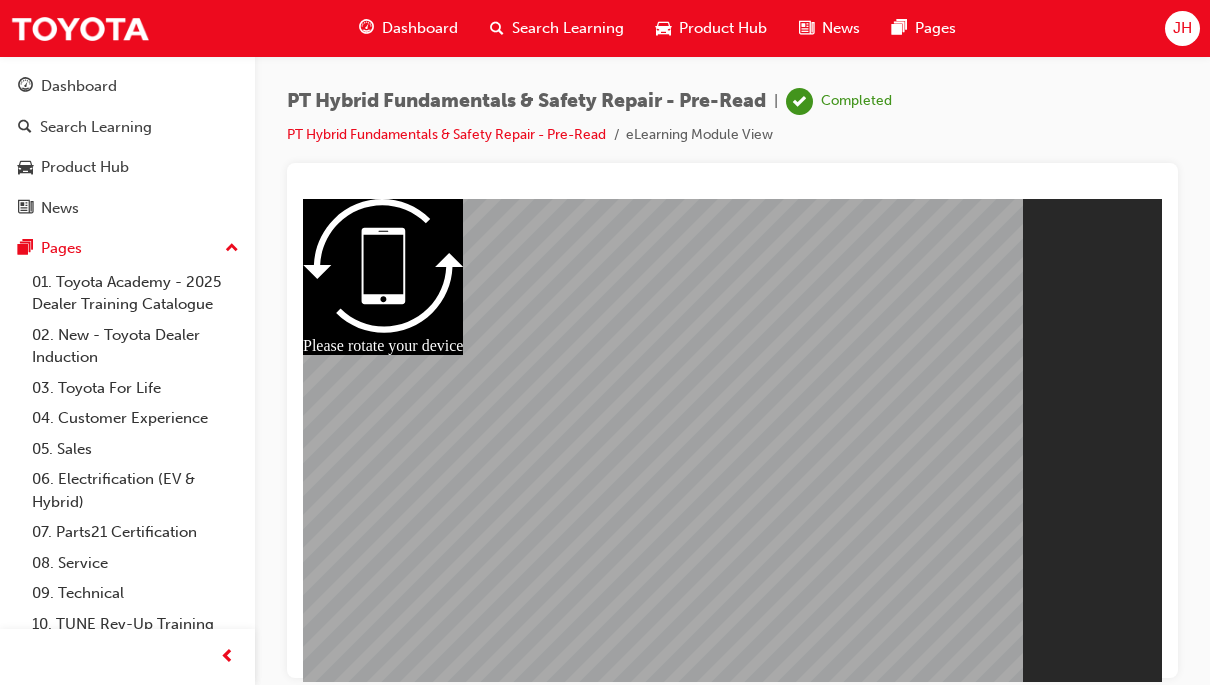 scroll, scrollTop: 0, scrollLeft: 0, axis: both 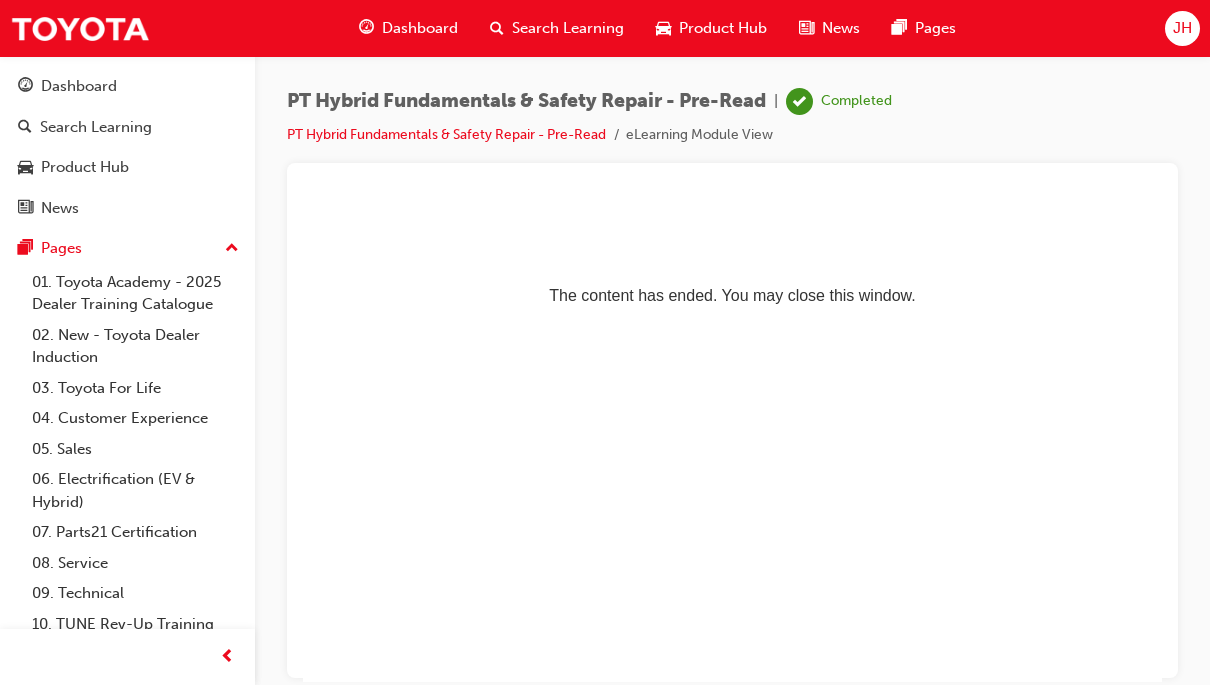 click on "PT Hybrid Fundamentals & Safety Repair - Pre-Read" at bounding box center (526, 101) 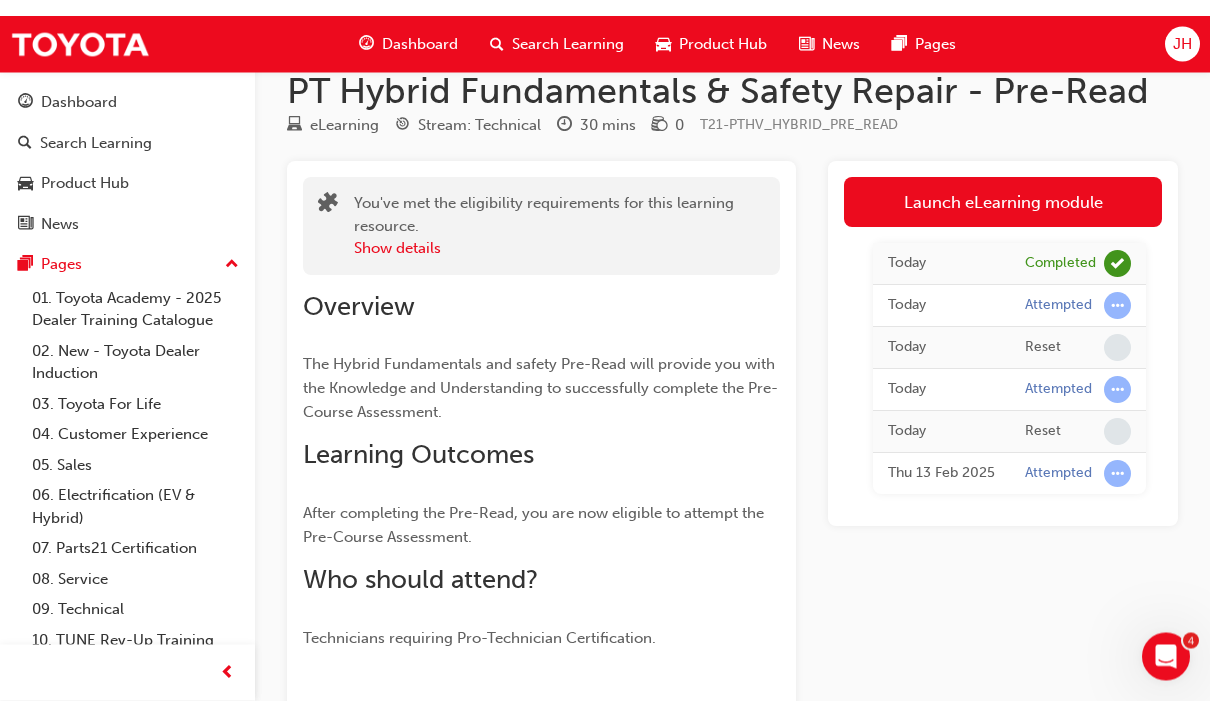 scroll, scrollTop: 0, scrollLeft: 0, axis: both 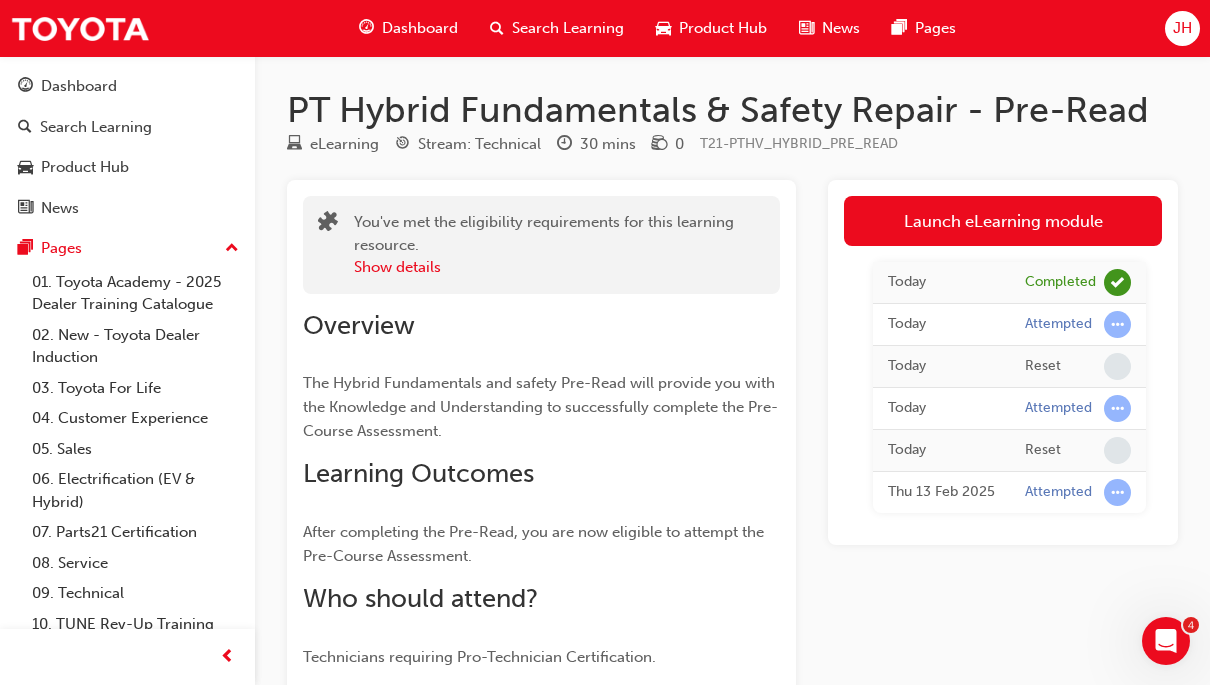 click on "Attempted" at bounding box center [1078, 324] 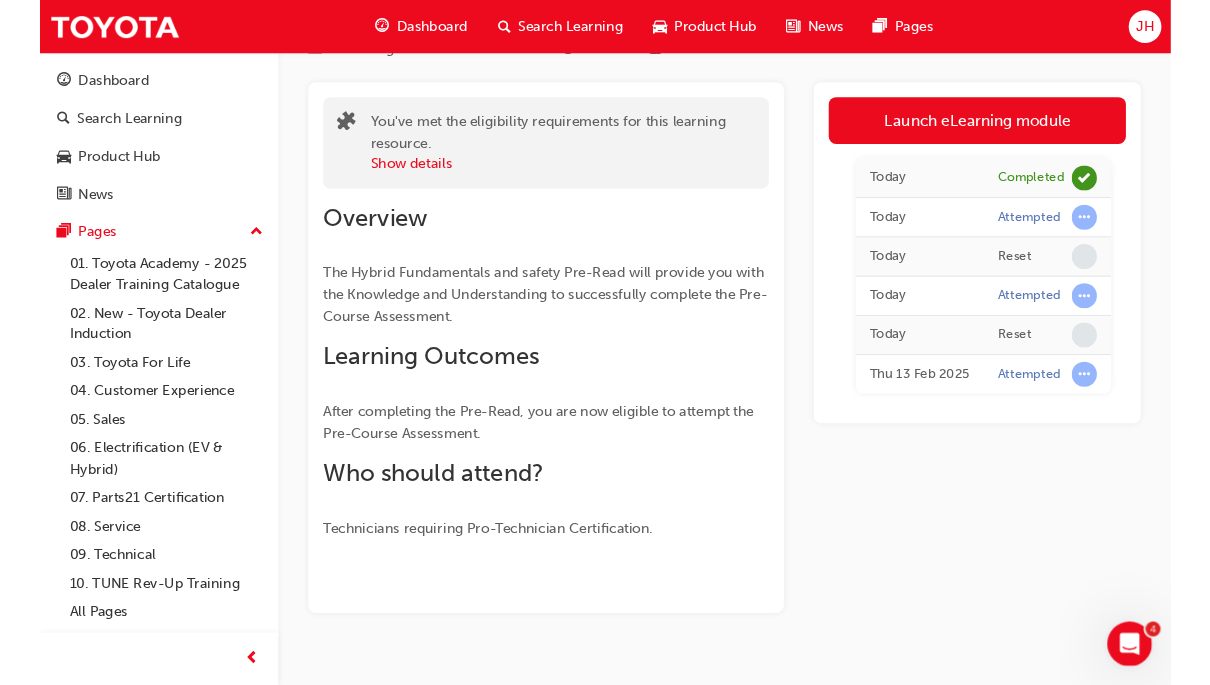 scroll, scrollTop: 128, scrollLeft: 0, axis: vertical 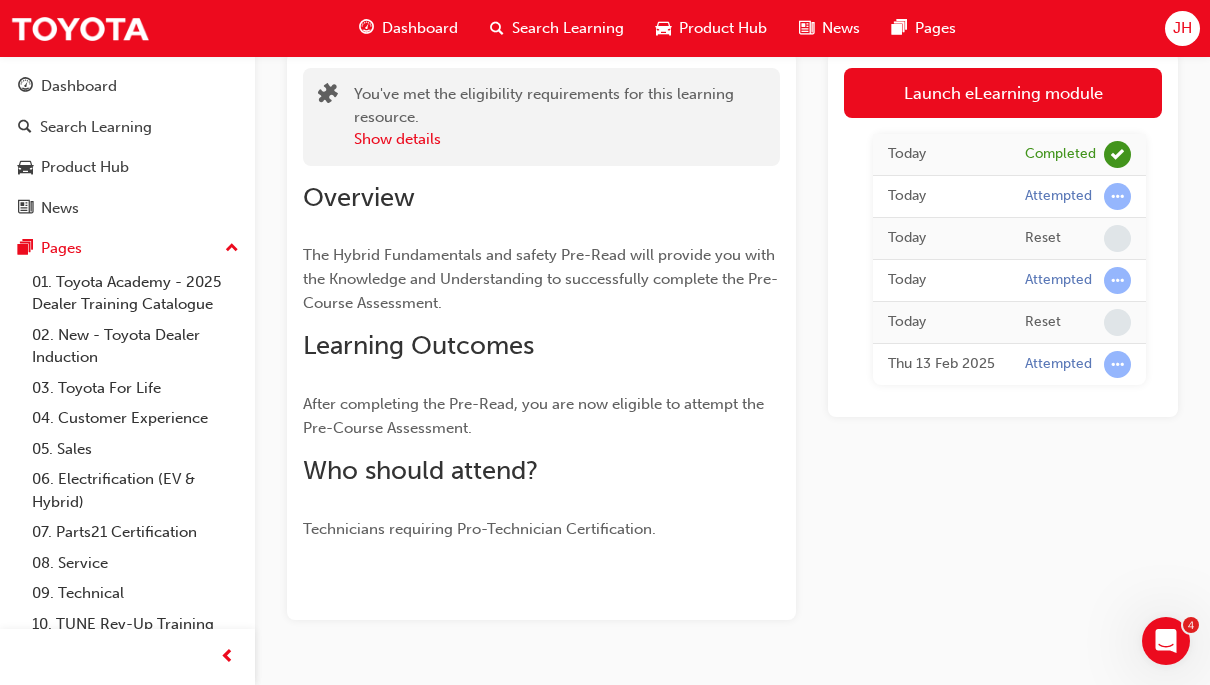 click on "Launch eLearning module" at bounding box center [1003, 93] 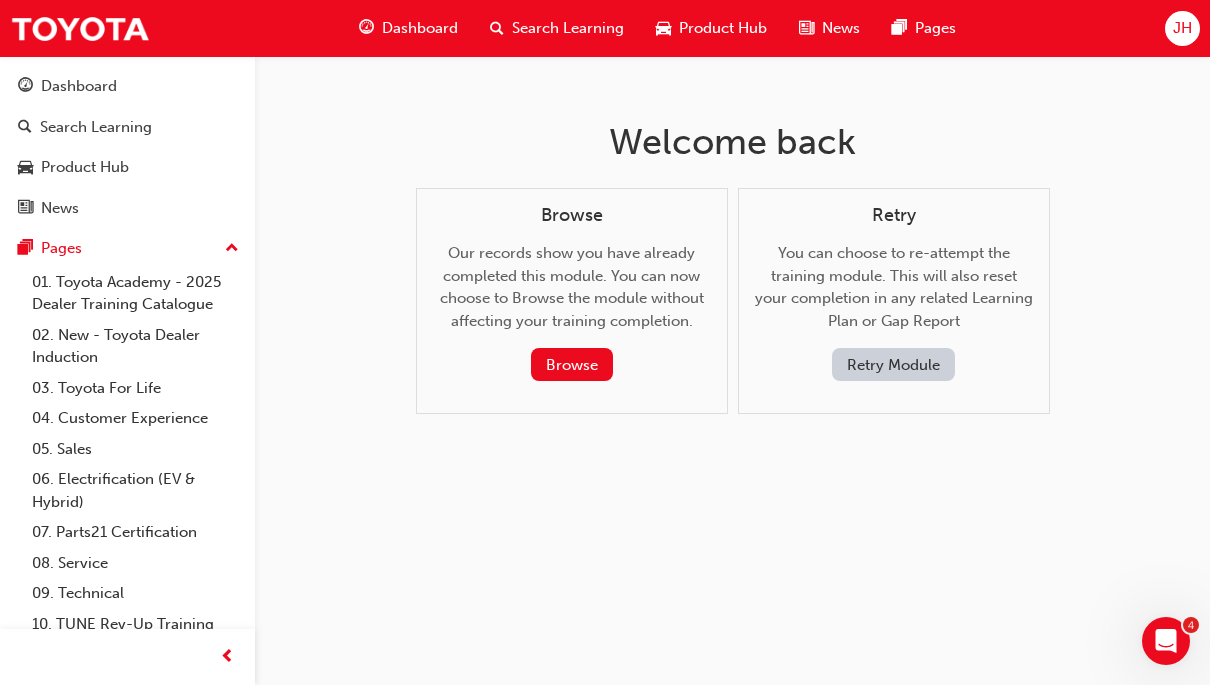 click on "Browse" at bounding box center (572, 364) 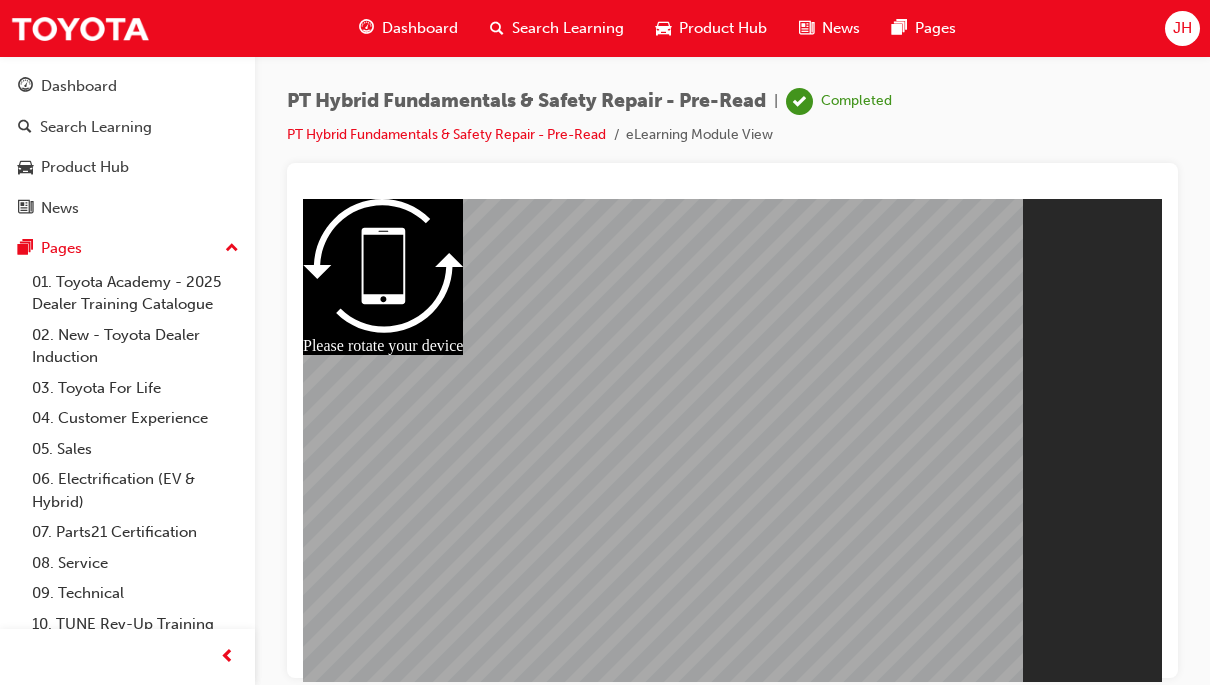scroll, scrollTop: 0, scrollLeft: 0, axis: both 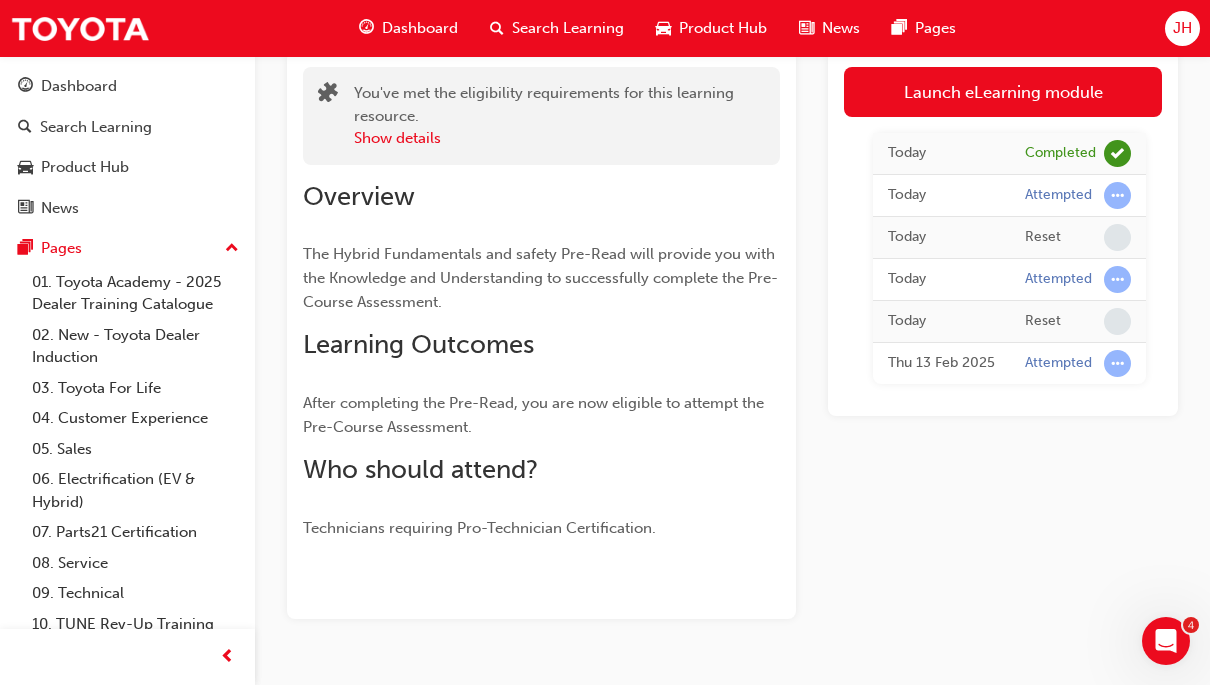 click on "Launch eLearning module" at bounding box center (1003, 92) 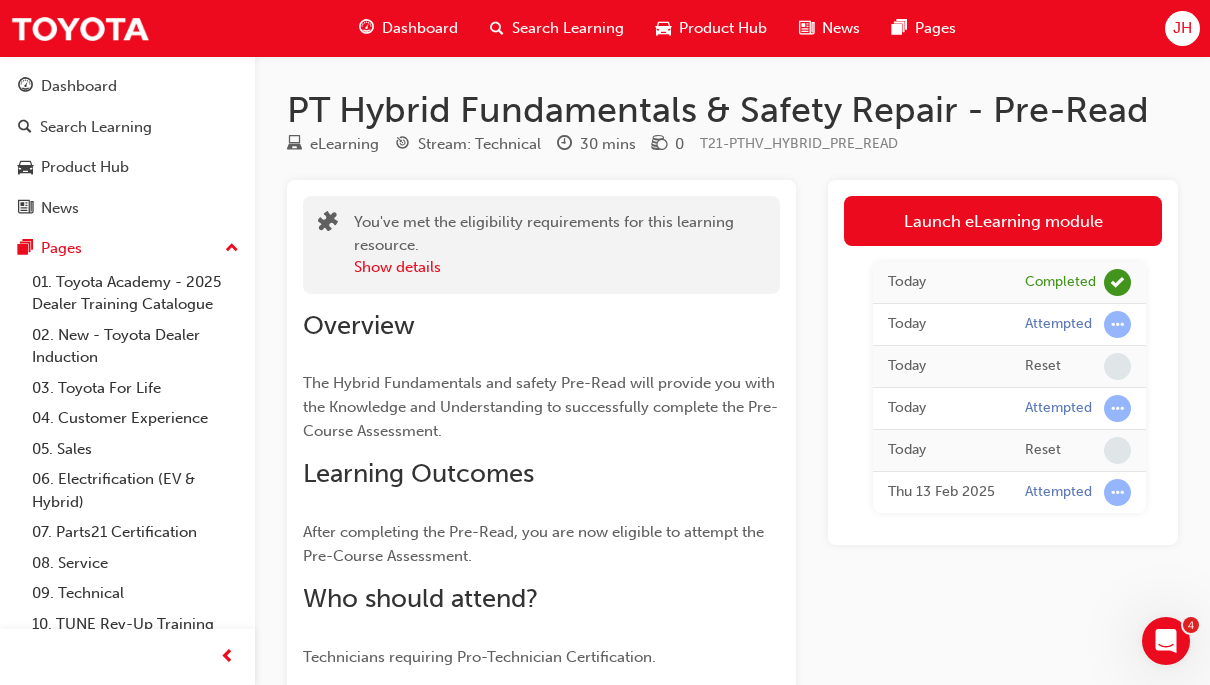 scroll, scrollTop: 130, scrollLeft: 0, axis: vertical 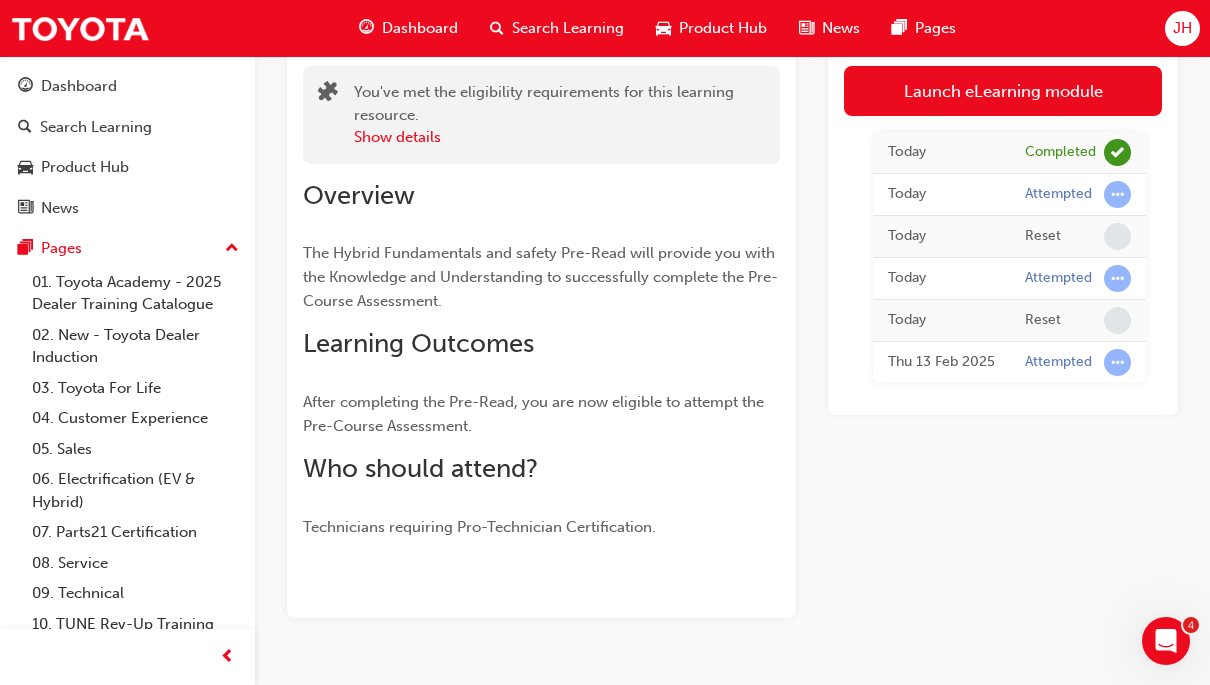 click on "Dashboard" at bounding box center [79, 86] 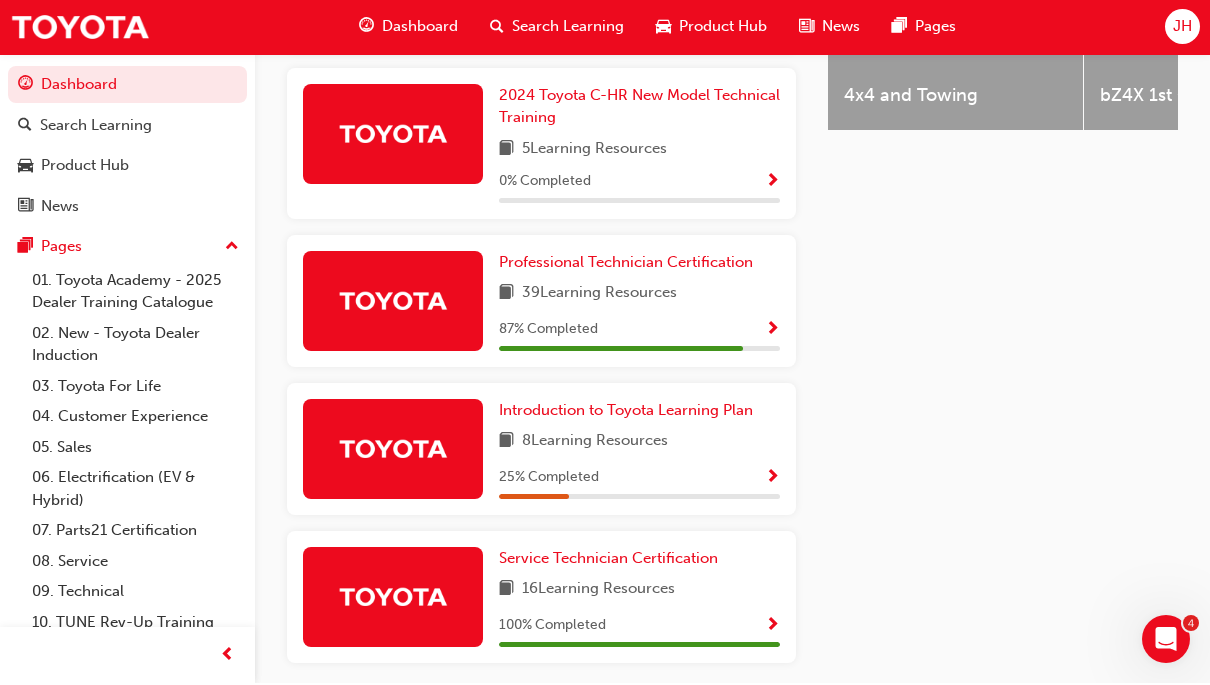 scroll, scrollTop: 962, scrollLeft: 0, axis: vertical 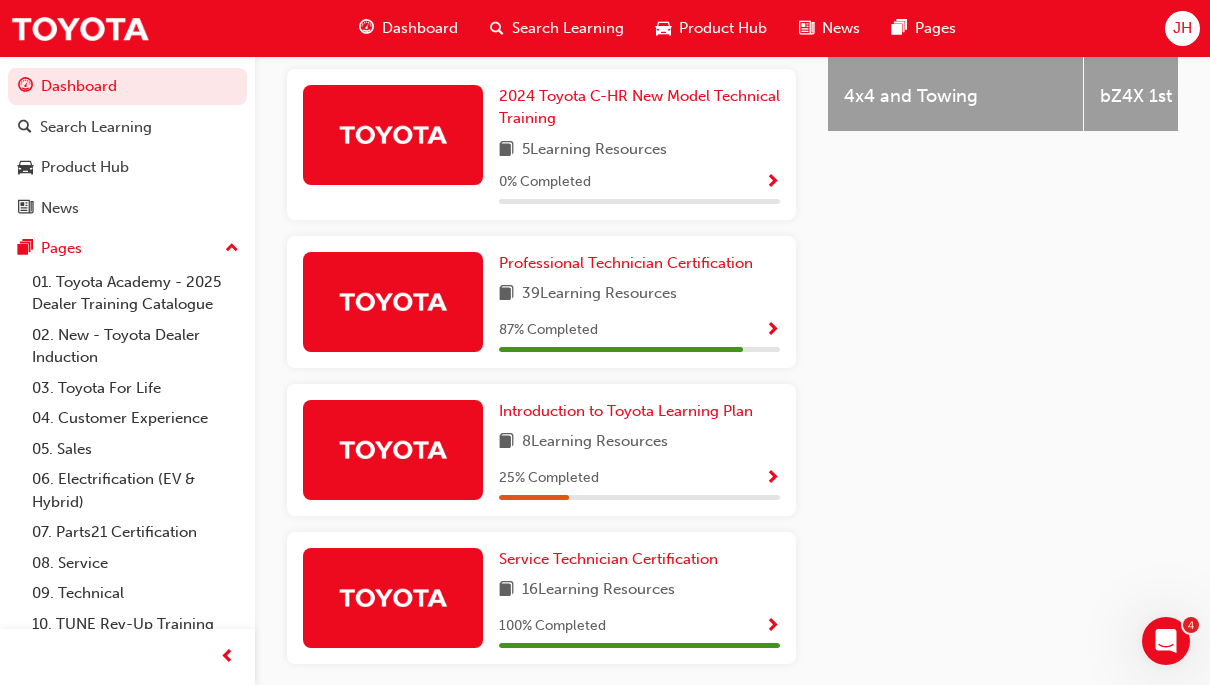 click on "Professional Technician Certification" at bounding box center [626, 263] 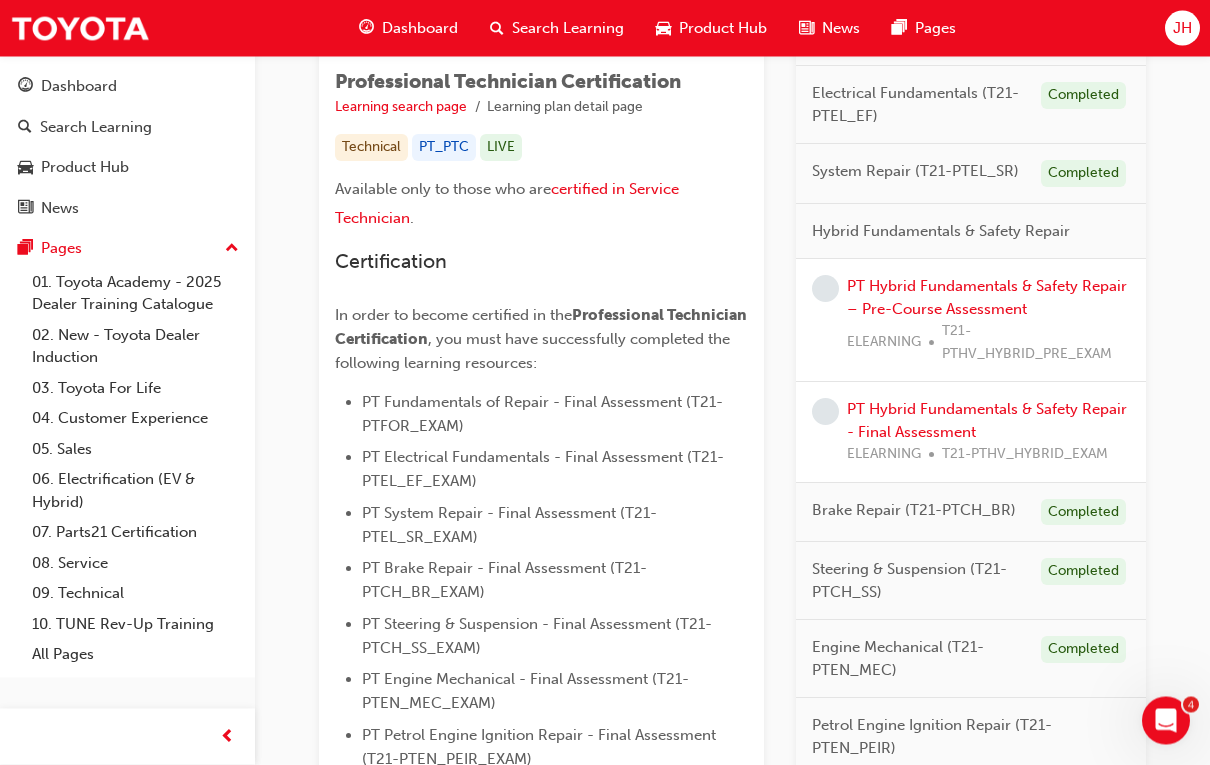 scroll, scrollTop: 349, scrollLeft: 0, axis: vertical 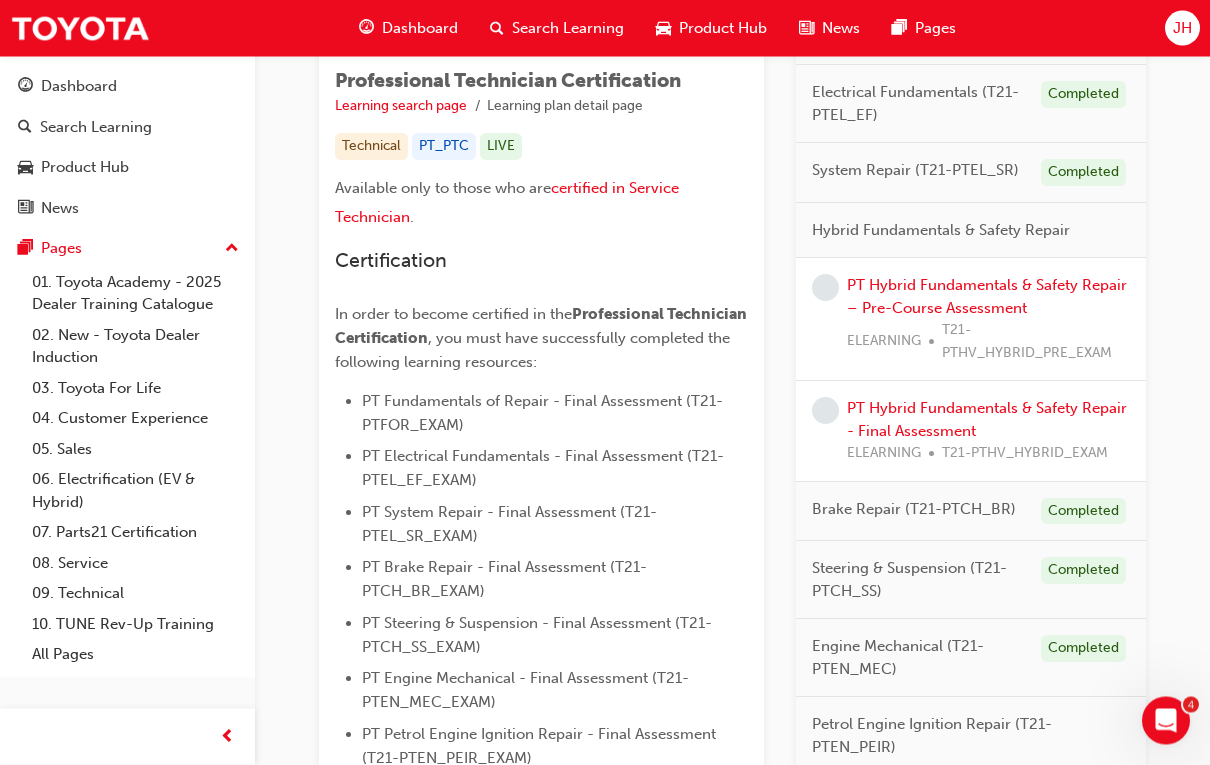 click on "PT Hybrid Fundamentals & Safety Repair – Pre-Course Assessment" at bounding box center [987, 297] 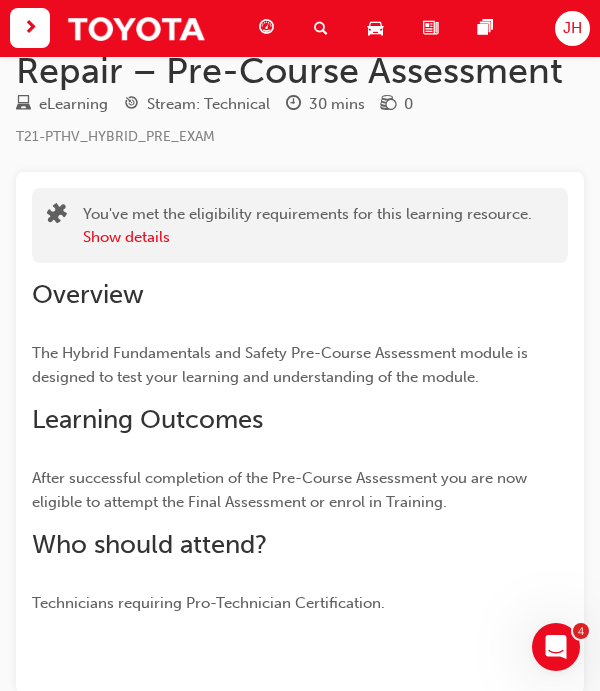 scroll, scrollTop: 0, scrollLeft: 0, axis: both 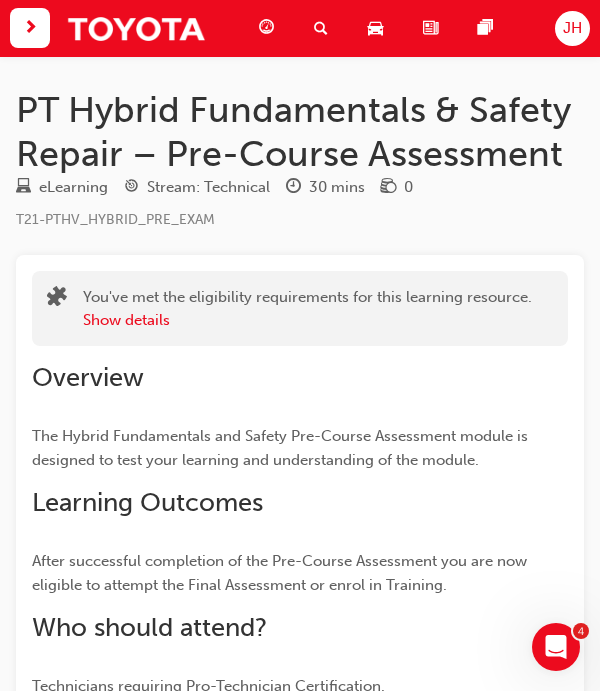 click on "Show details" at bounding box center (126, 320) 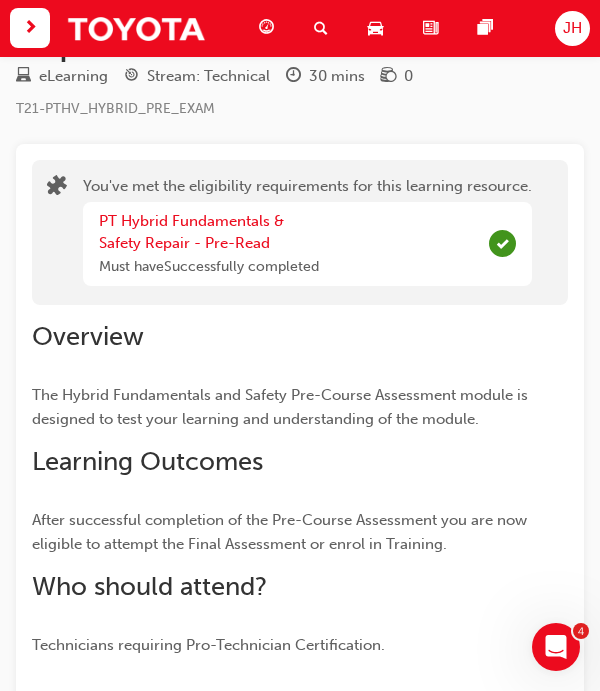 scroll, scrollTop: 0, scrollLeft: 0, axis: both 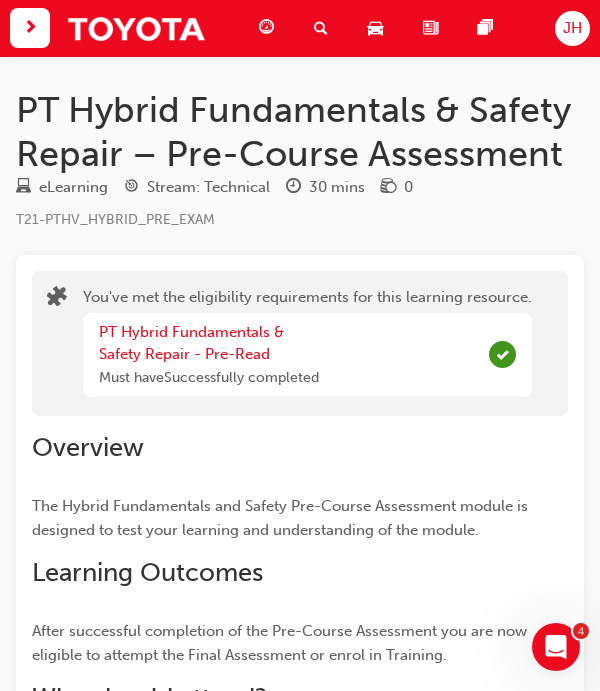 click on "PT Hybrid Fundamentals & Safety Repair - Pre-Read" at bounding box center [191, 343] 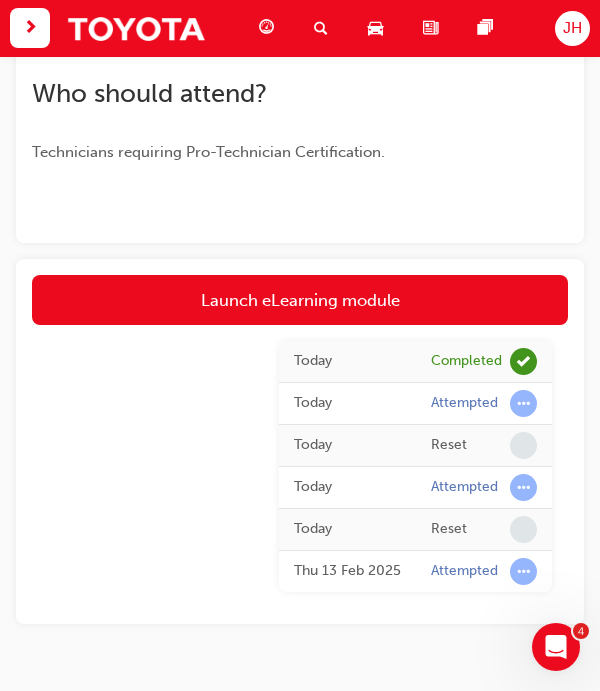scroll, scrollTop: 1033, scrollLeft: 0, axis: vertical 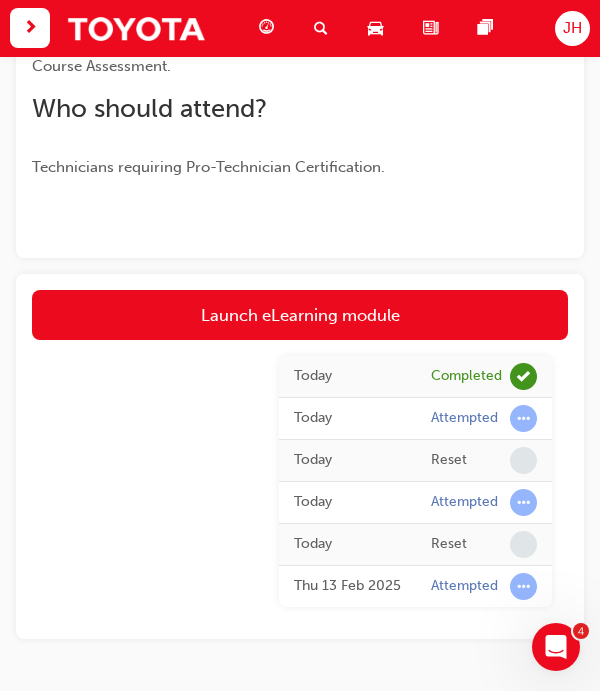 click on "Attempted" at bounding box center (484, 418) 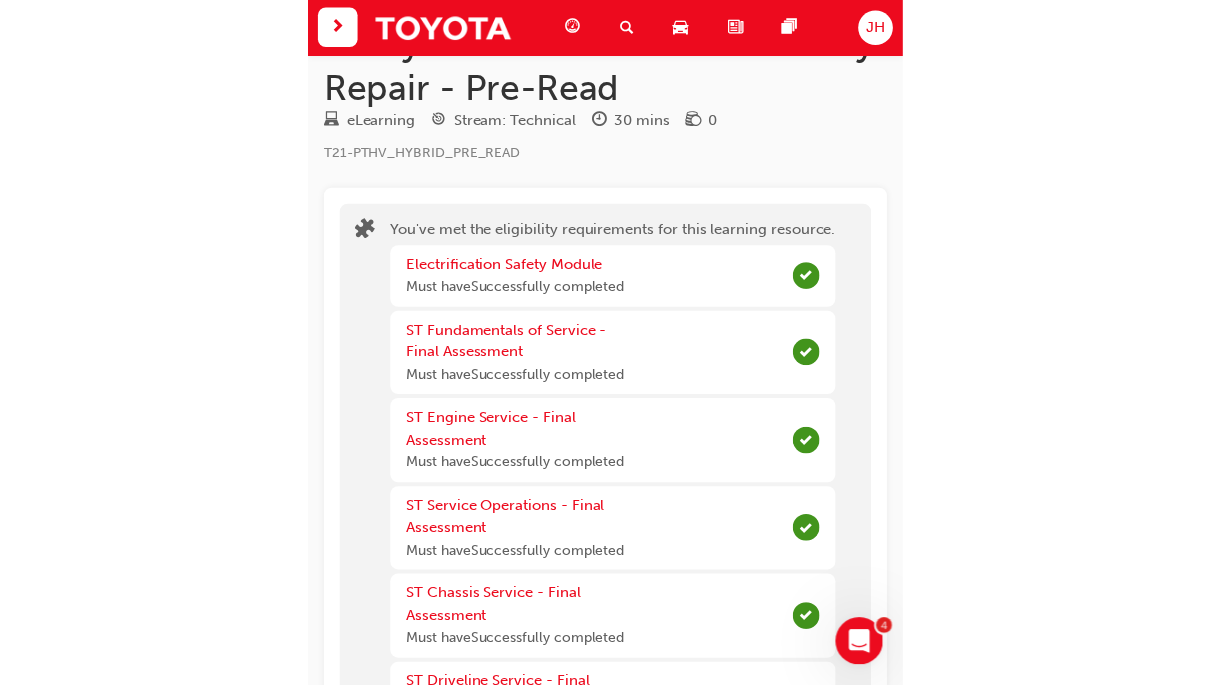 scroll, scrollTop: 0, scrollLeft: 0, axis: both 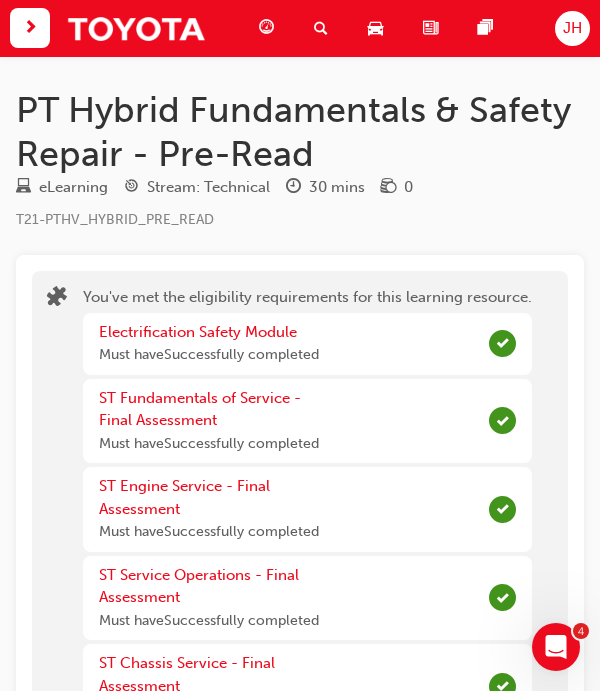 click at bounding box center [30, 28] 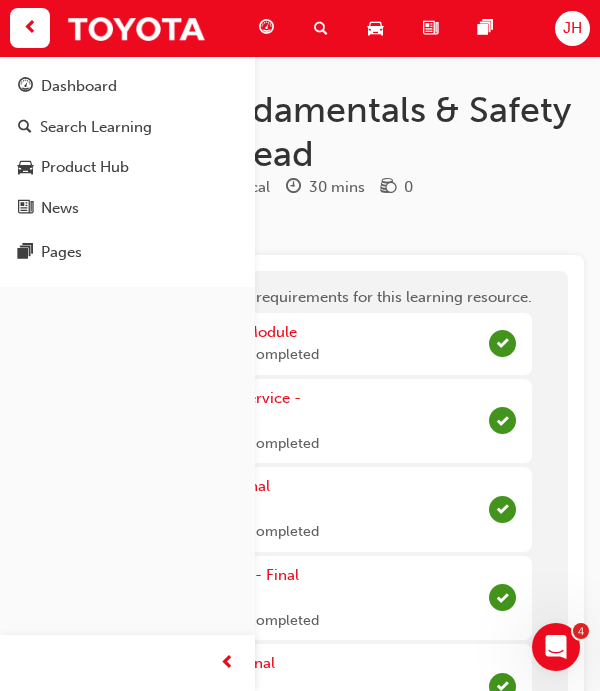click on "Dashboard" at bounding box center [127, 86] 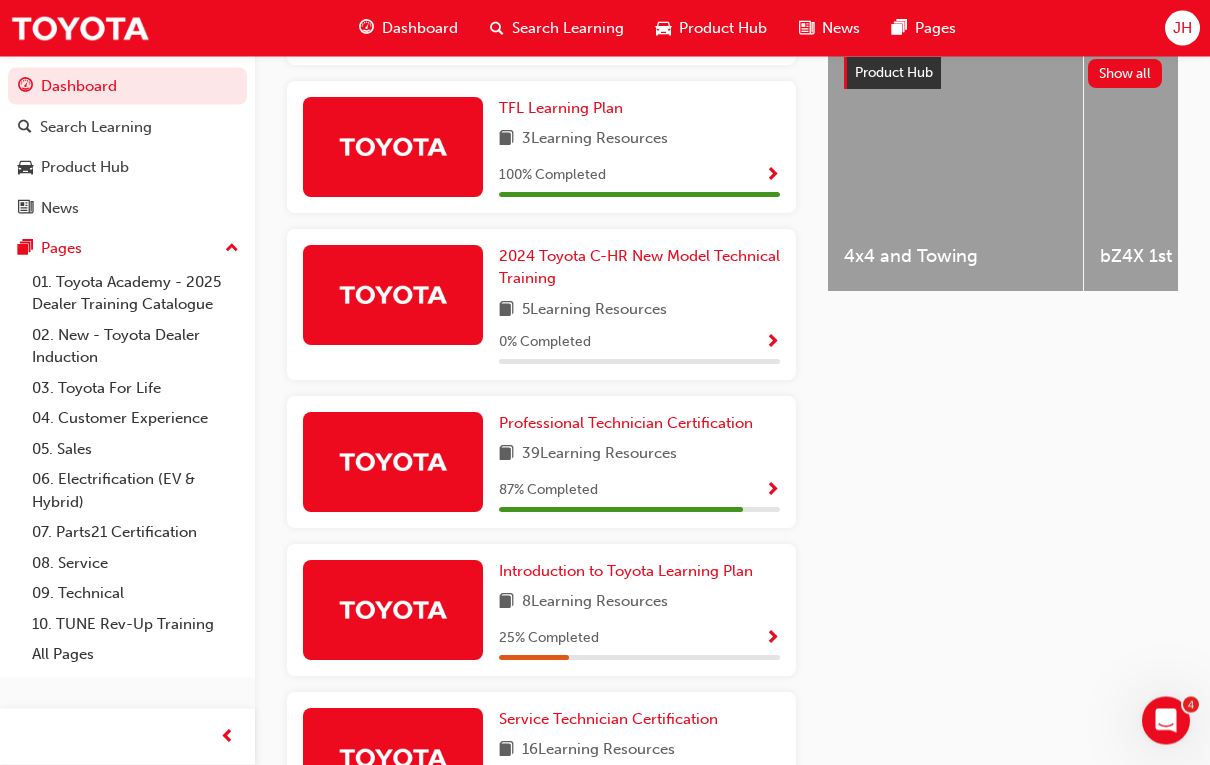 scroll, scrollTop: 802, scrollLeft: 0, axis: vertical 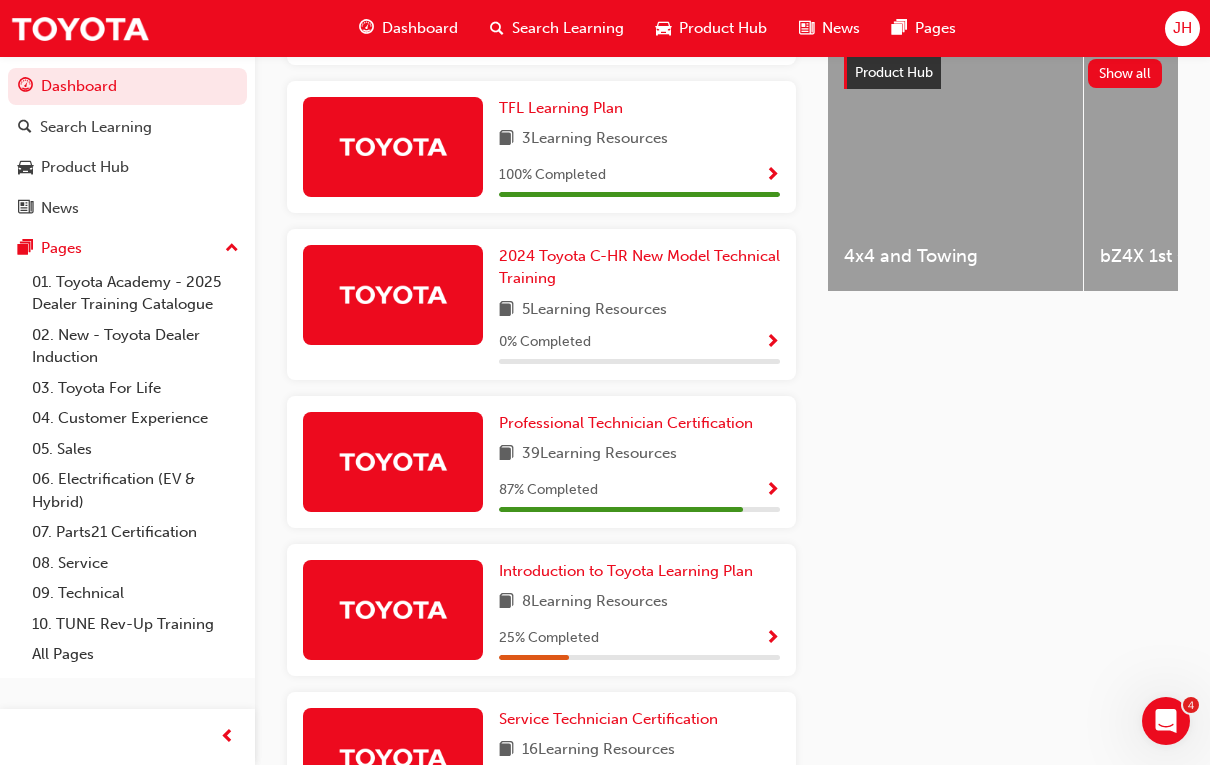 click on "Professional Technician Certification" at bounding box center (626, 423) 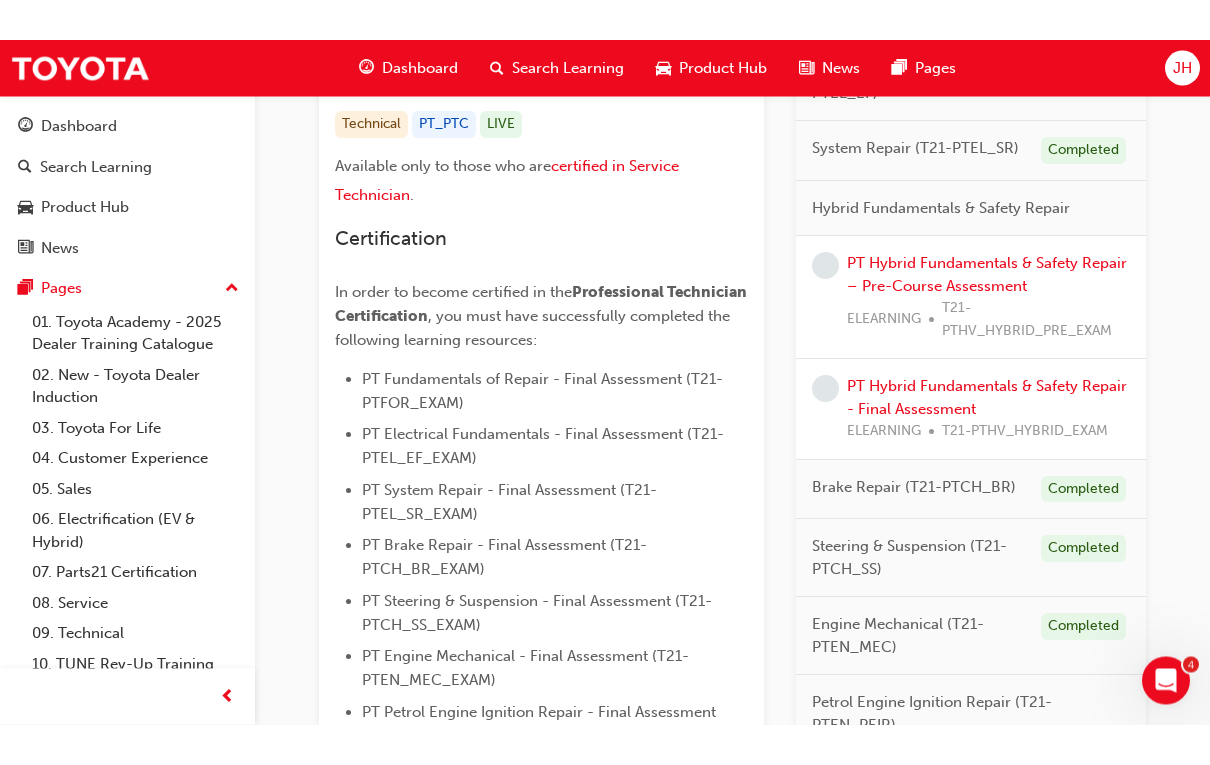 scroll, scrollTop: 317, scrollLeft: 0, axis: vertical 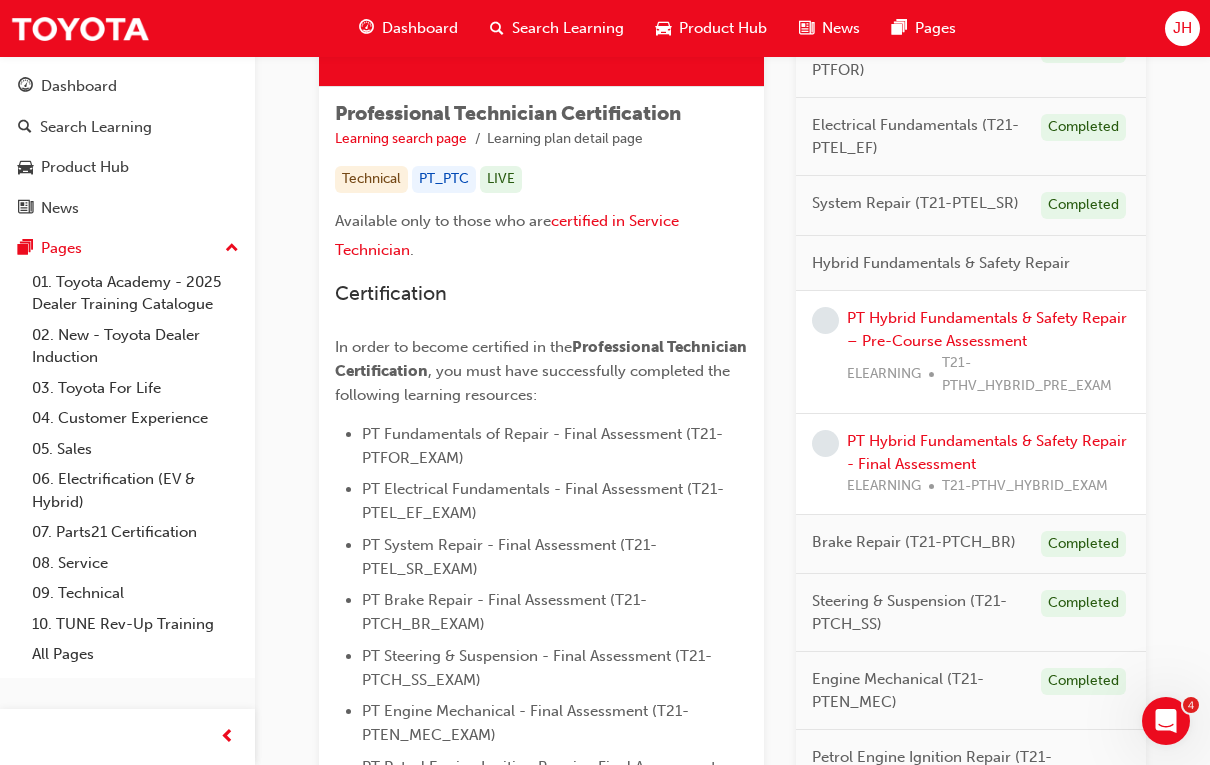 click on "PT Hybrid Fundamentals & Safety Repair – Pre-Course Assessment" at bounding box center [987, 329] 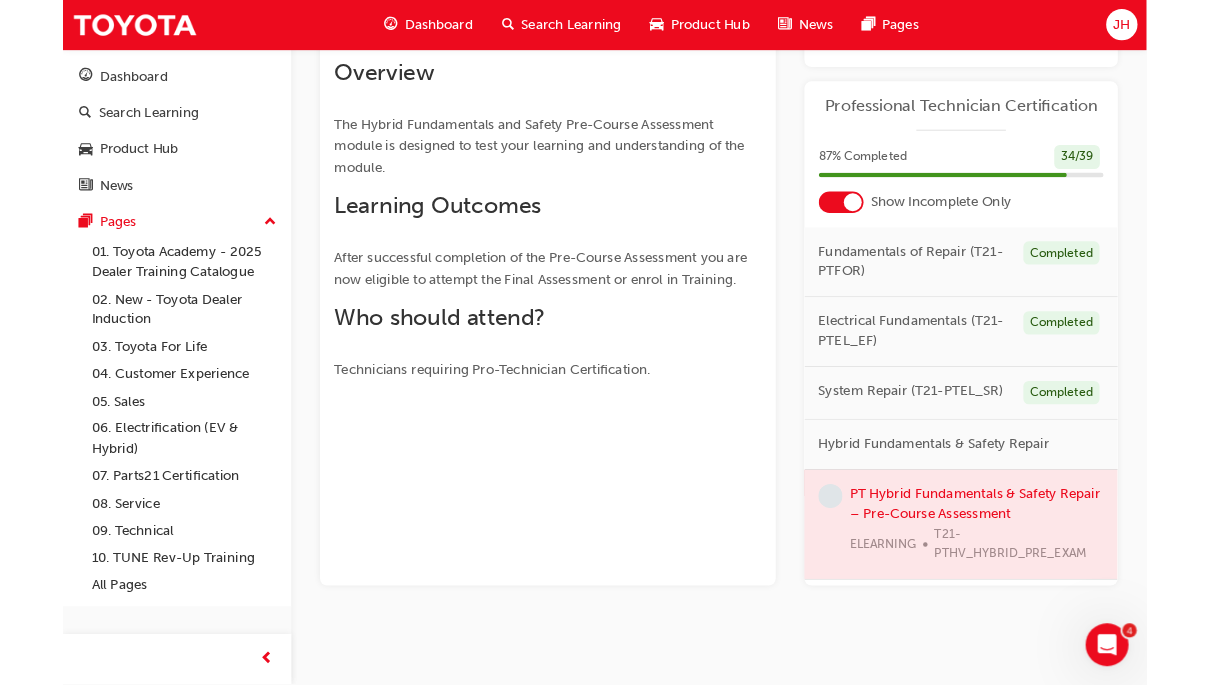 scroll, scrollTop: 367, scrollLeft: 0, axis: vertical 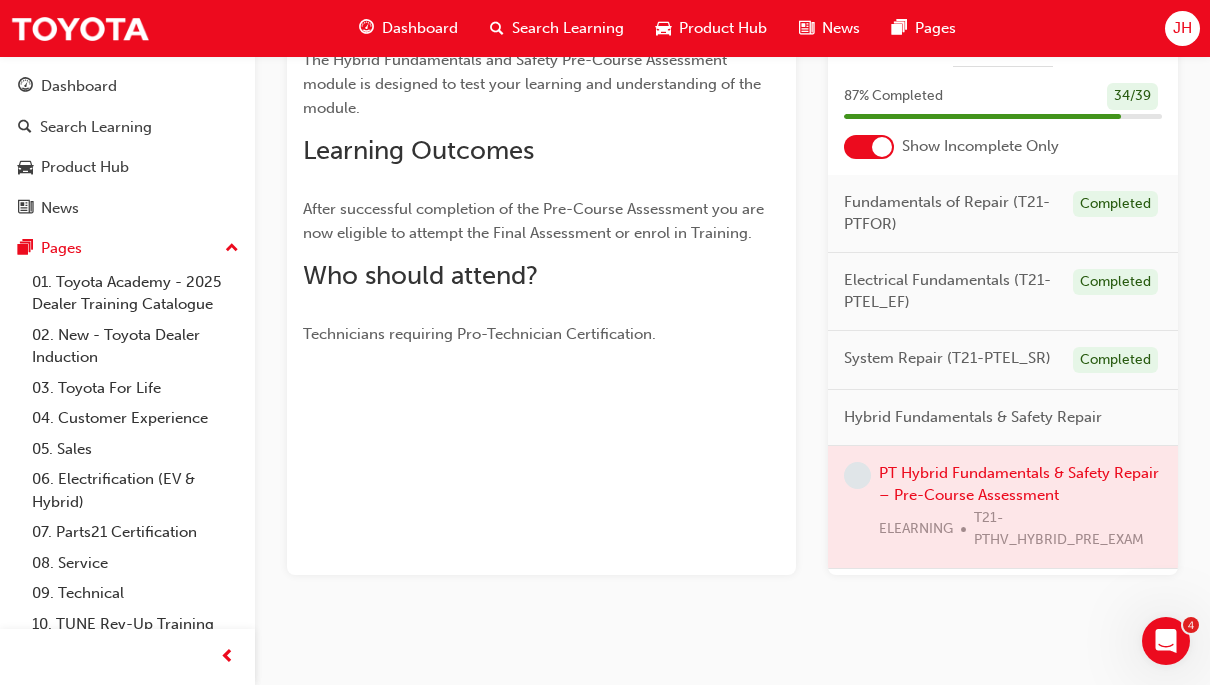 click at bounding box center [1003, 507] 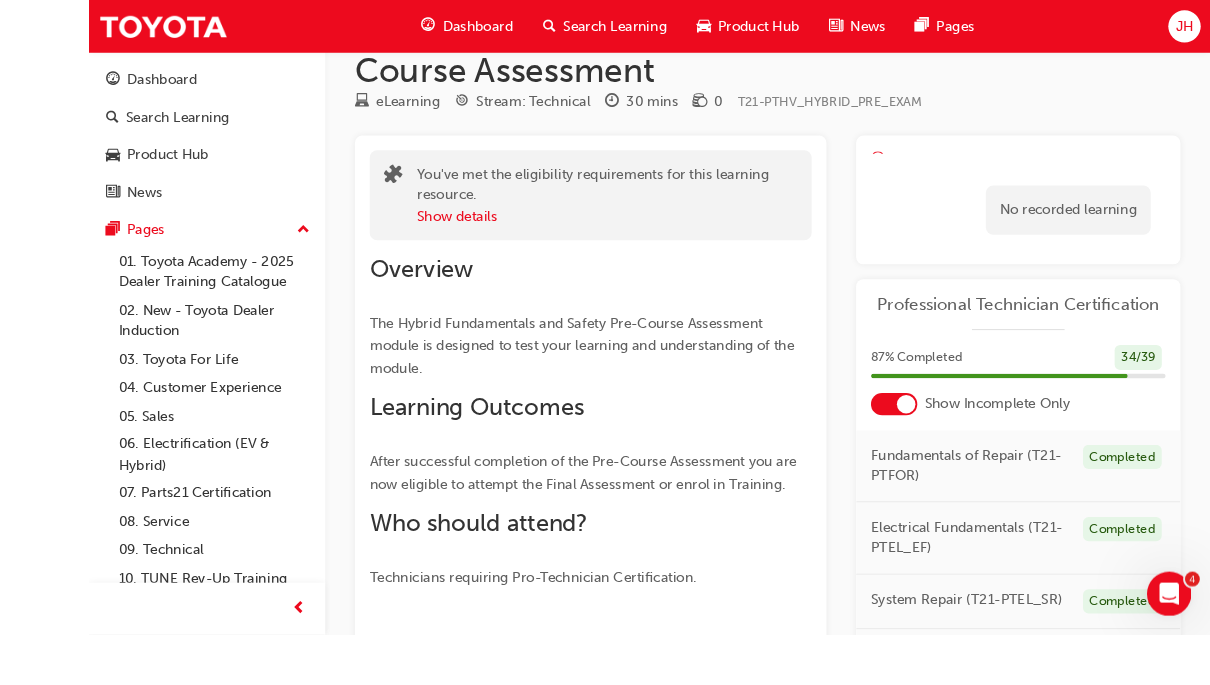 scroll, scrollTop: 79, scrollLeft: 0, axis: vertical 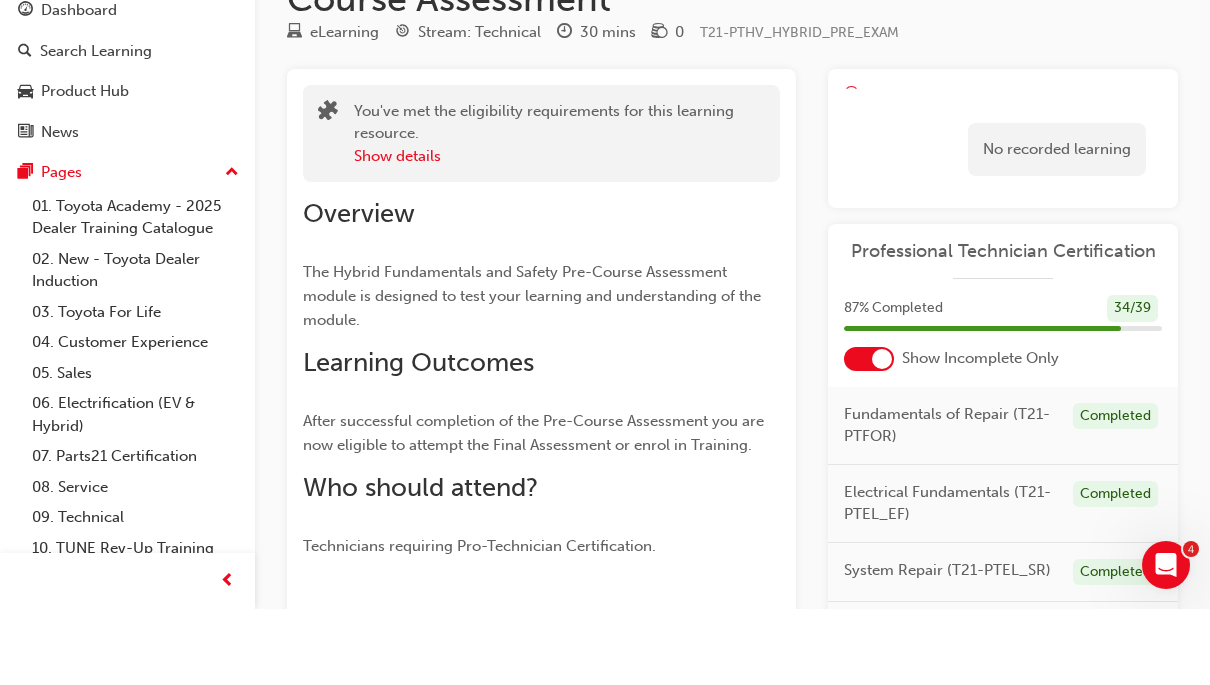 click on "No recorded learning" at bounding box center [1057, 225] 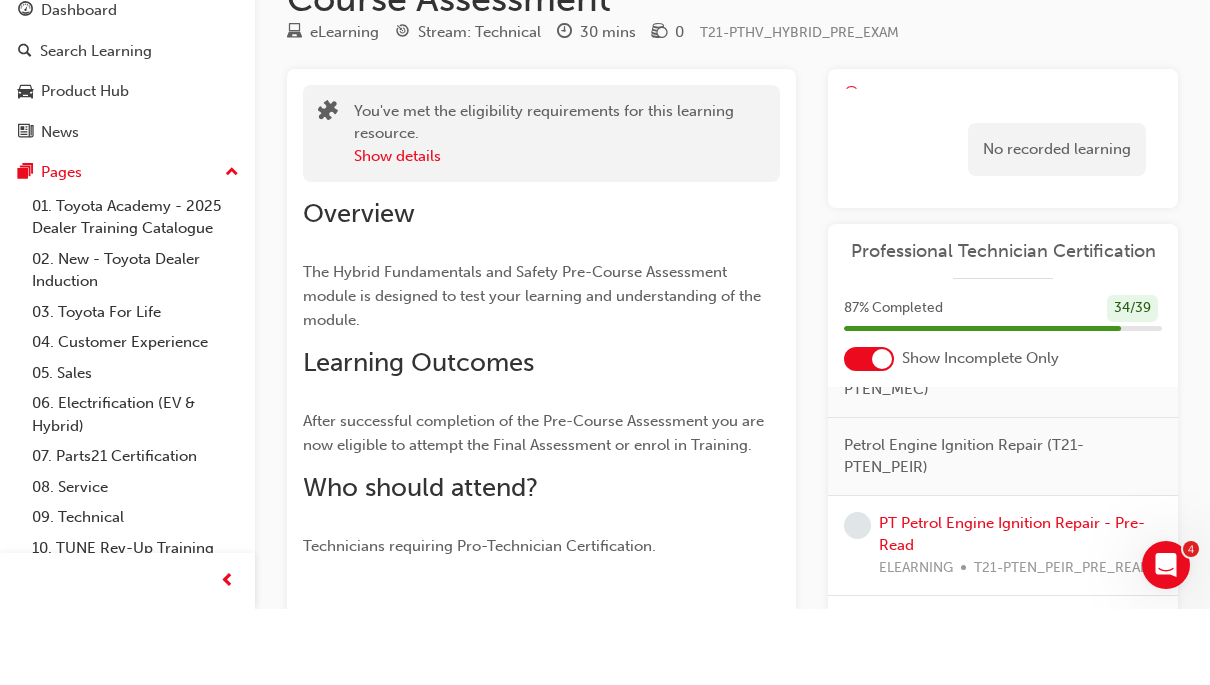 scroll, scrollTop: 695, scrollLeft: 0, axis: vertical 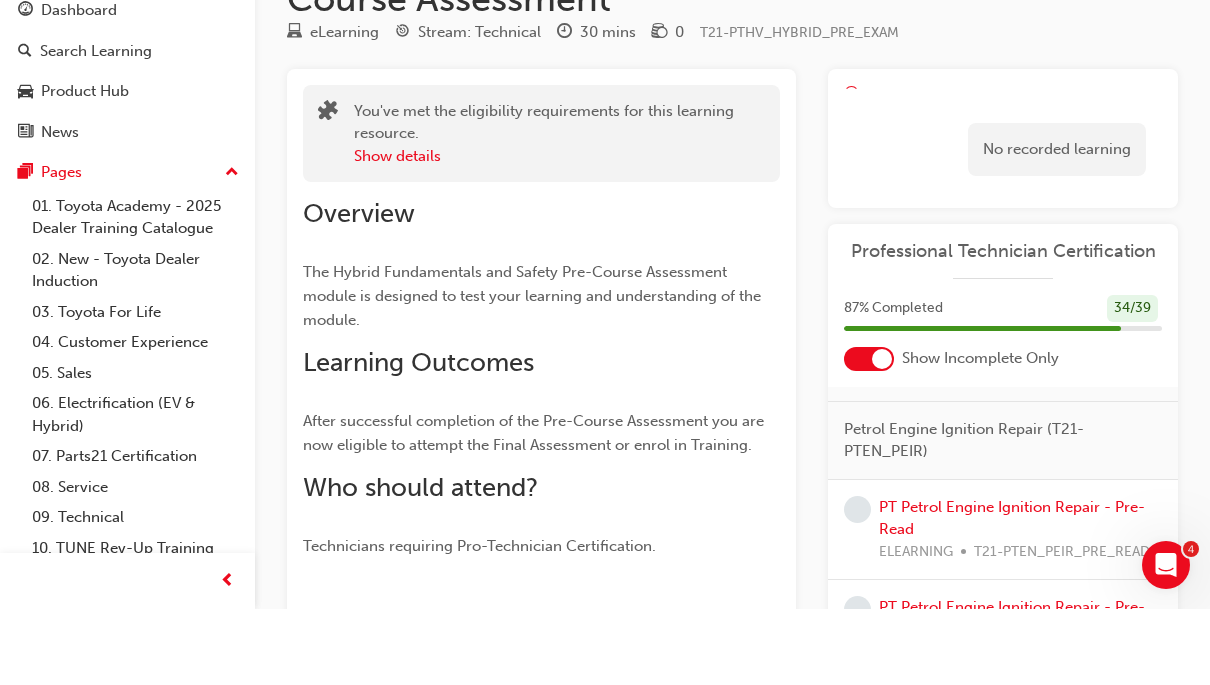 click on "PT Petrol Engine Ignition Repair - Pre-Read" at bounding box center (1012, 594) 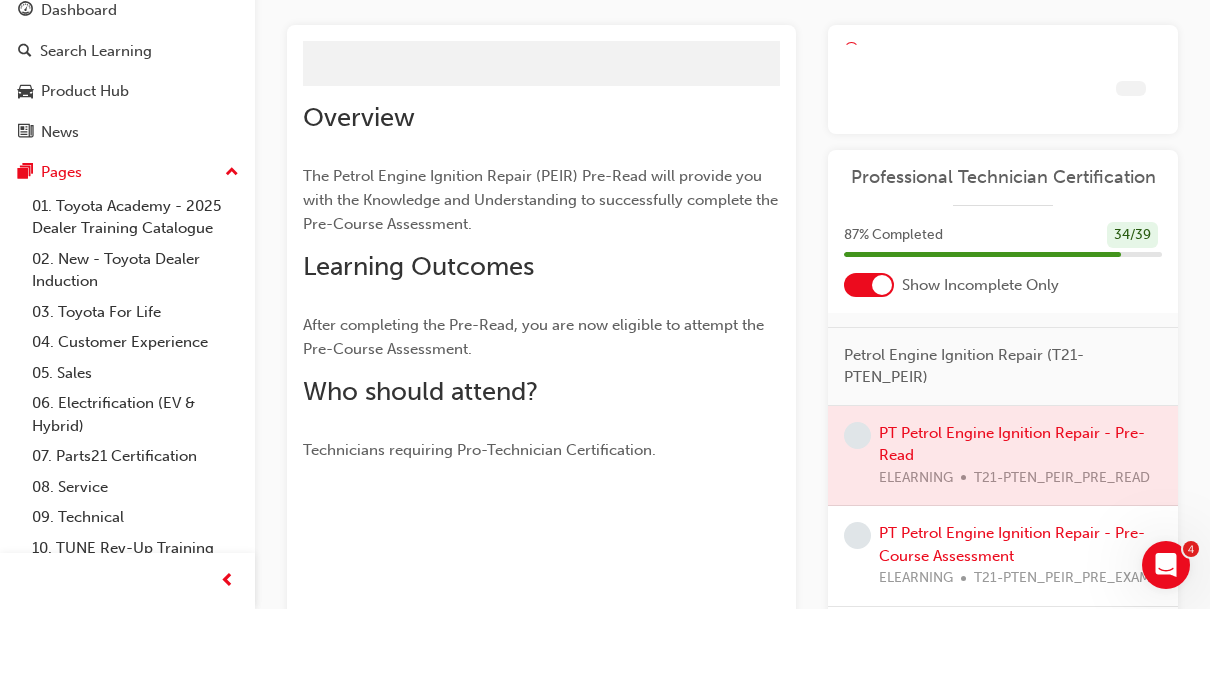 scroll, scrollTop: 155, scrollLeft: 0, axis: vertical 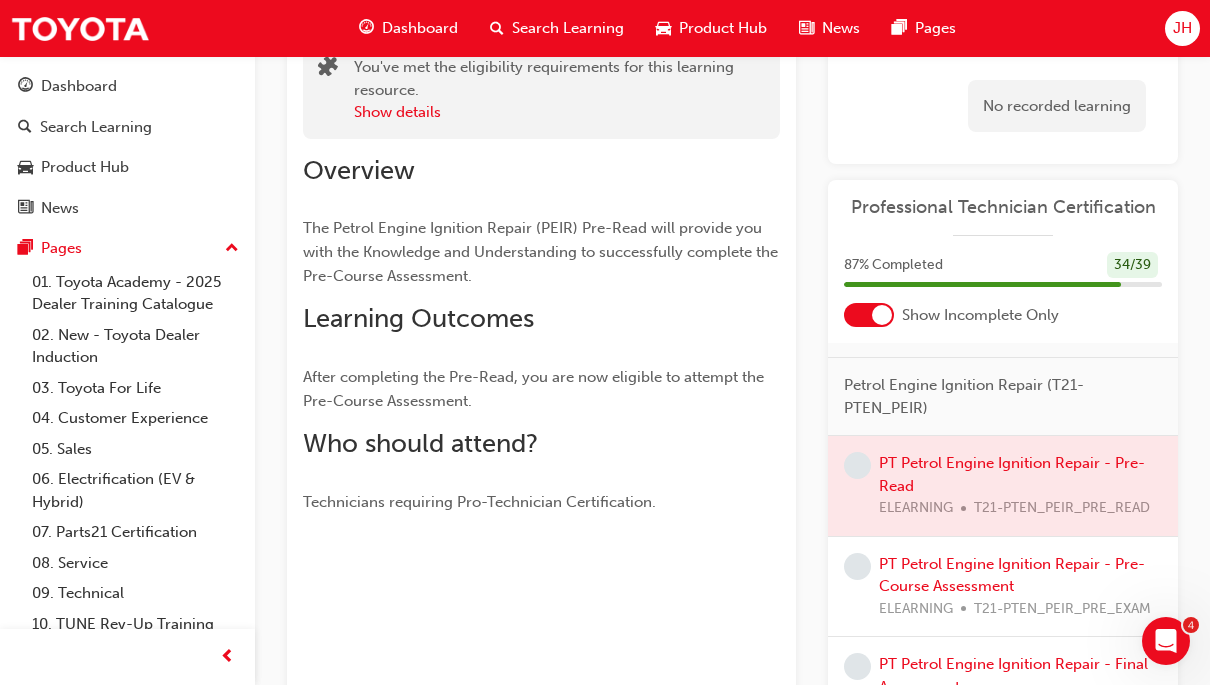 click at bounding box center [1003, 486] 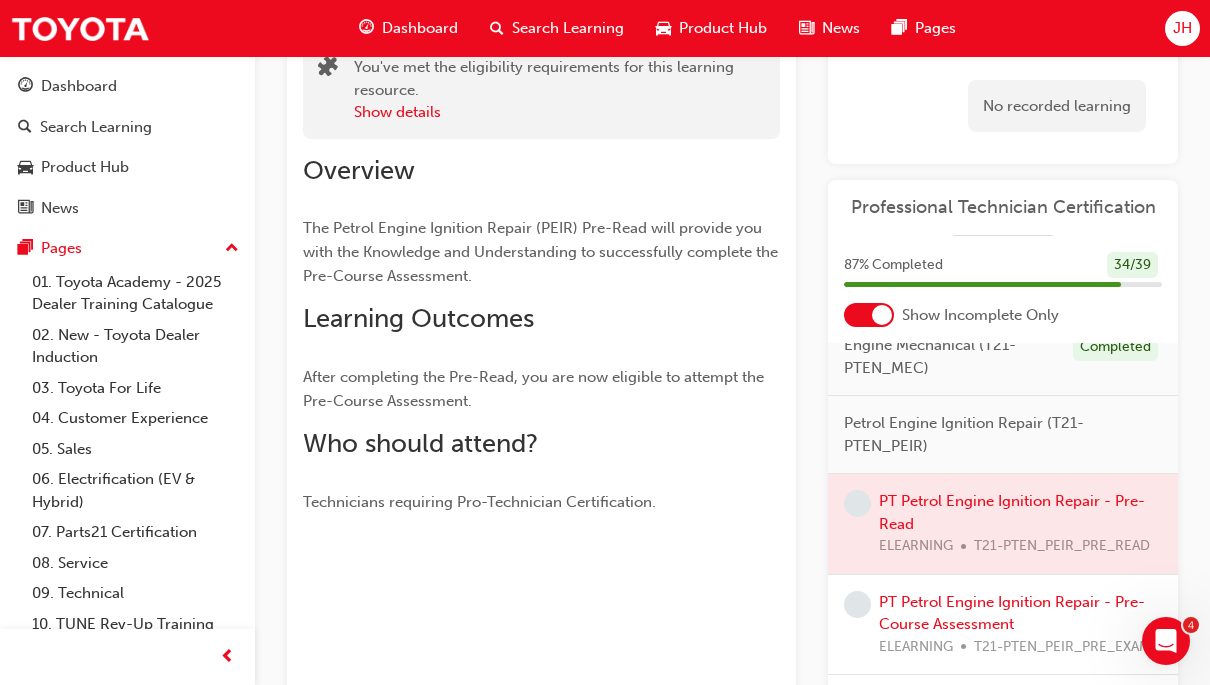 scroll, scrollTop: 635, scrollLeft: 0, axis: vertical 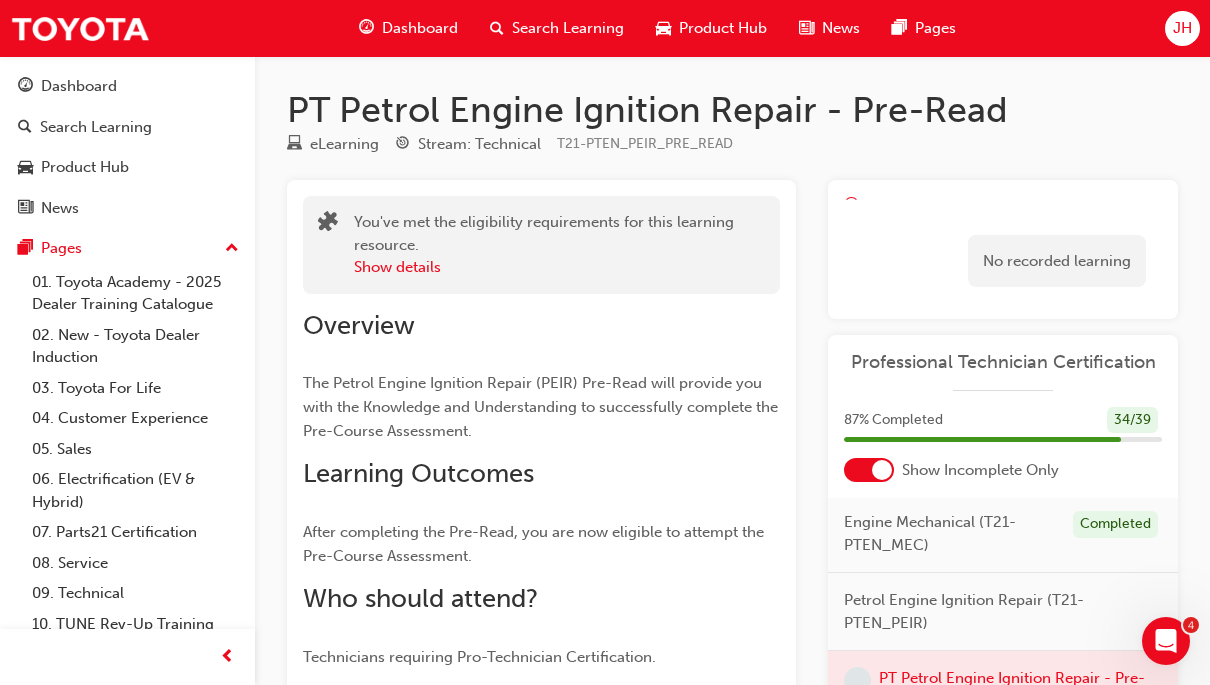 click on "Show details" at bounding box center [397, 267] 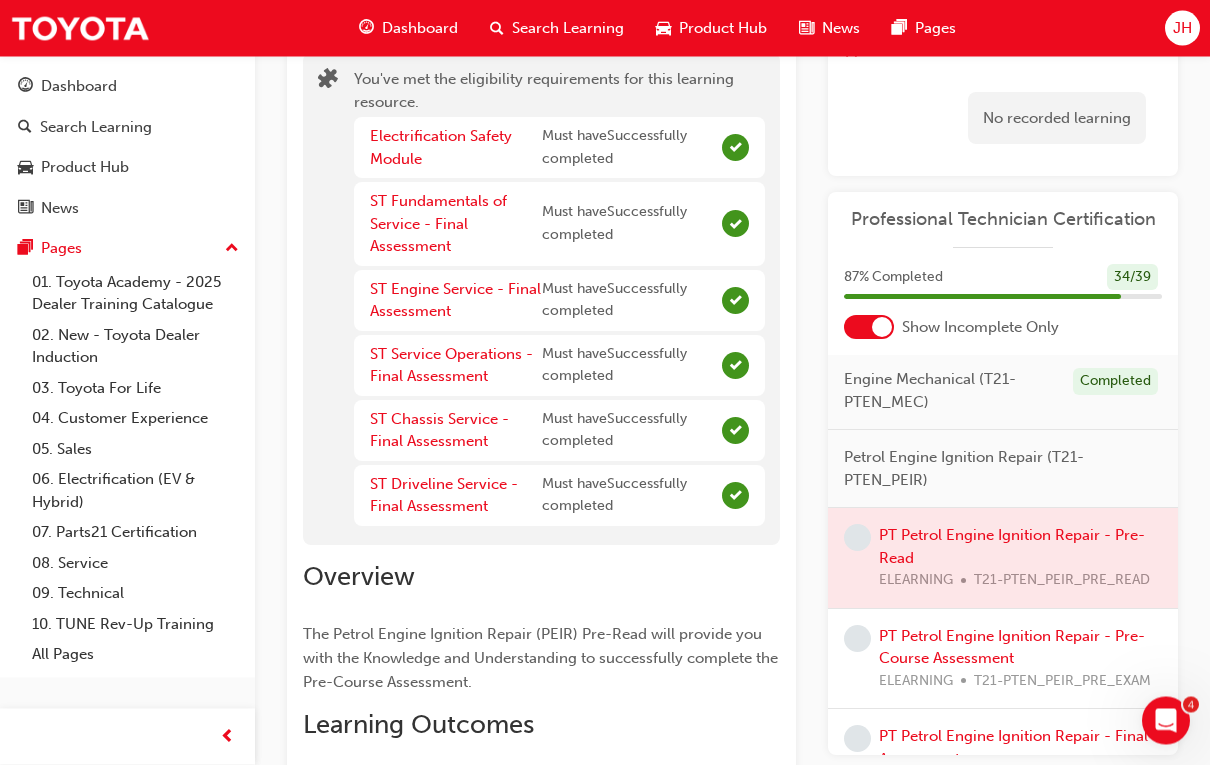 scroll, scrollTop: 143, scrollLeft: 0, axis: vertical 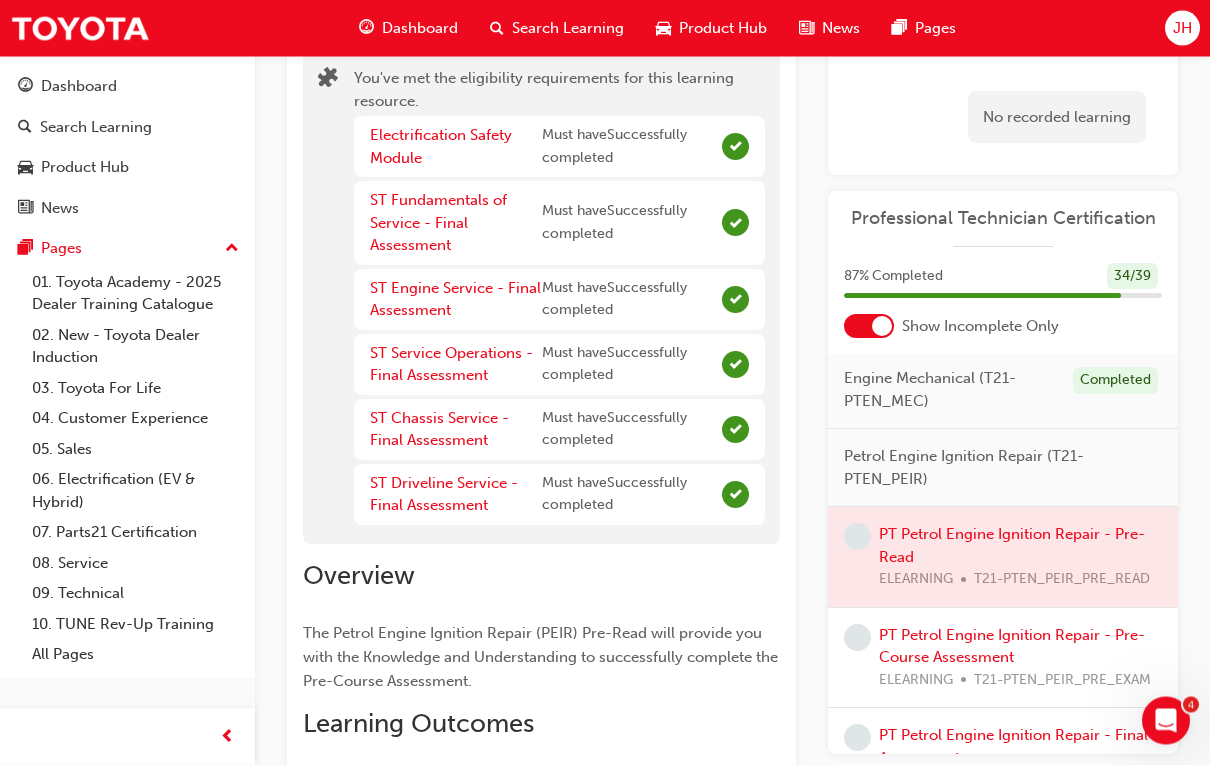 click on "Dashboard" at bounding box center [79, 86] 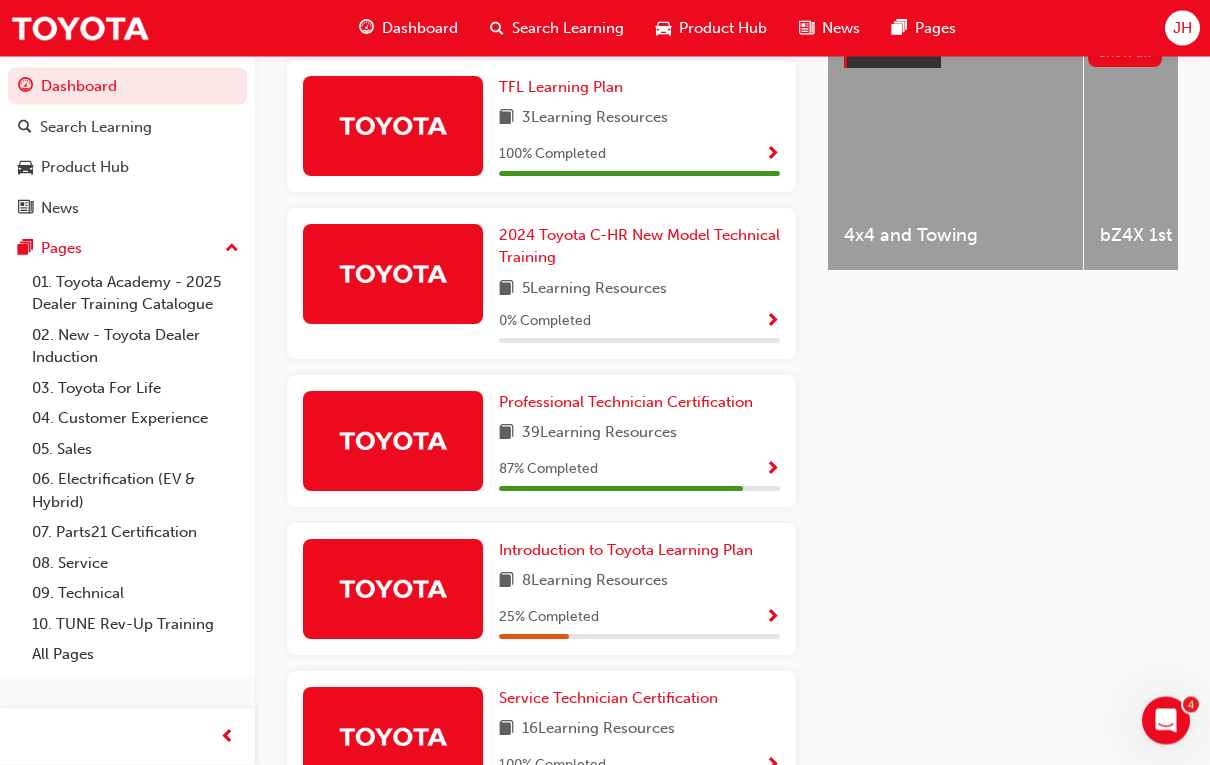 scroll, scrollTop: 823, scrollLeft: 0, axis: vertical 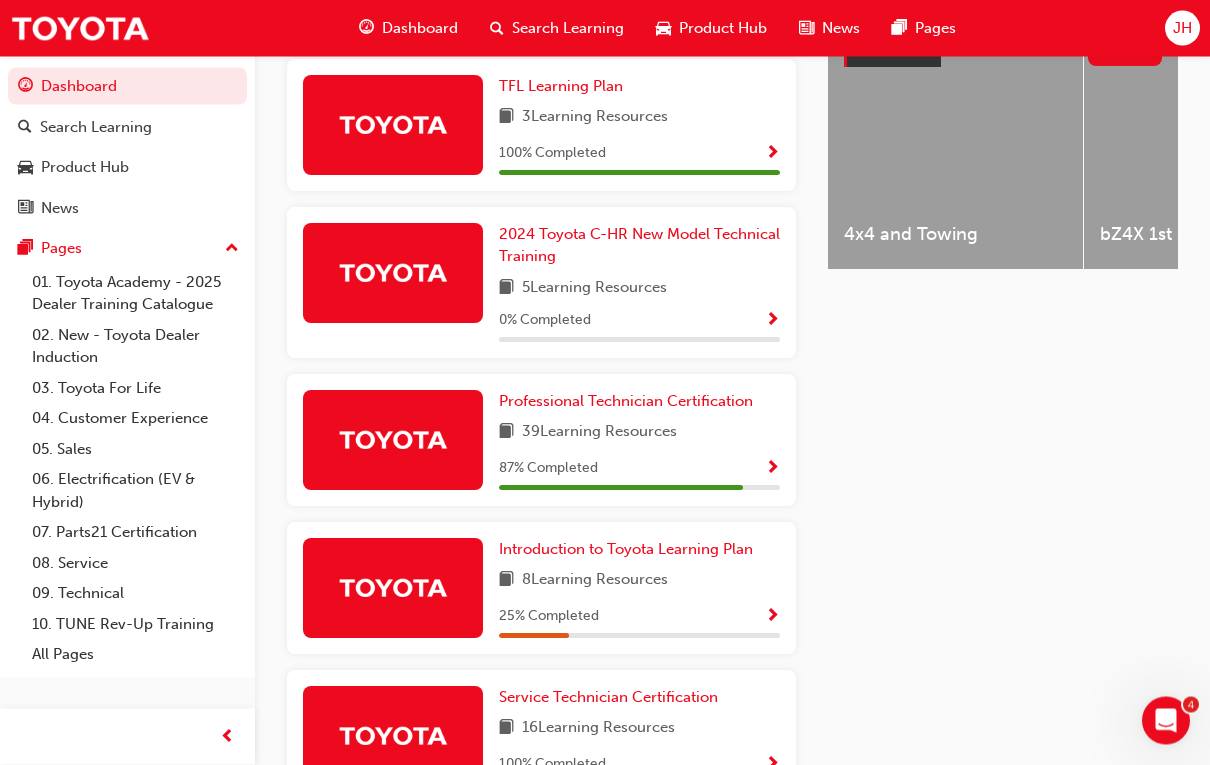 click on "Professional Technician Certification" at bounding box center (626, 402) 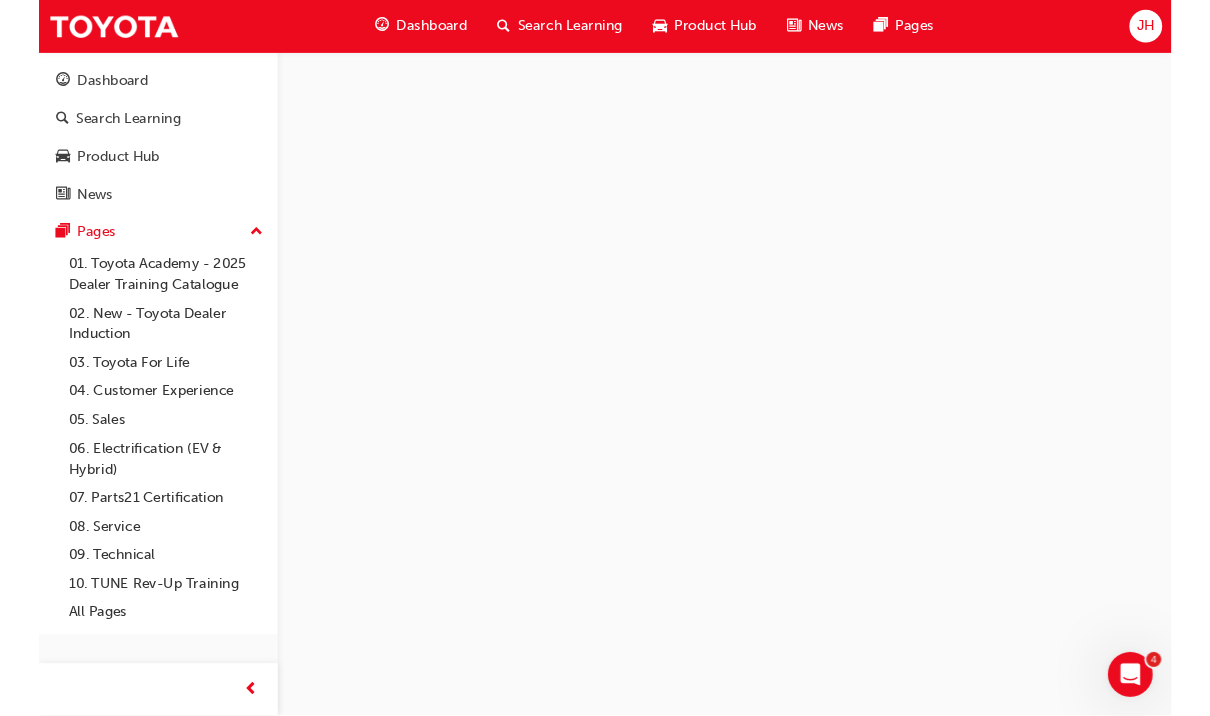 scroll, scrollTop: 0, scrollLeft: 0, axis: both 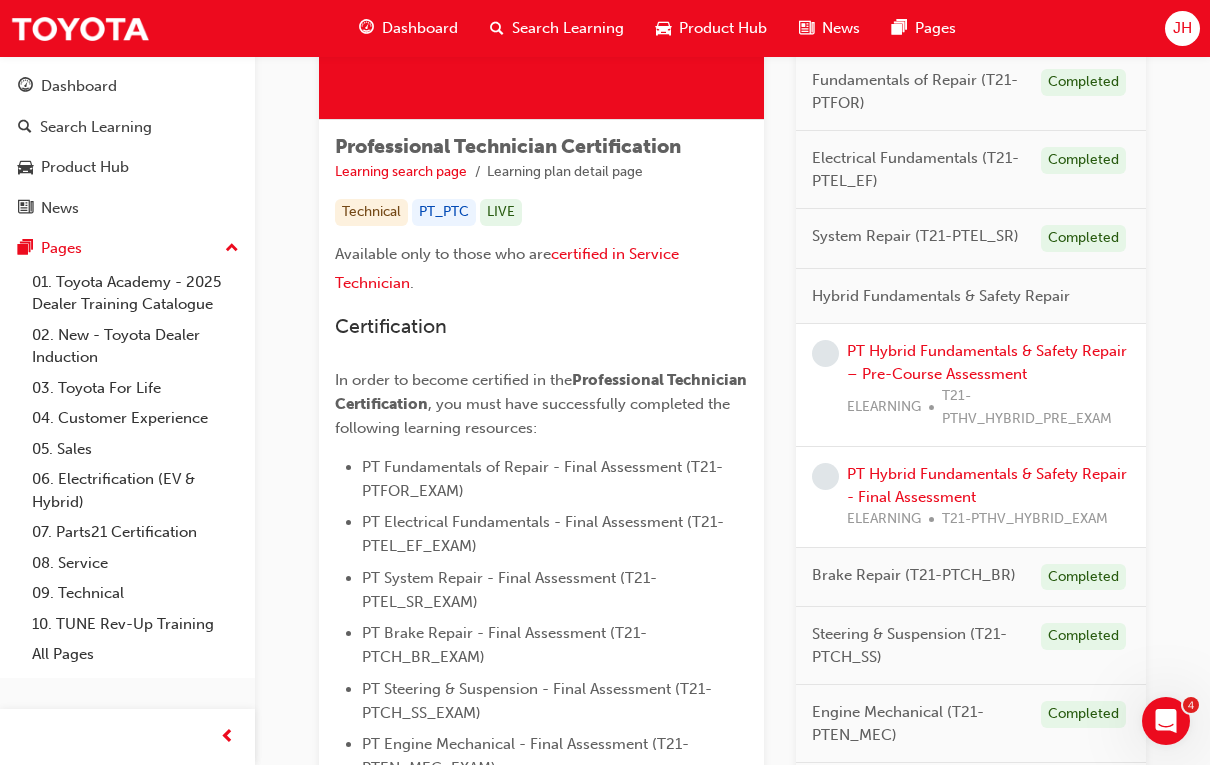 click on "PT Hybrid Fundamentals & Safety Repair - Final Assessment" at bounding box center (987, 485) 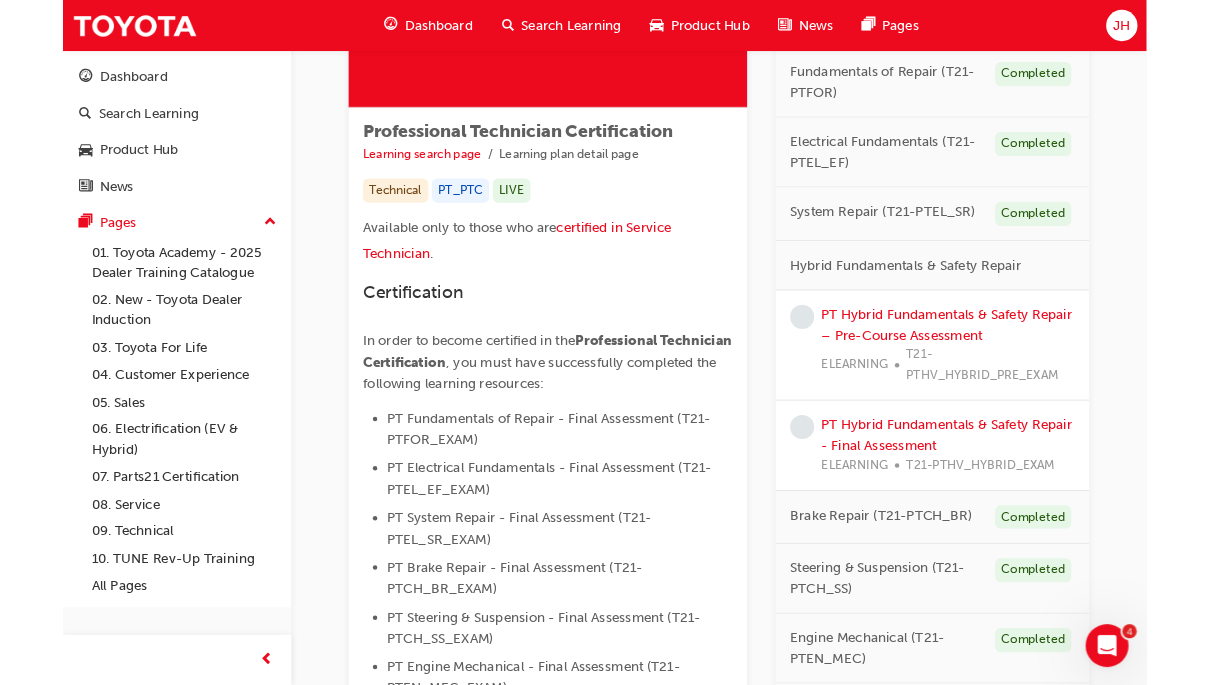 scroll, scrollTop: 180, scrollLeft: 0, axis: vertical 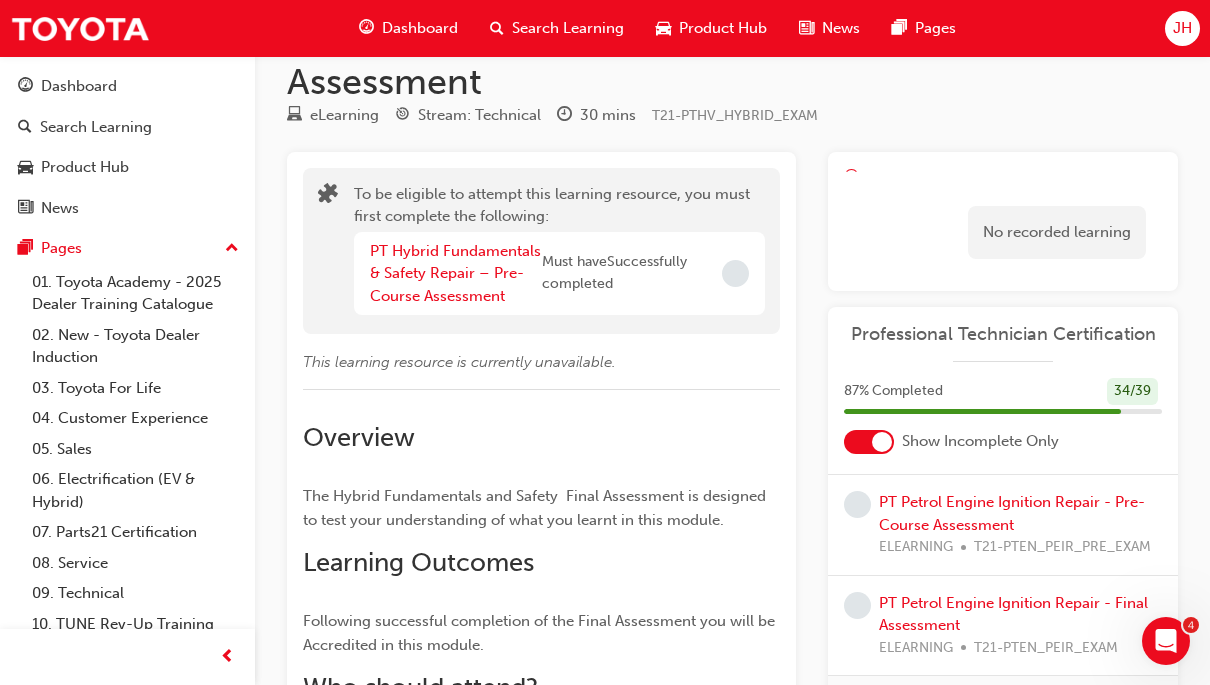 click on "PT Hybrid Fundamentals & Safety Repair – Pre-Course Assessment" at bounding box center (455, 273) 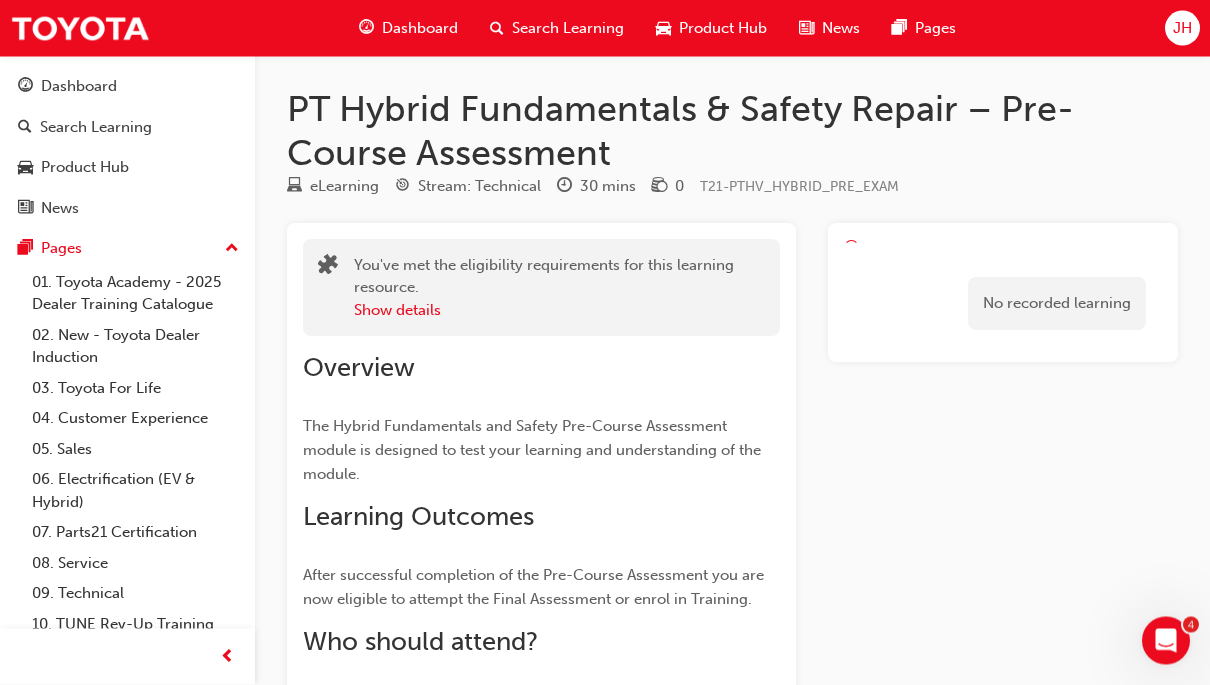scroll, scrollTop: 0, scrollLeft: 0, axis: both 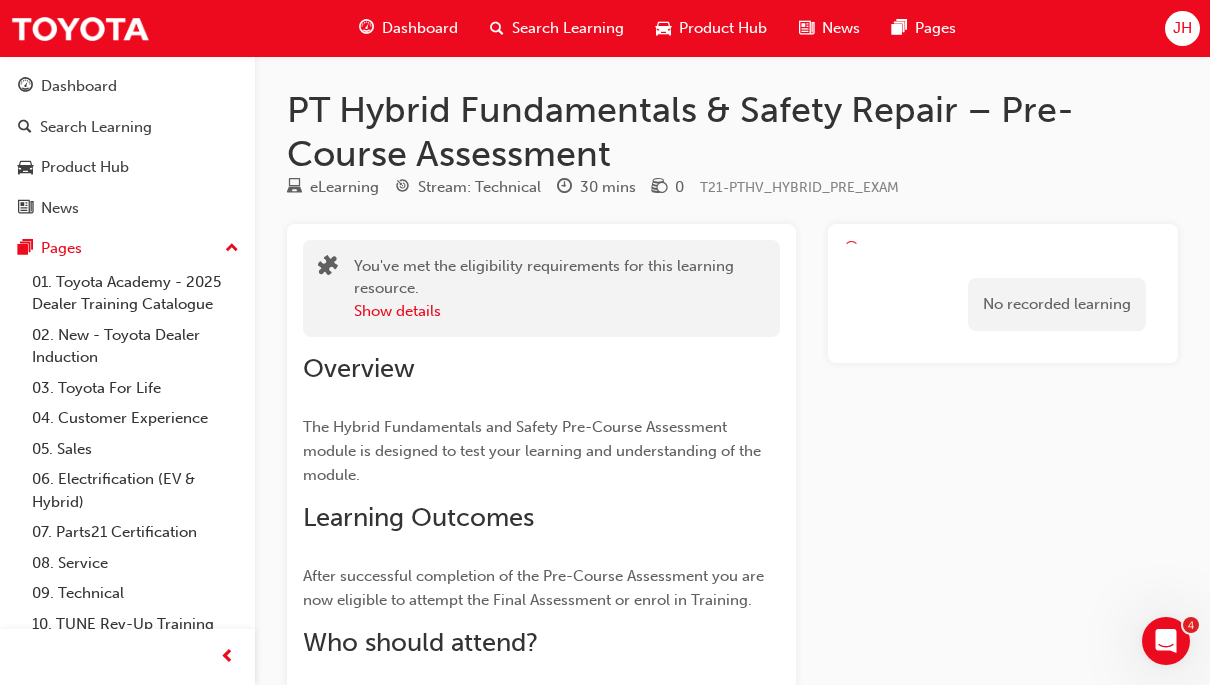 click on "Show details" at bounding box center (397, 311) 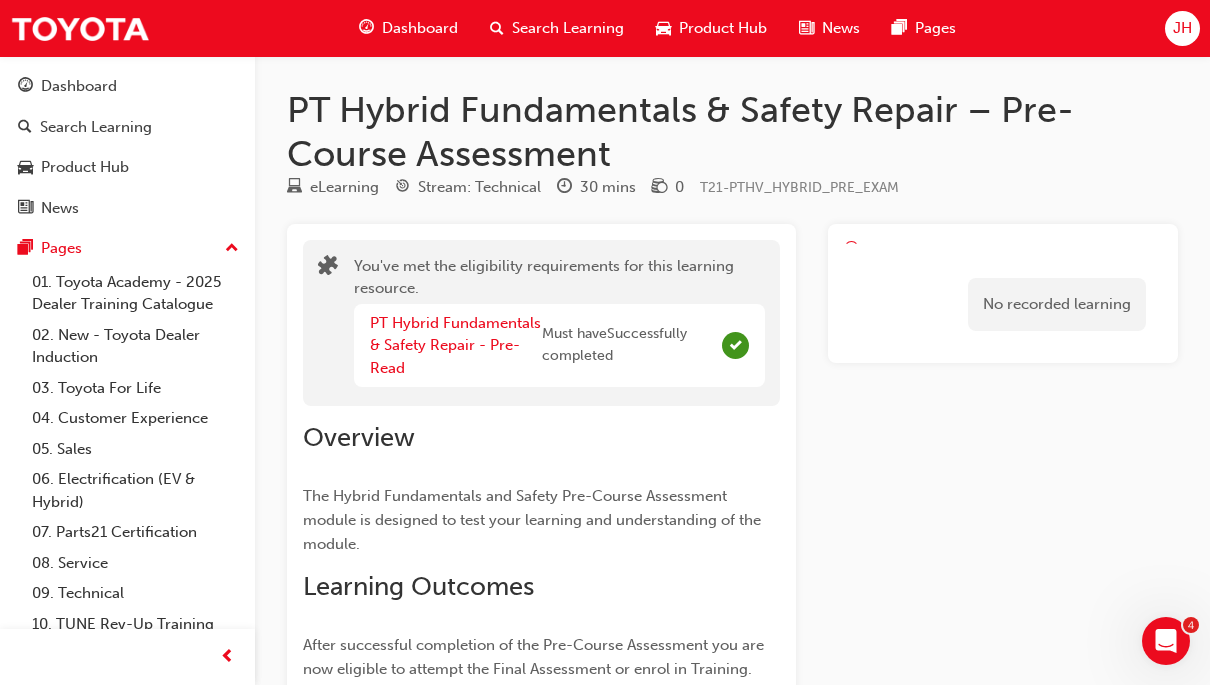 click on "PT Hybrid Fundamentals & Safety Repair - Pre-Read" at bounding box center (455, 345) 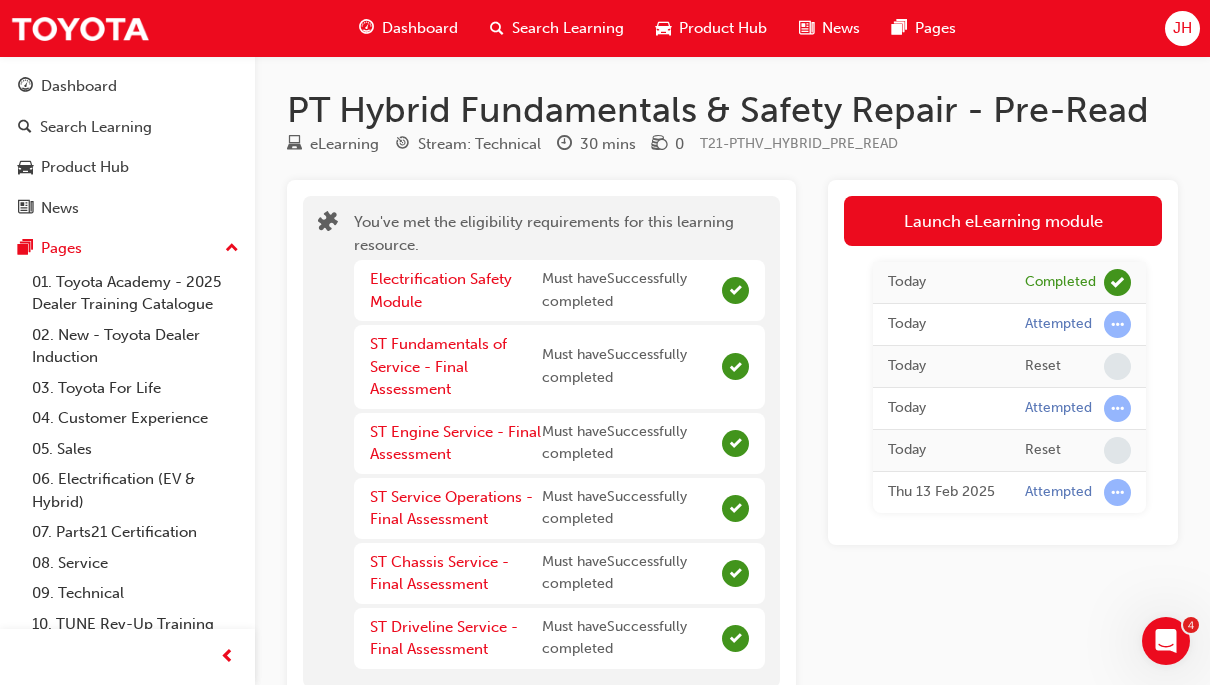 click on "Attempted" at bounding box center (1078, 492) 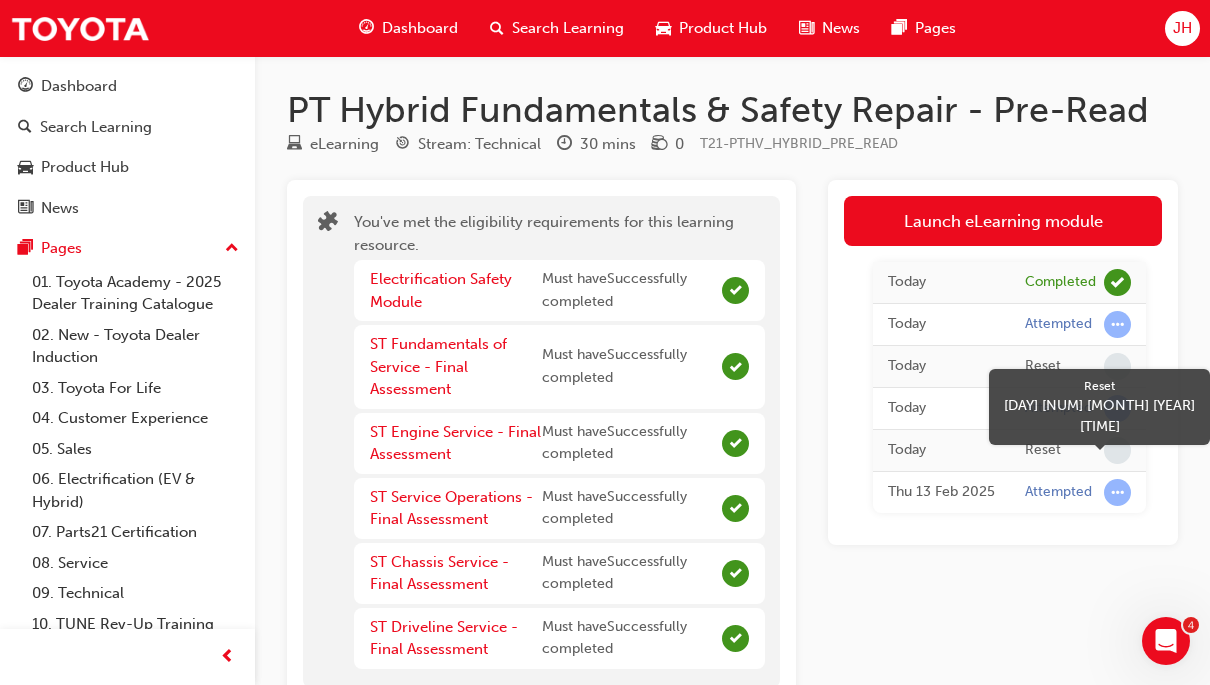 click on "Attempted" at bounding box center (1078, 408) 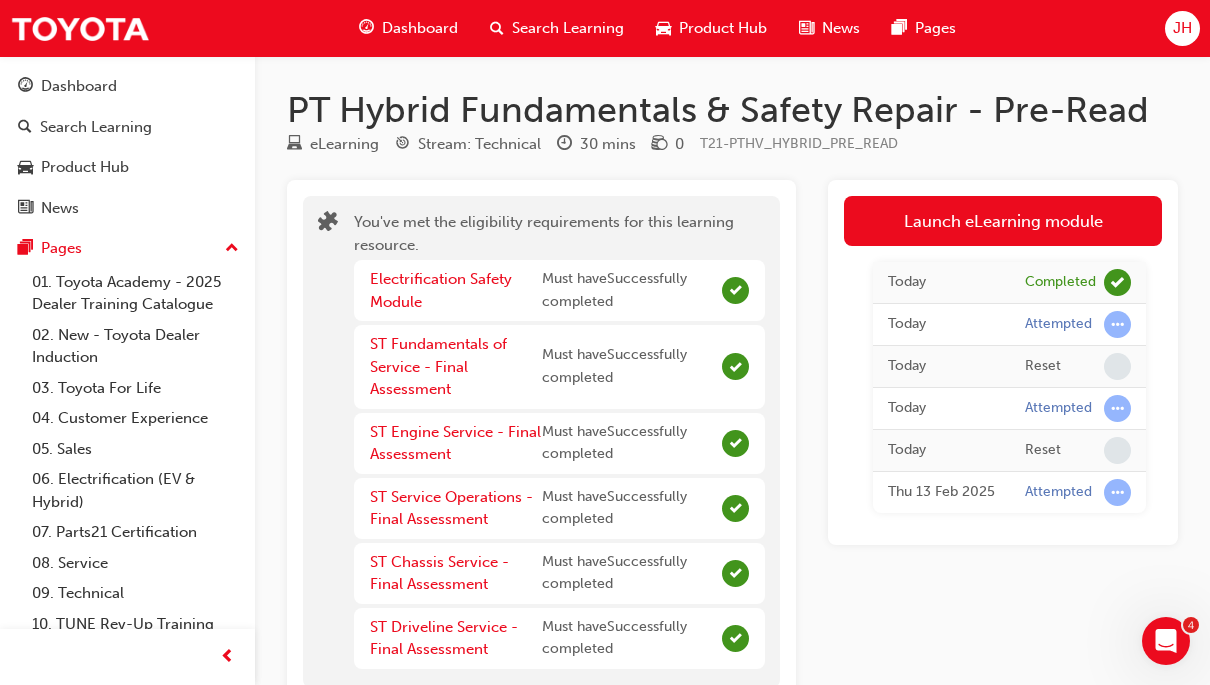 click at bounding box center (1117, 408) 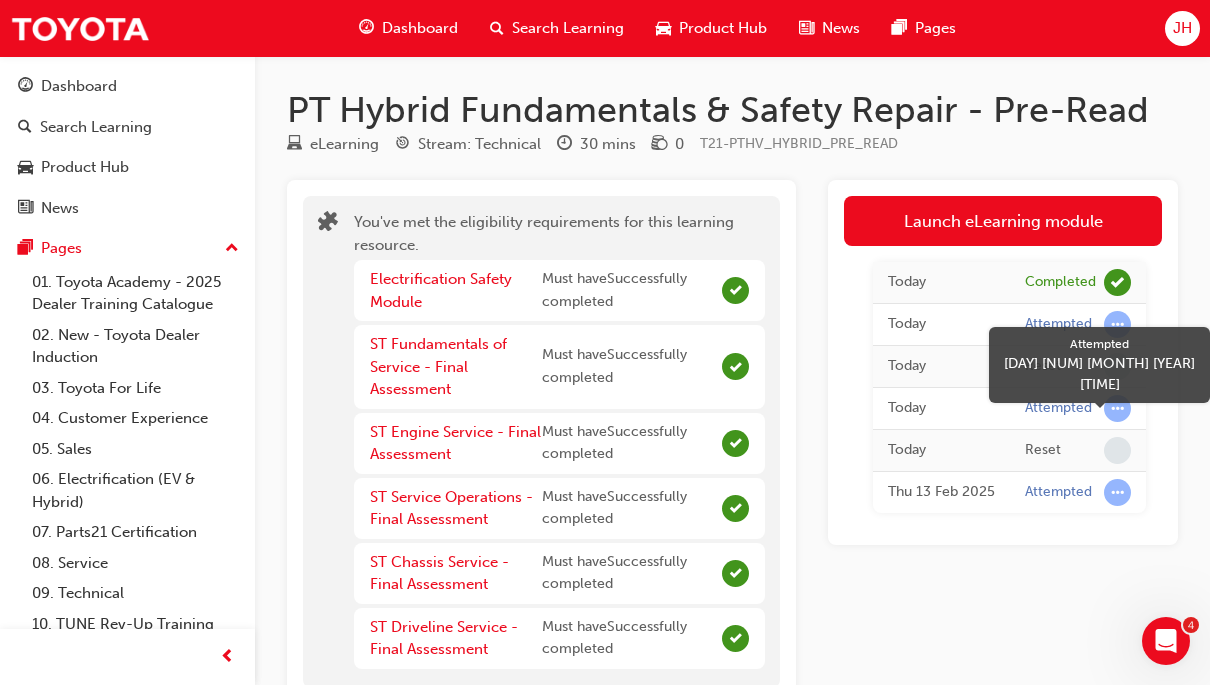 click at bounding box center (1117, 324) 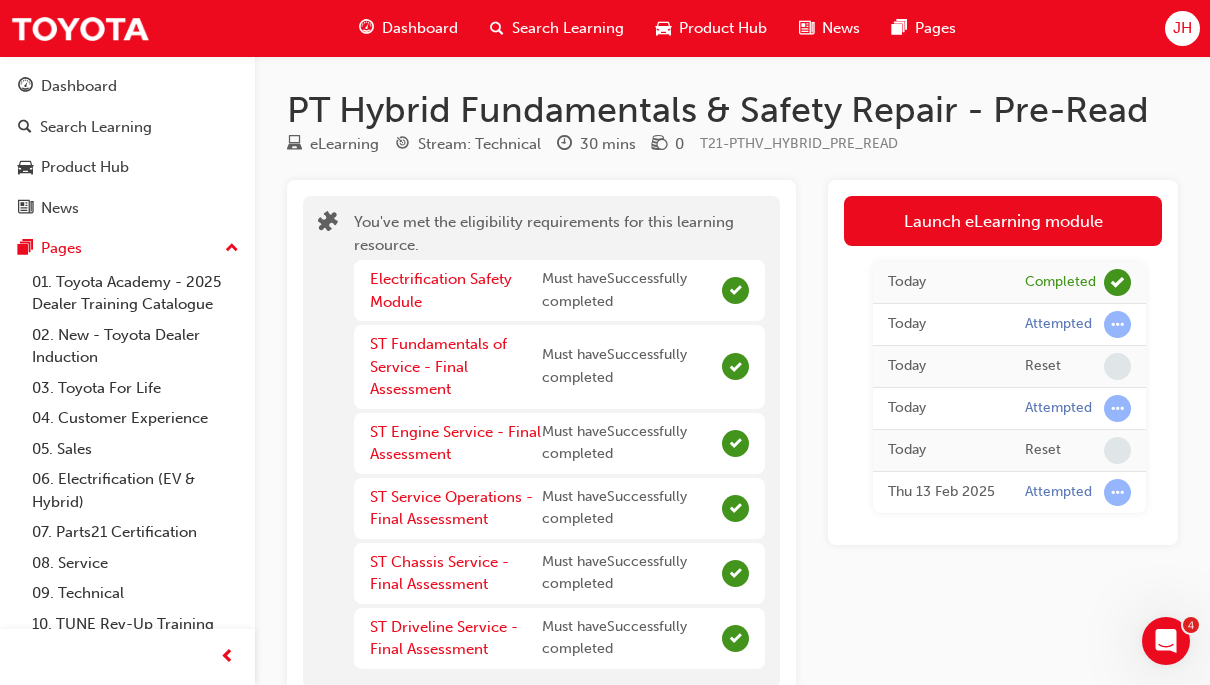 click at bounding box center [1117, 324] 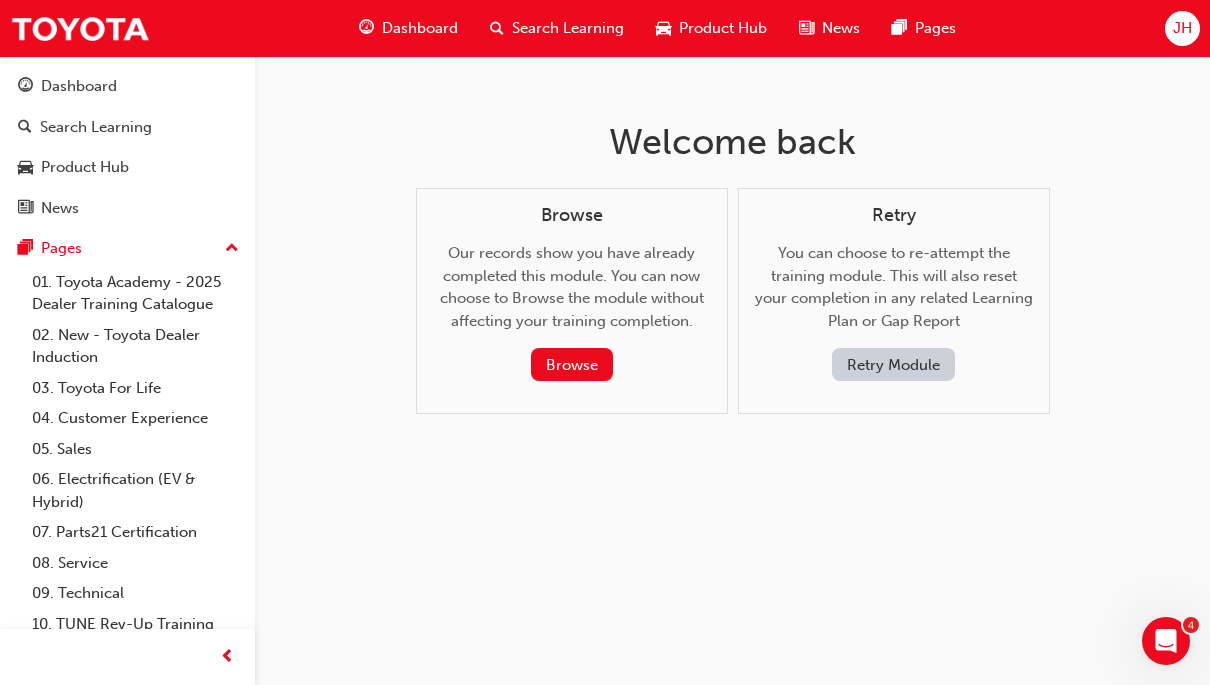 click on "Retry Module" at bounding box center (893, 364) 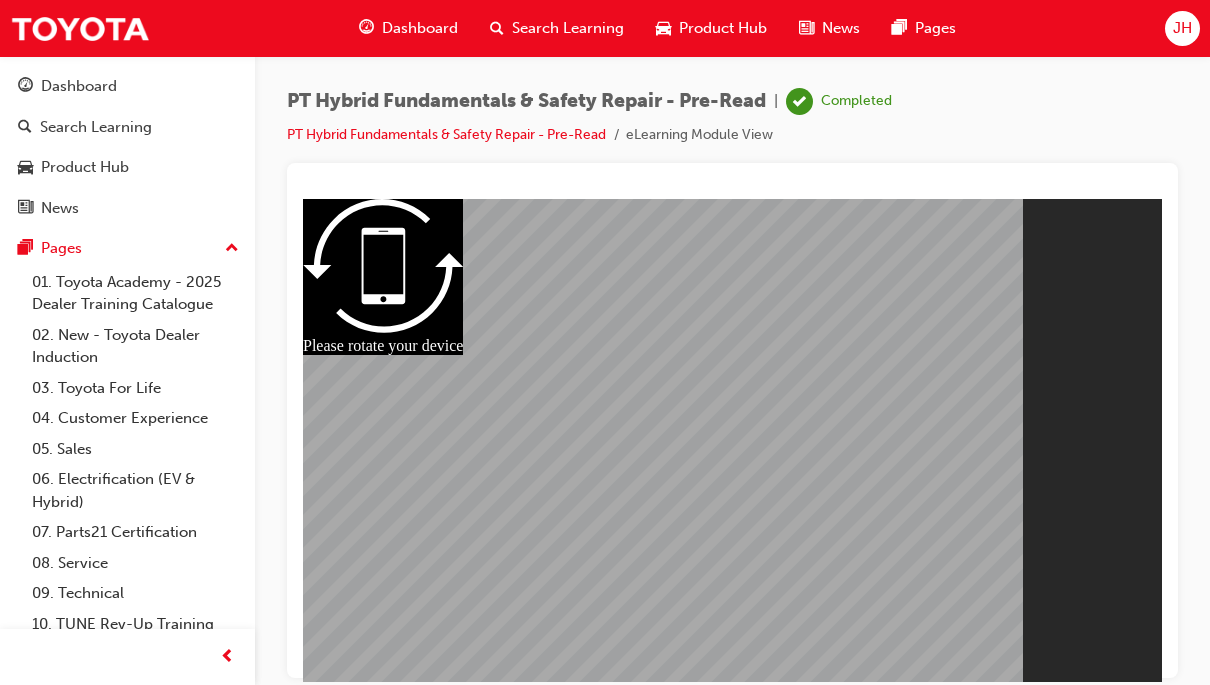 scroll, scrollTop: 0, scrollLeft: 0, axis: both 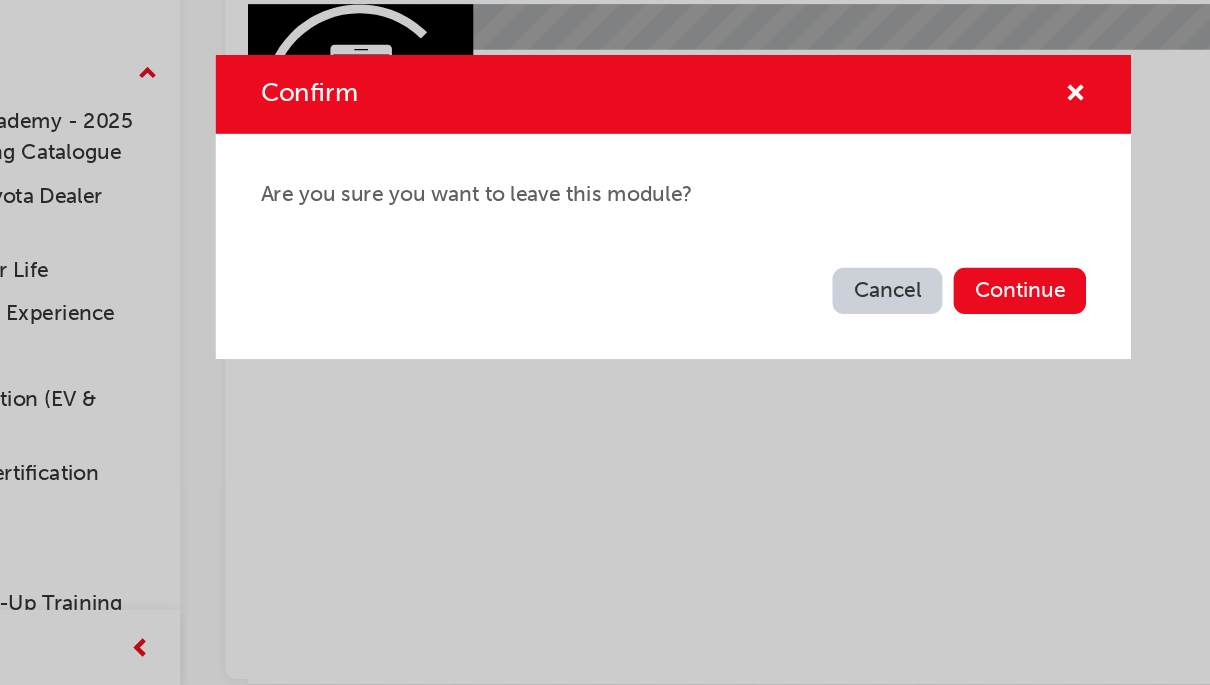 click on "Cancel" at bounding box center [757, 402] 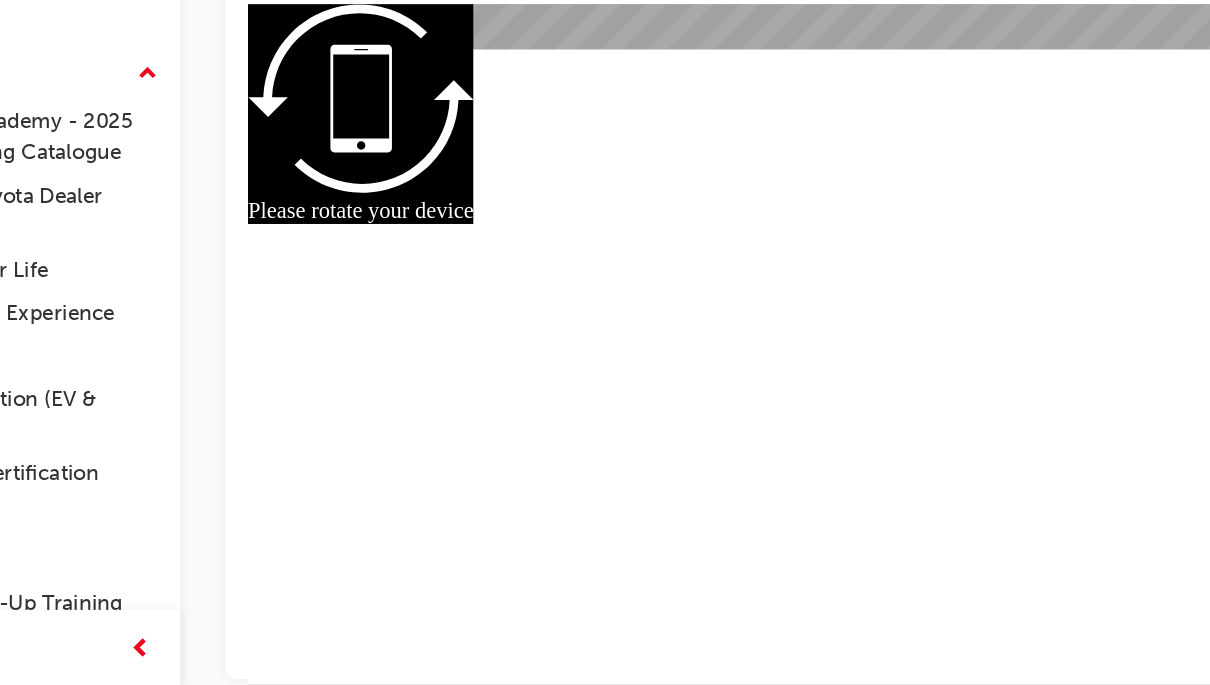 scroll, scrollTop: 0, scrollLeft: 0, axis: both 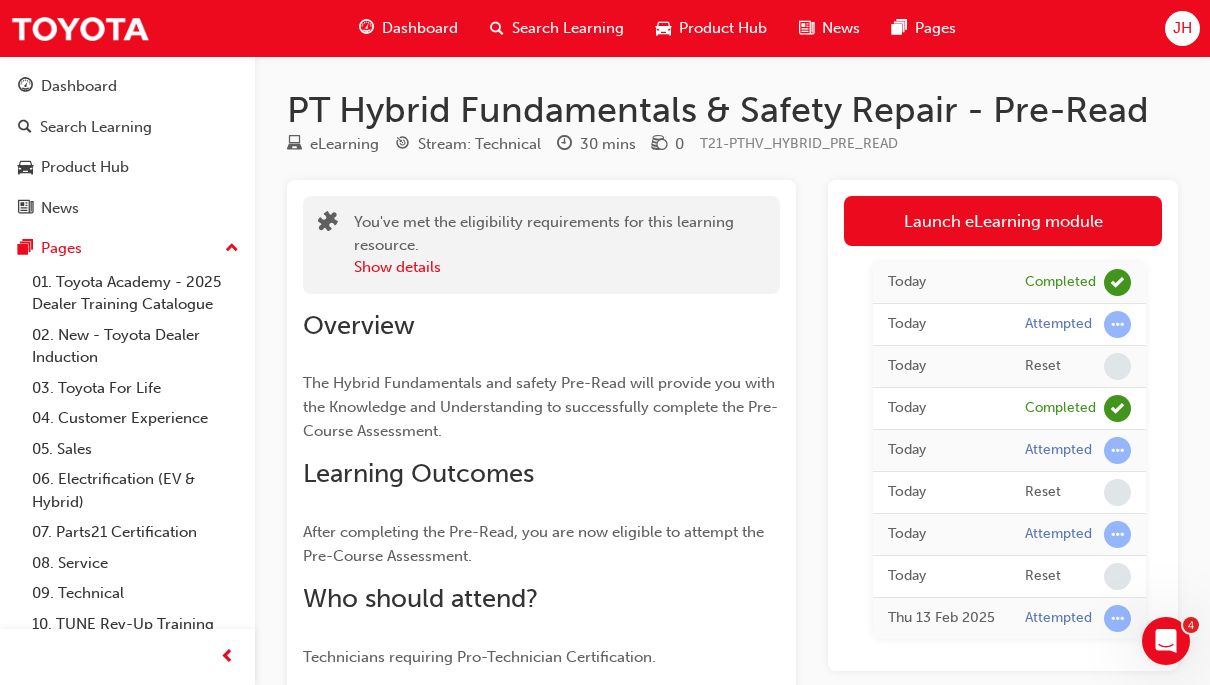 click on "Show details" at bounding box center (397, 267) 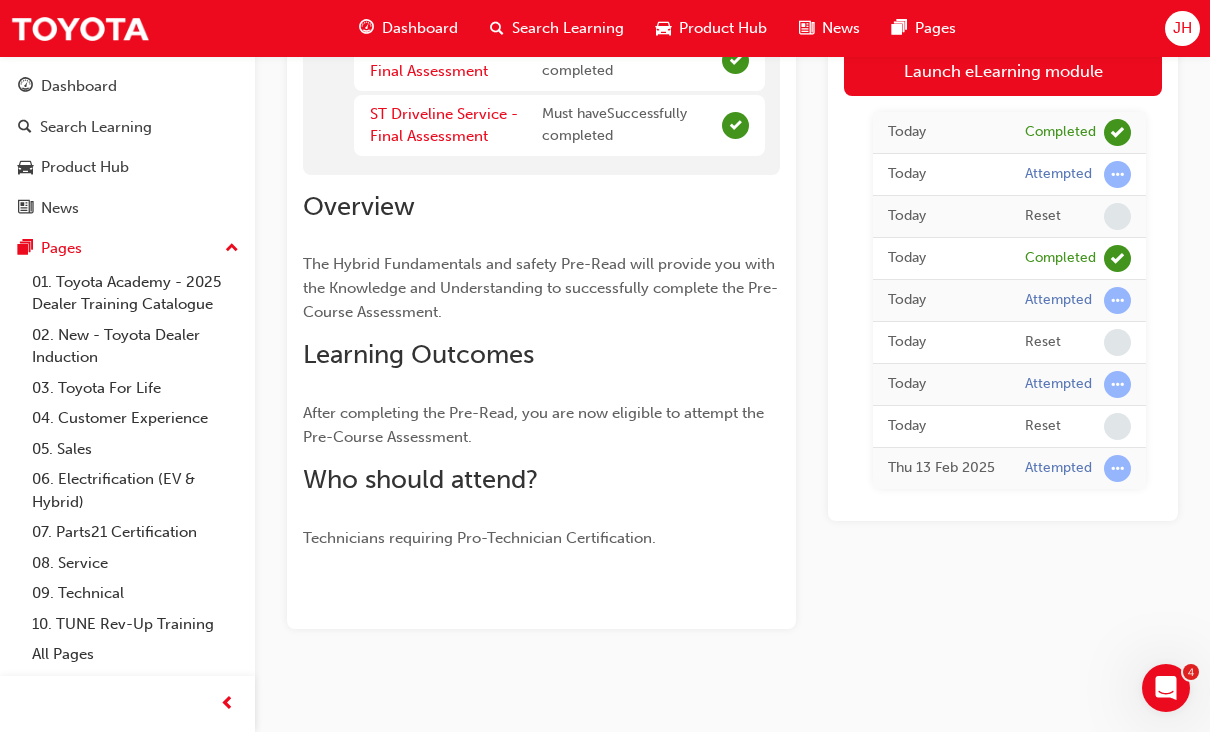 click on "Dashboard" at bounding box center [79, 86] 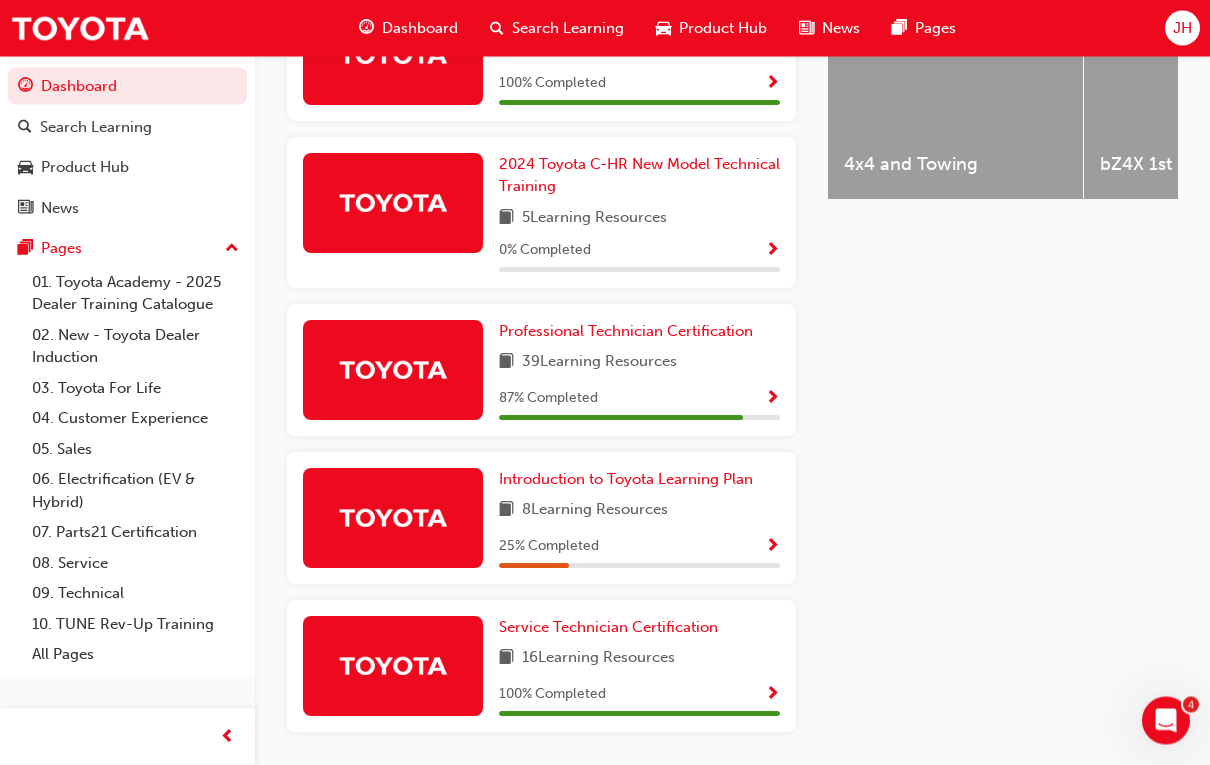 scroll, scrollTop: 896, scrollLeft: 0, axis: vertical 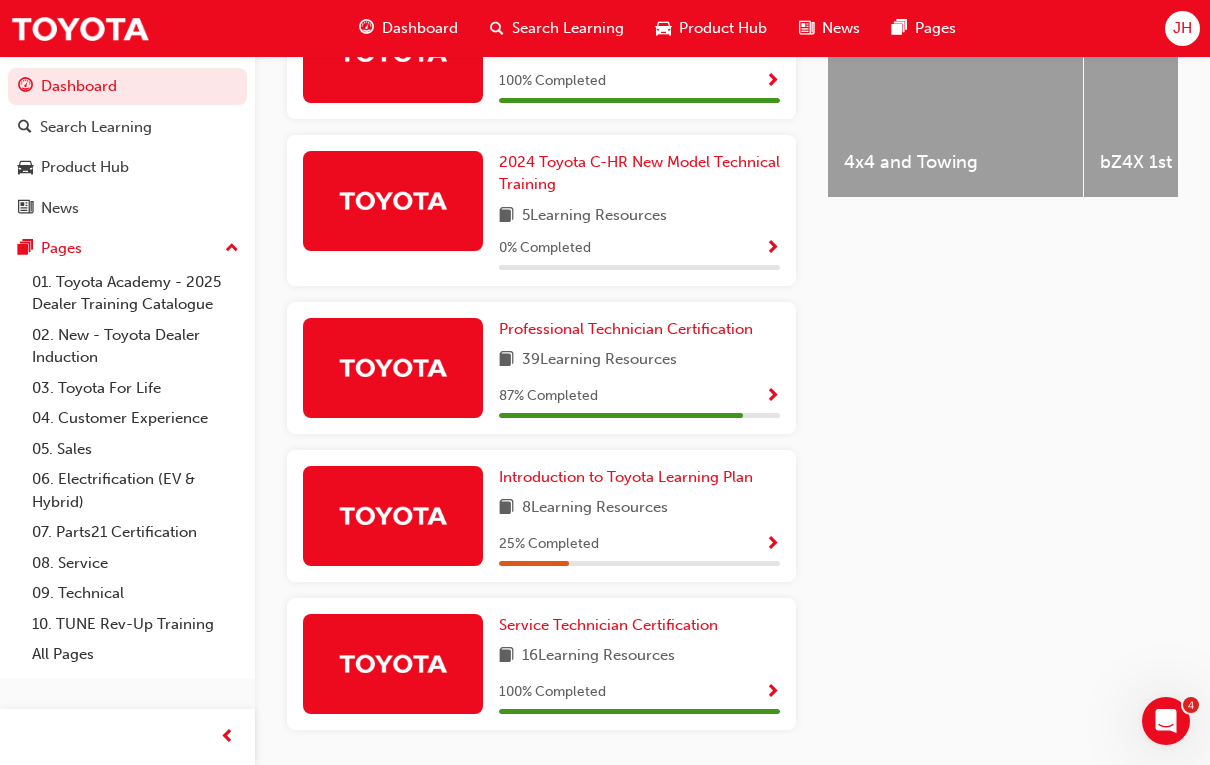 click on "Introduction to Toyota Learning Plan 8  Learning Resources 25 % Completed" at bounding box center (639, 516) 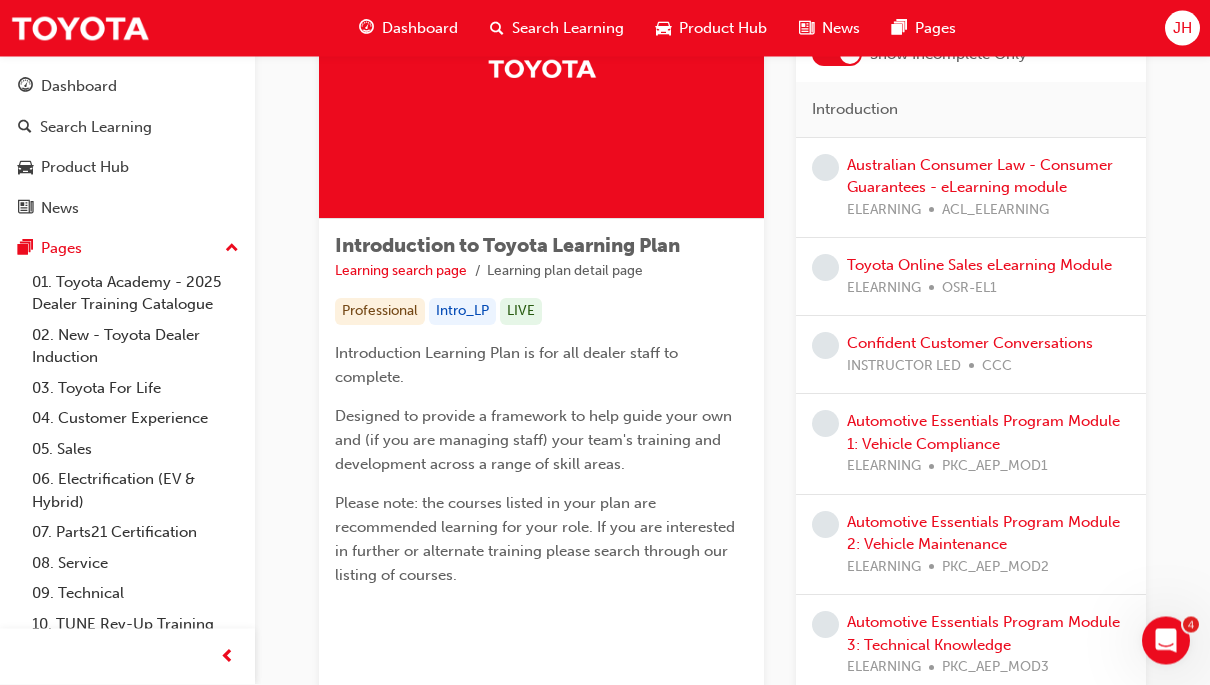 scroll, scrollTop: 0, scrollLeft: 0, axis: both 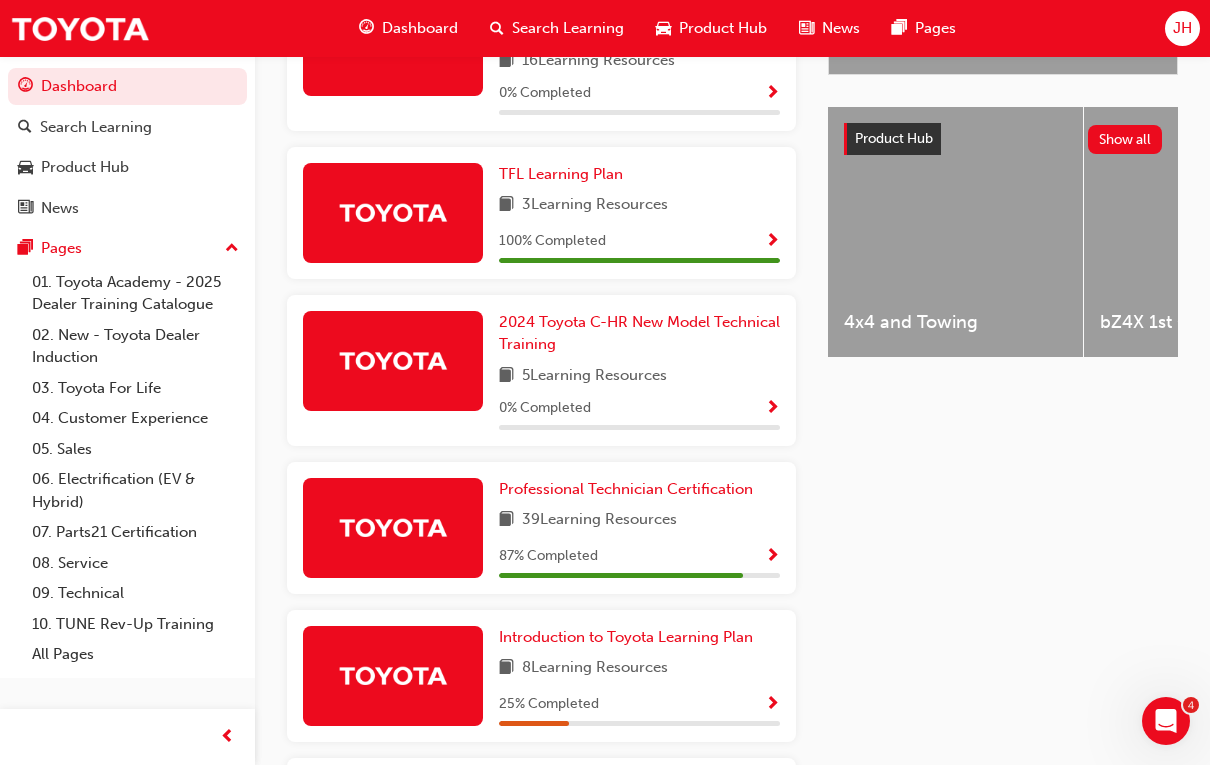 click on "Professional Technician Certification 39  Learning Resources 87 % Completed" at bounding box center (639, 528) 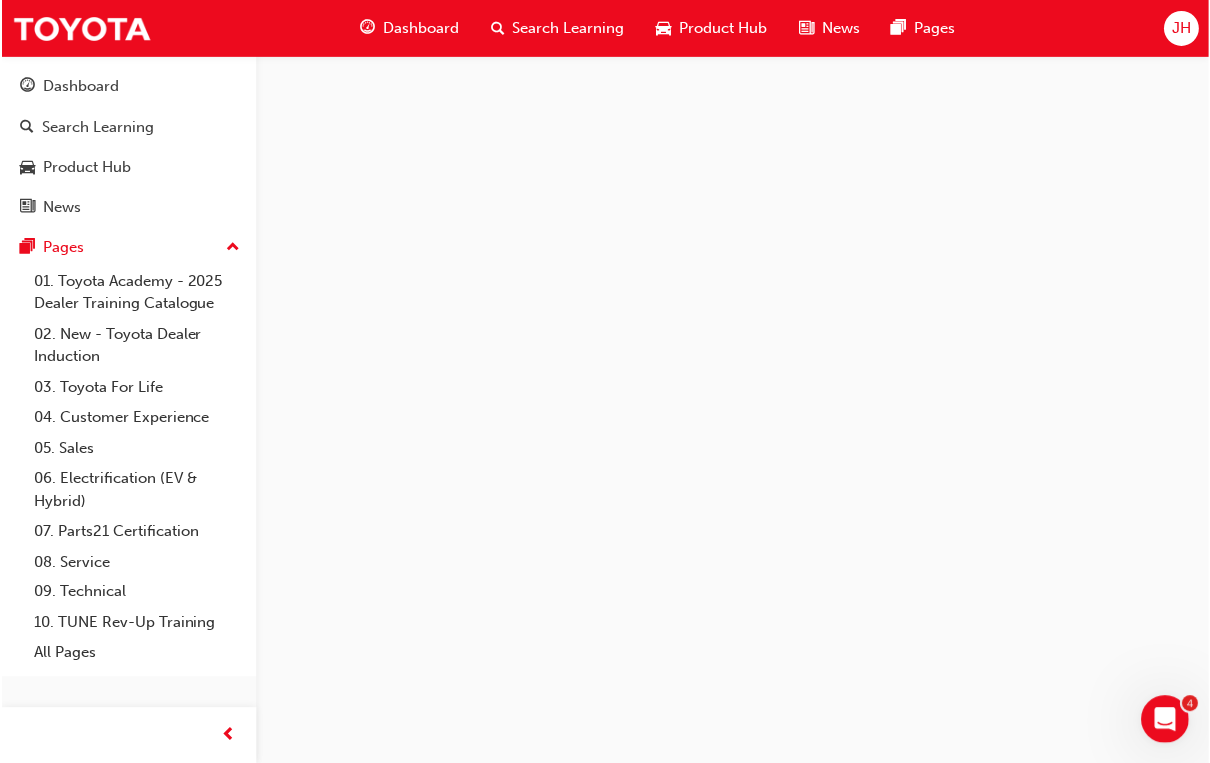scroll, scrollTop: 0, scrollLeft: 0, axis: both 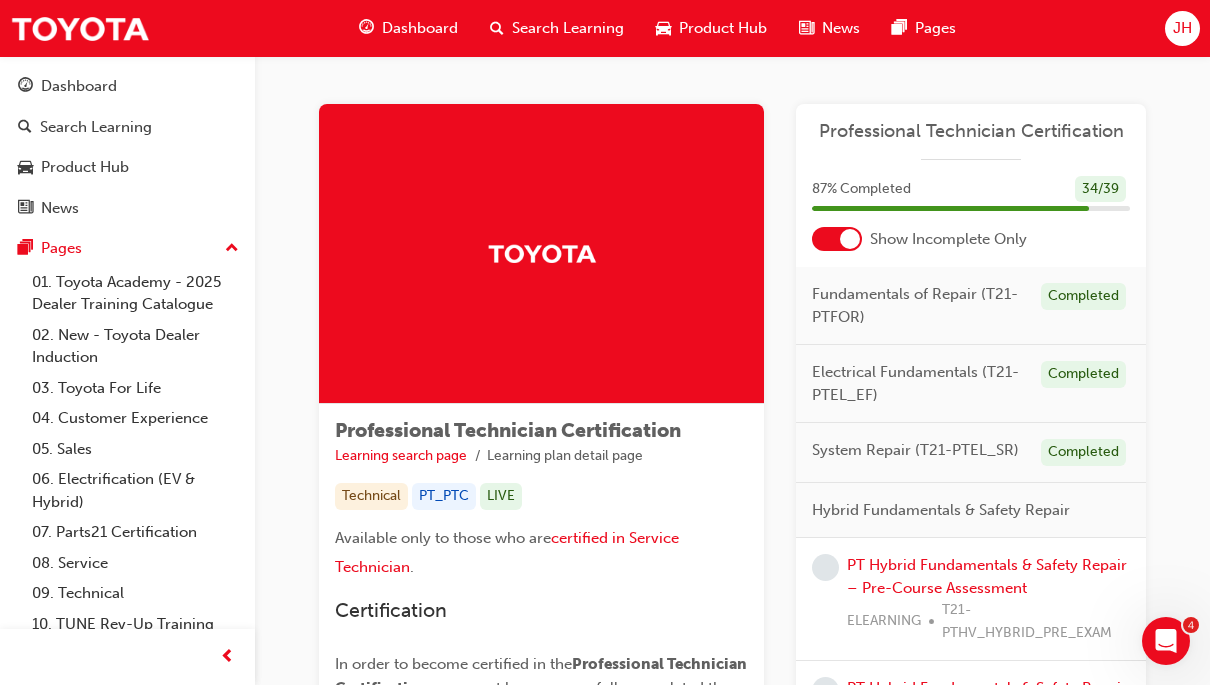 click at bounding box center [850, 239] 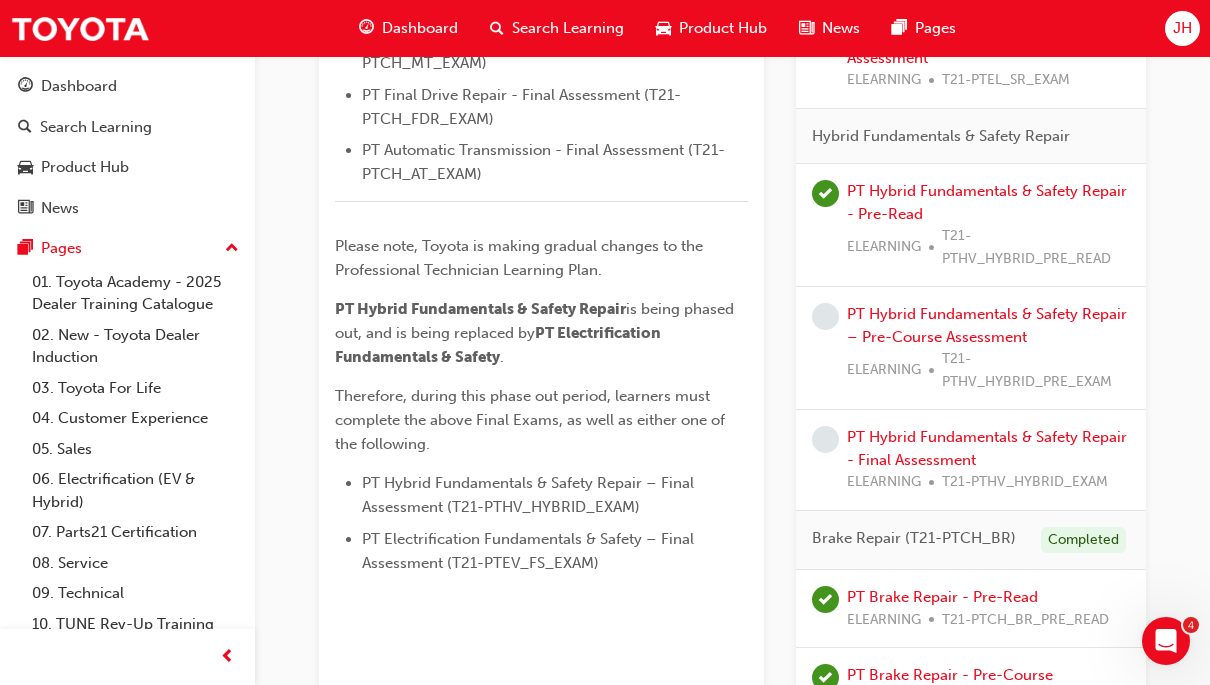 scroll, scrollTop: 1210, scrollLeft: 0, axis: vertical 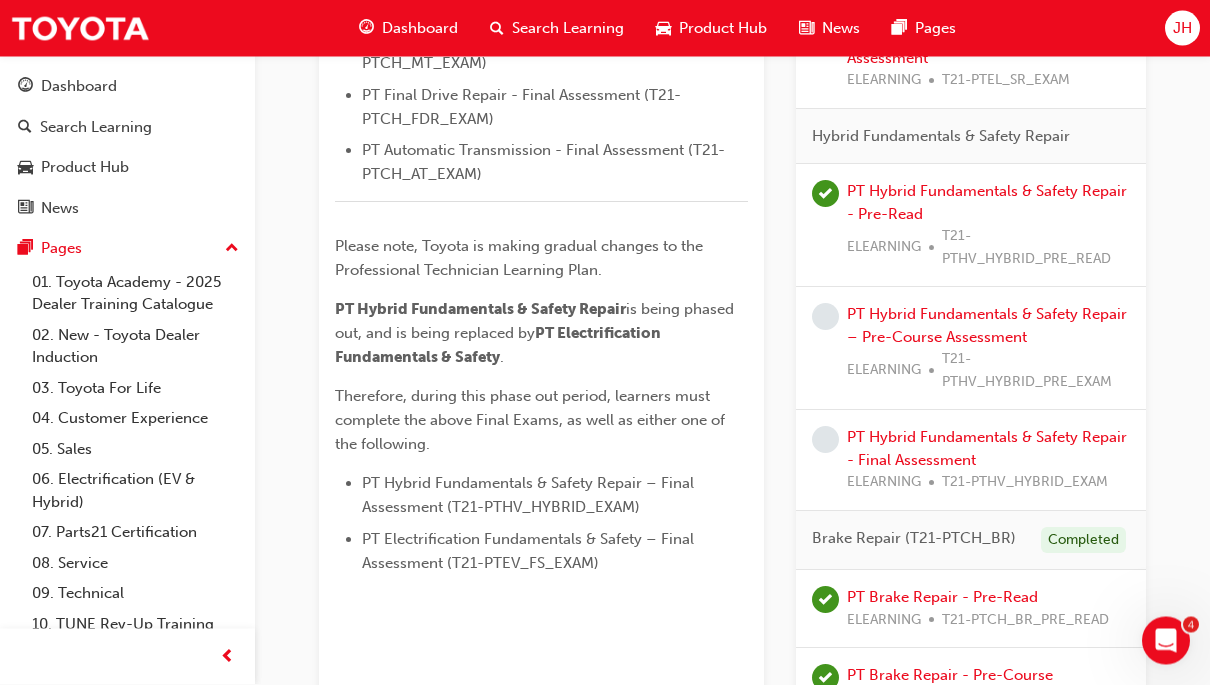click on "PT Hybrid Fundamentals & Safety Repair – Pre-Course Assessment" at bounding box center [987, 326] 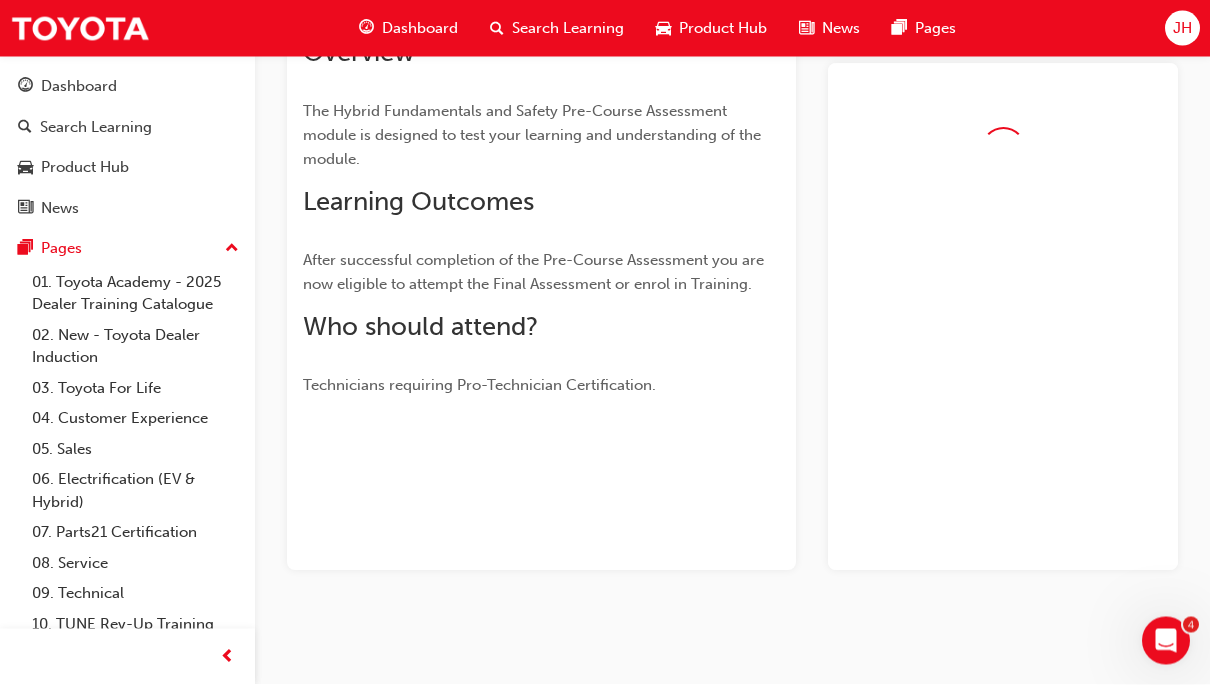 scroll, scrollTop: 312, scrollLeft: 0, axis: vertical 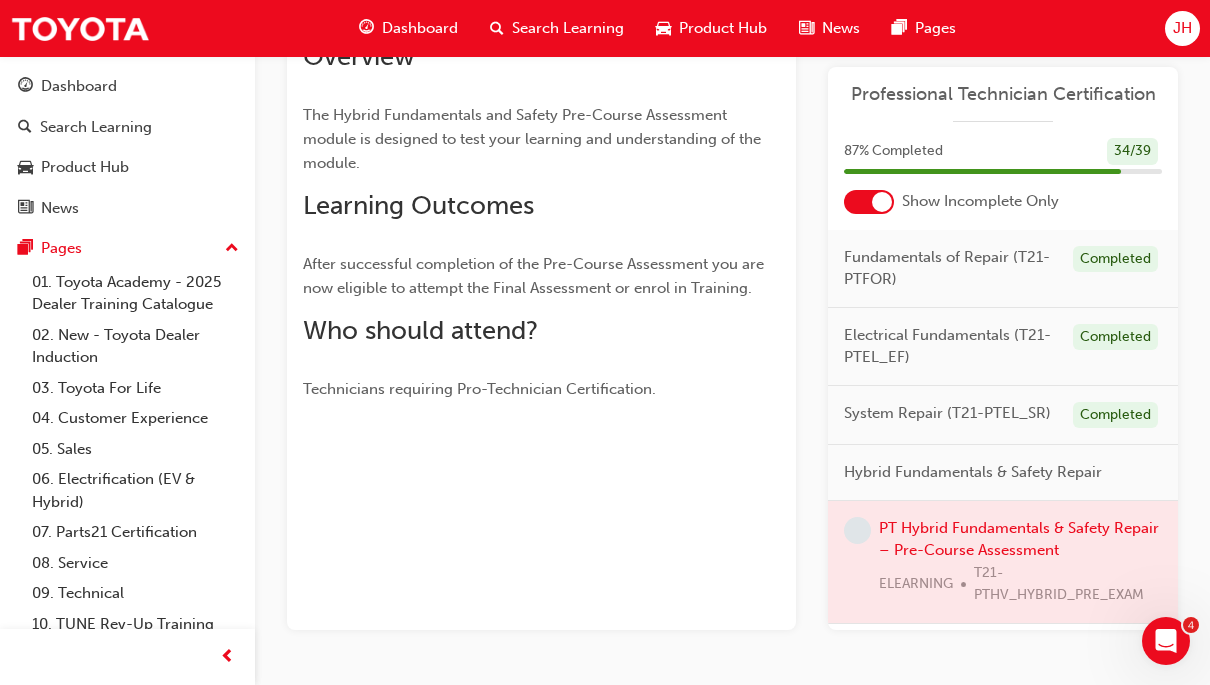 click at bounding box center (1003, 562) 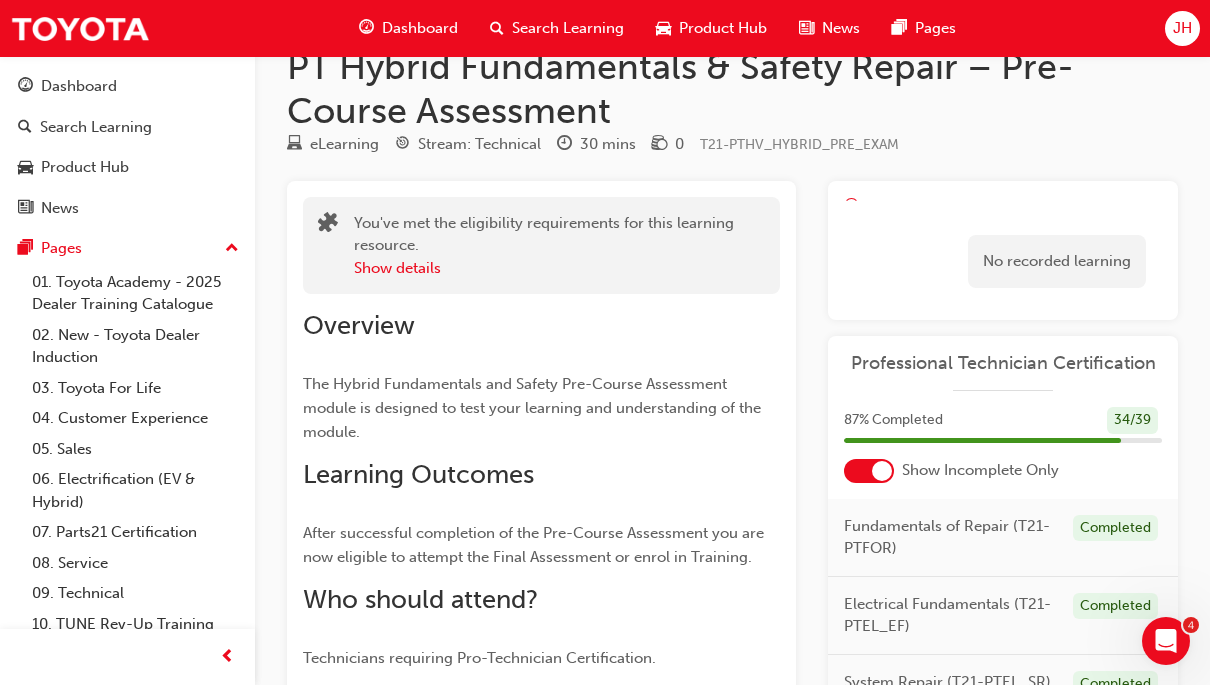 scroll, scrollTop: 39, scrollLeft: 0, axis: vertical 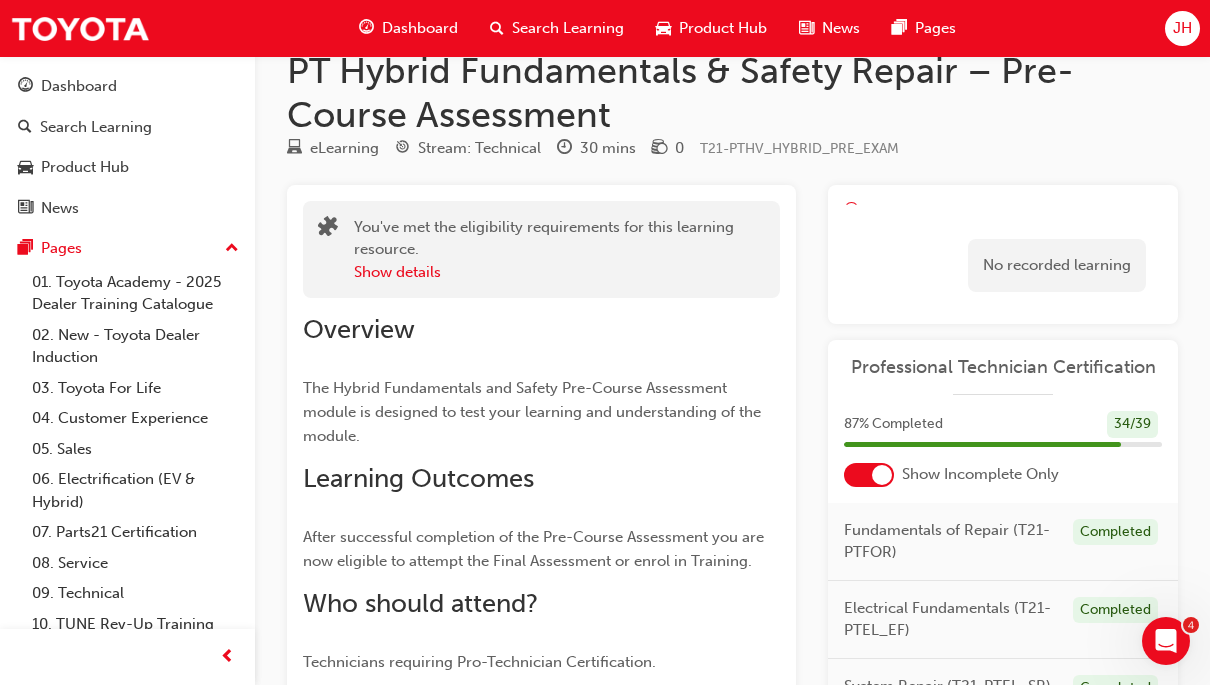 click on "Show details" at bounding box center [397, 272] 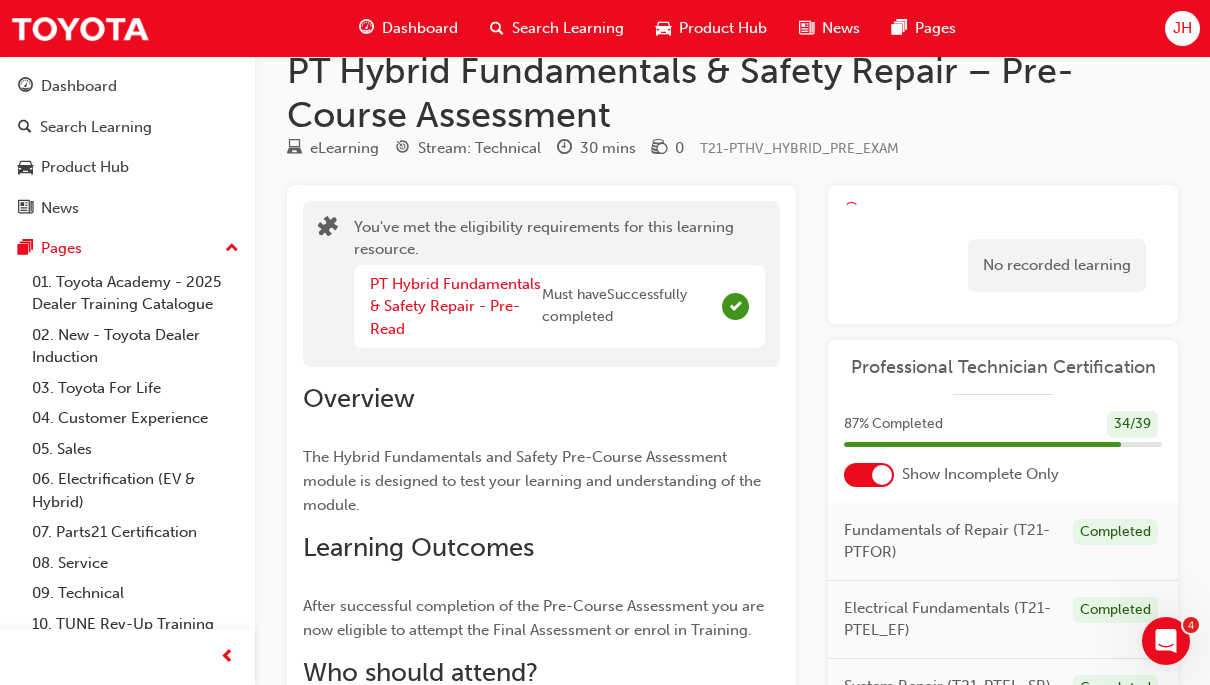 scroll, scrollTop: 91, scrollLeft: 0, axis: vertical 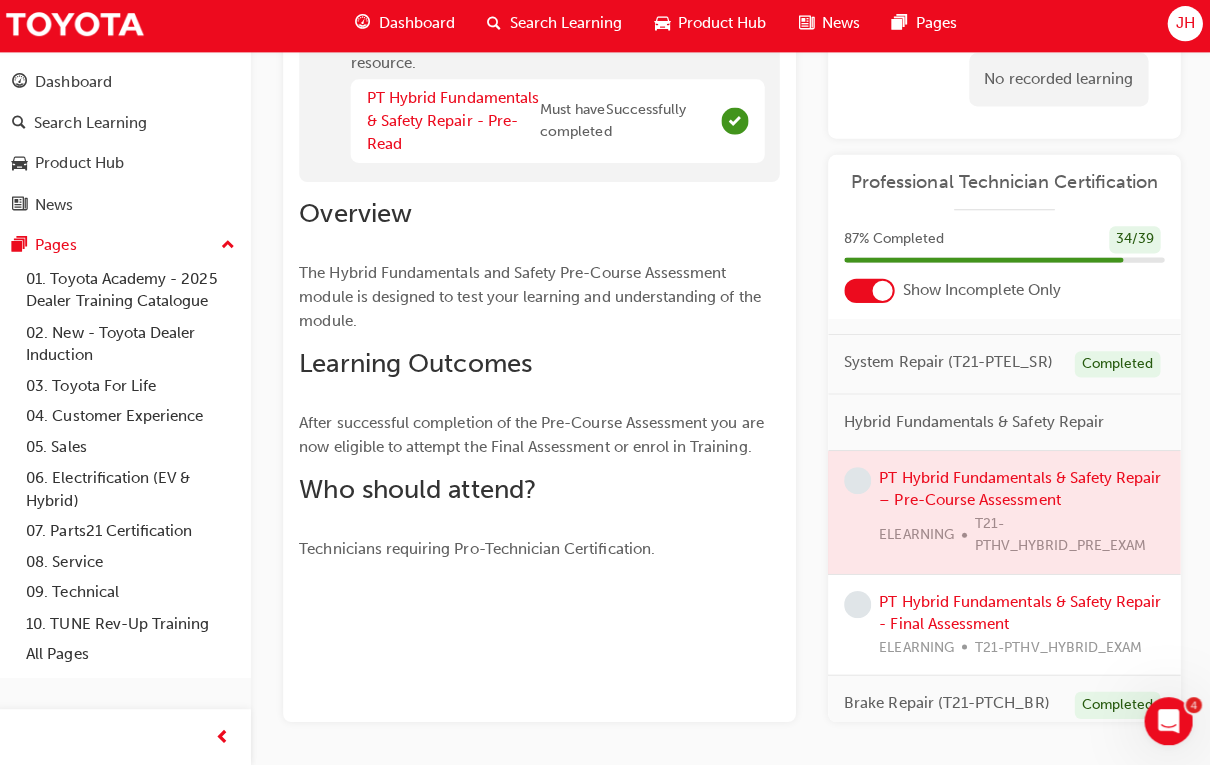 click at bounding box center (1003, 514) 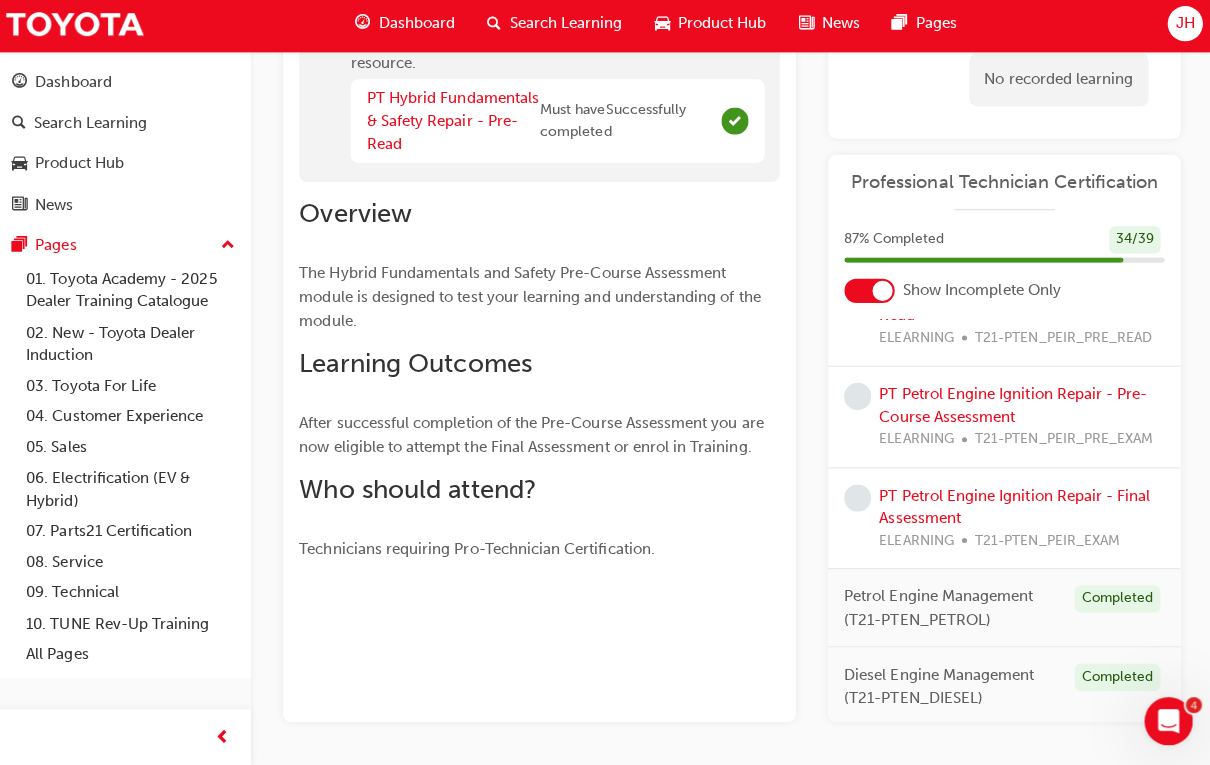 scroll, scrollTop: 840, scrollLeft: 0, axis: vertical 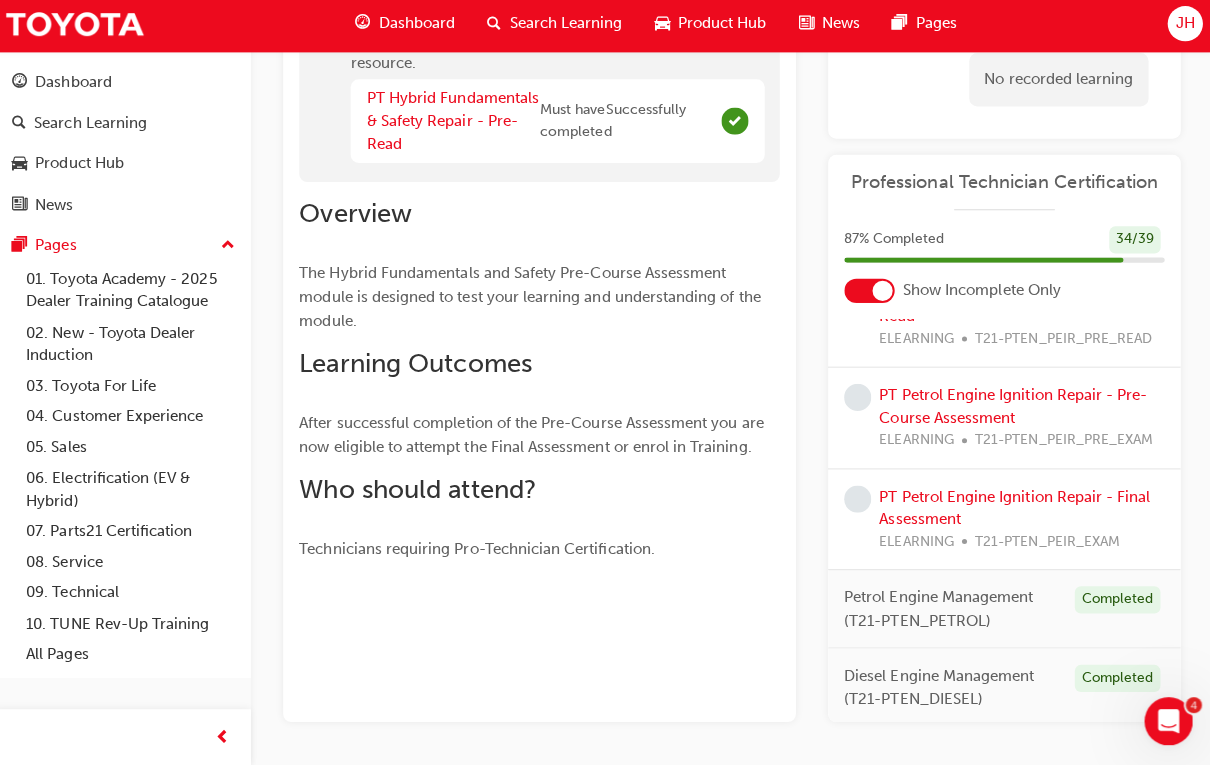 click on "PT Petrol Engine Ignition Repair - Final Assessment" at bounding box center (1013, 509) 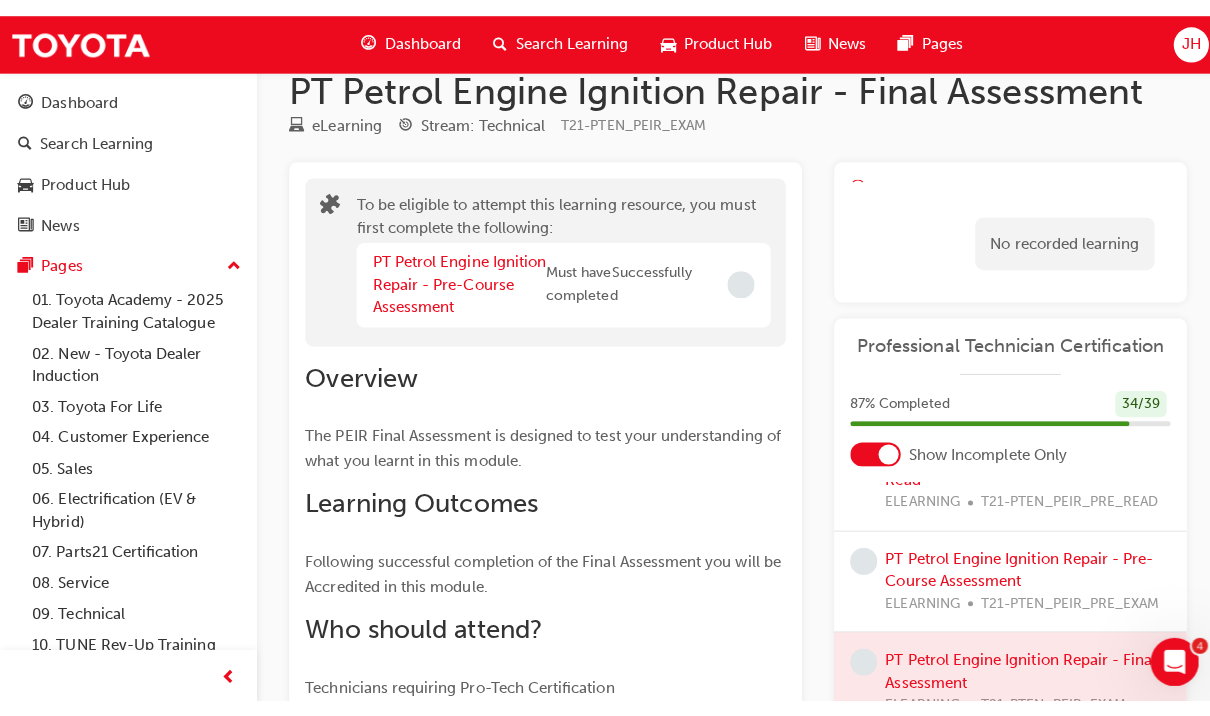 scroll, scrollTop: 0, scrollLeft: 0, axis: both 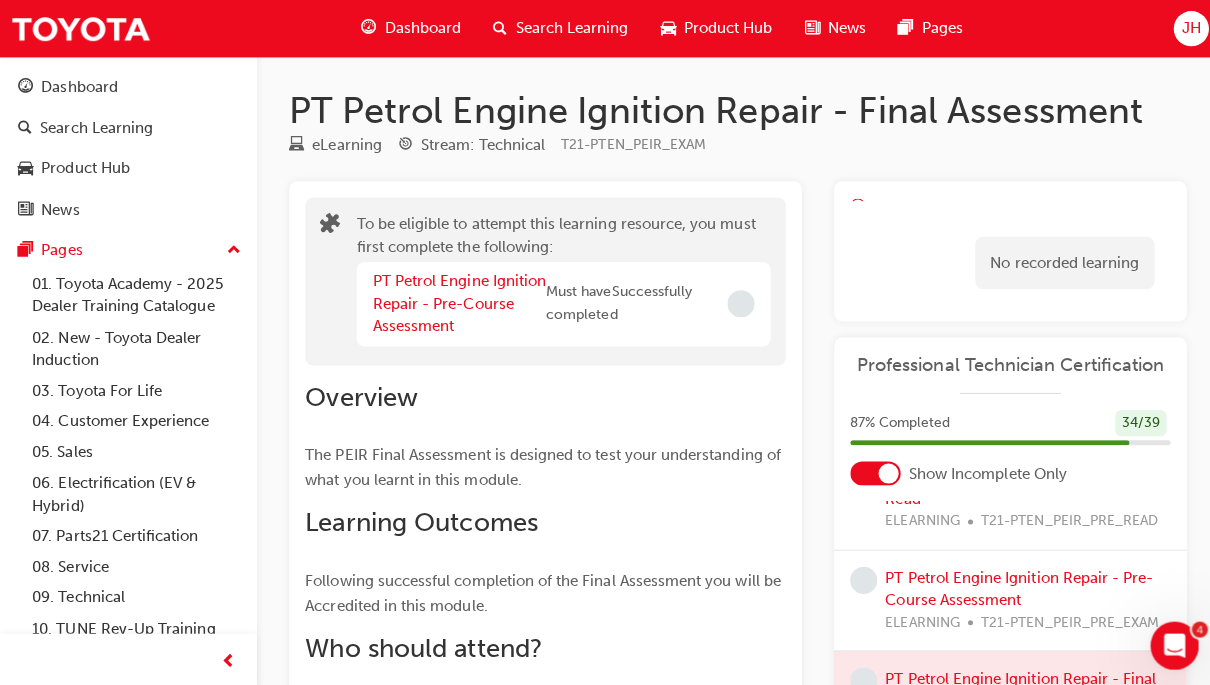 click on "PT Petrol Engine Ignition Repair - Pre-Course Assessment" at bounding box center (456, 301) 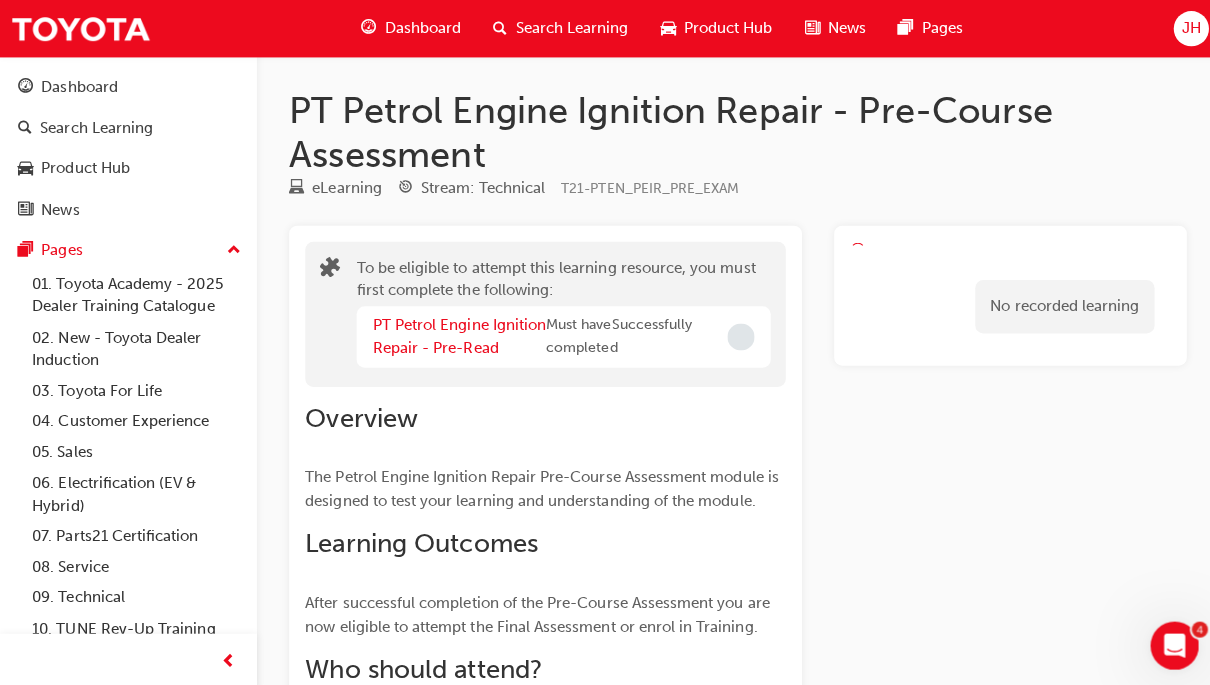click on "PT Petrol Engine Ignition Repair - Pre-Read" at bounding box center [456, 334] 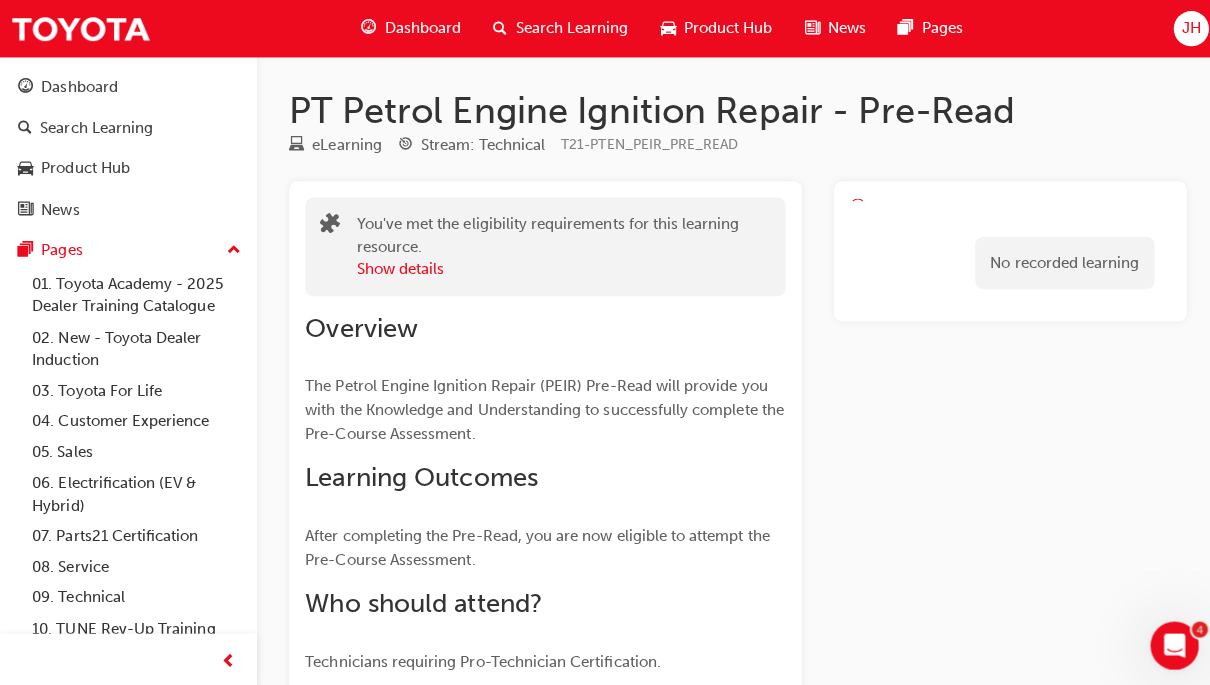 click on "Show details" at bounding box center [397, 267] 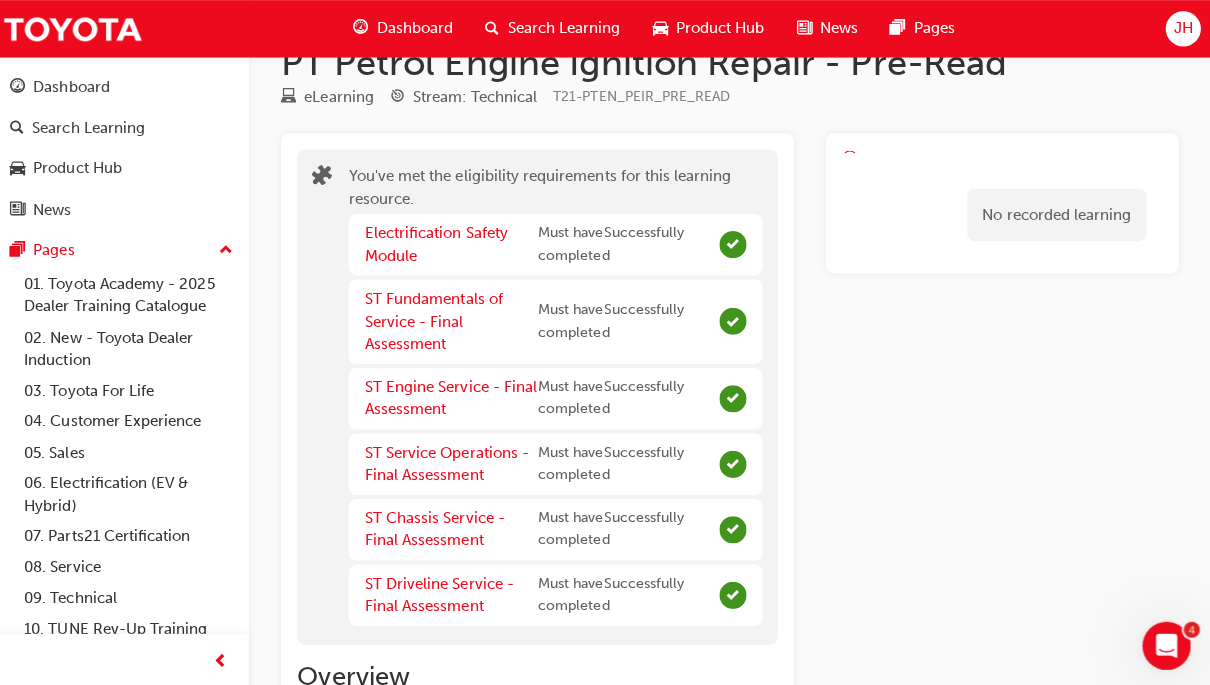 click on "Electrification Safety Module" at bounding box center [441, 242] 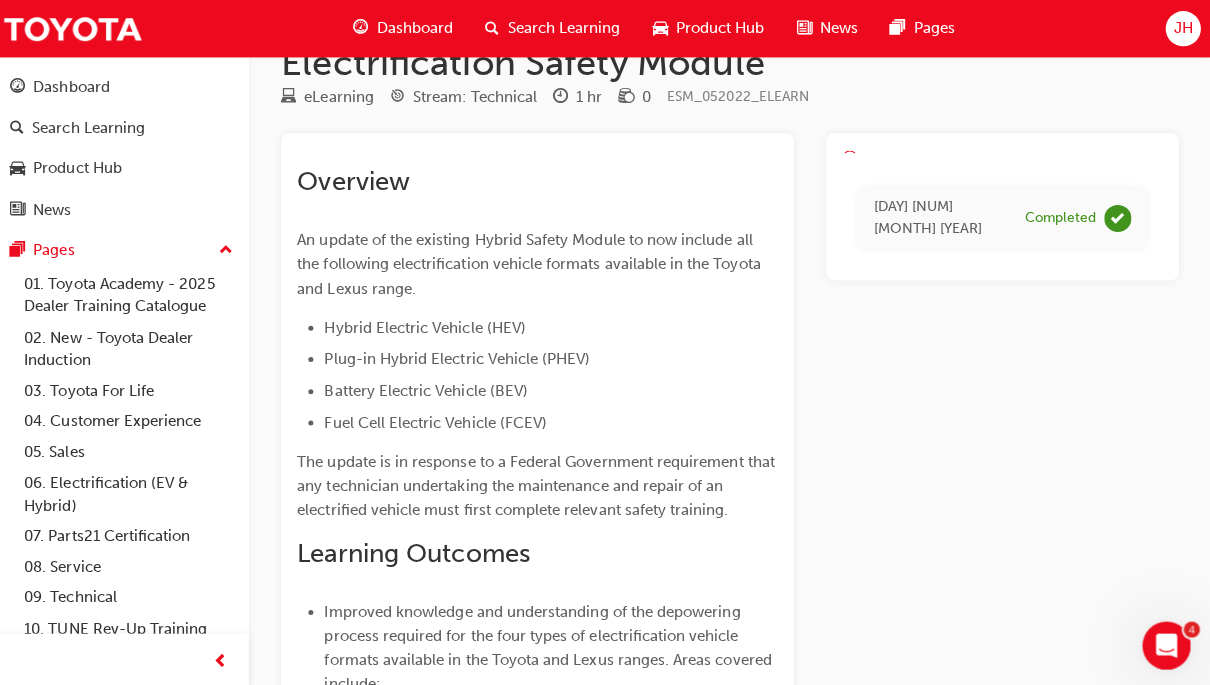 scroll, scrollTop: 47, scrollLeft: 0, axis: vertical 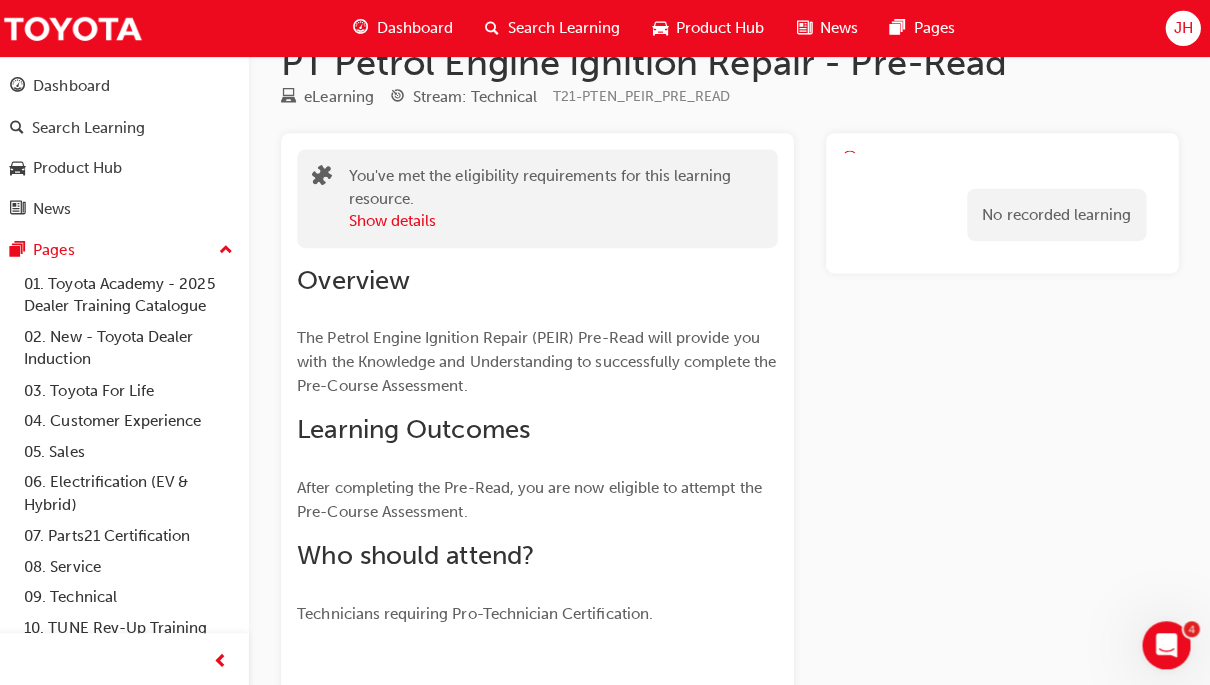 click on "Show details" at bounding box center (397, 220) 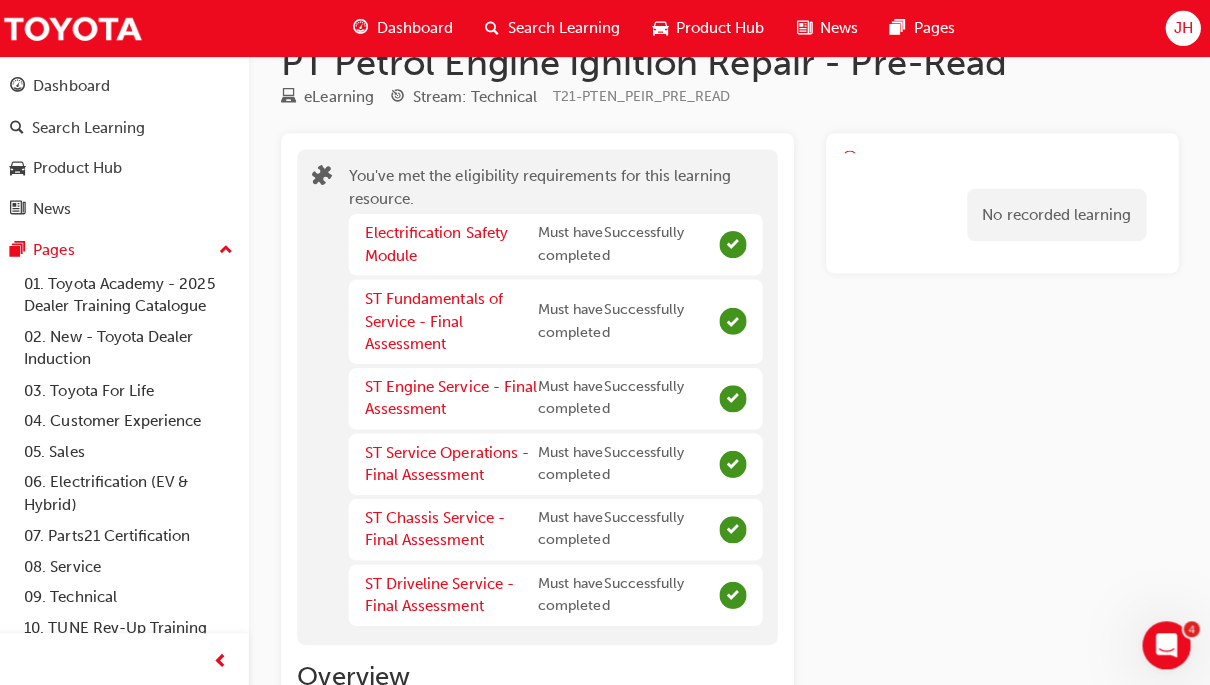 click on "ST Fundamentals of Service - Final Assessment" at bounding box center [438, 319] 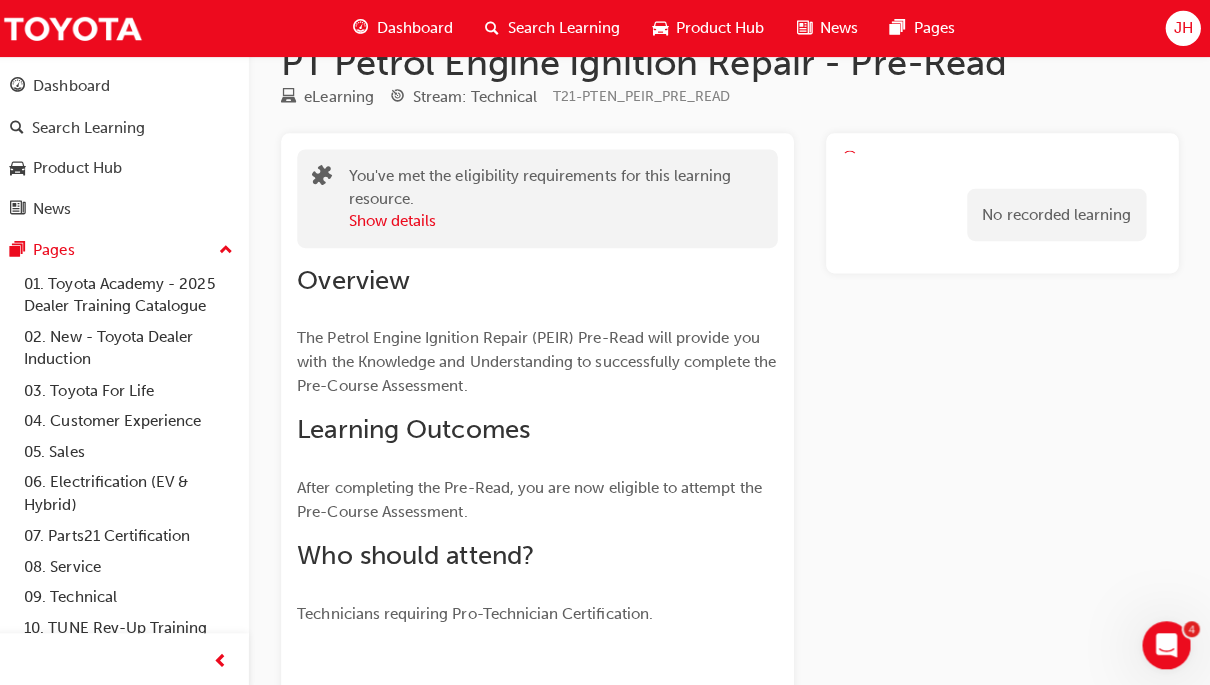 scroll, scrollTop: 0, scrollLeft: 0, axis: both 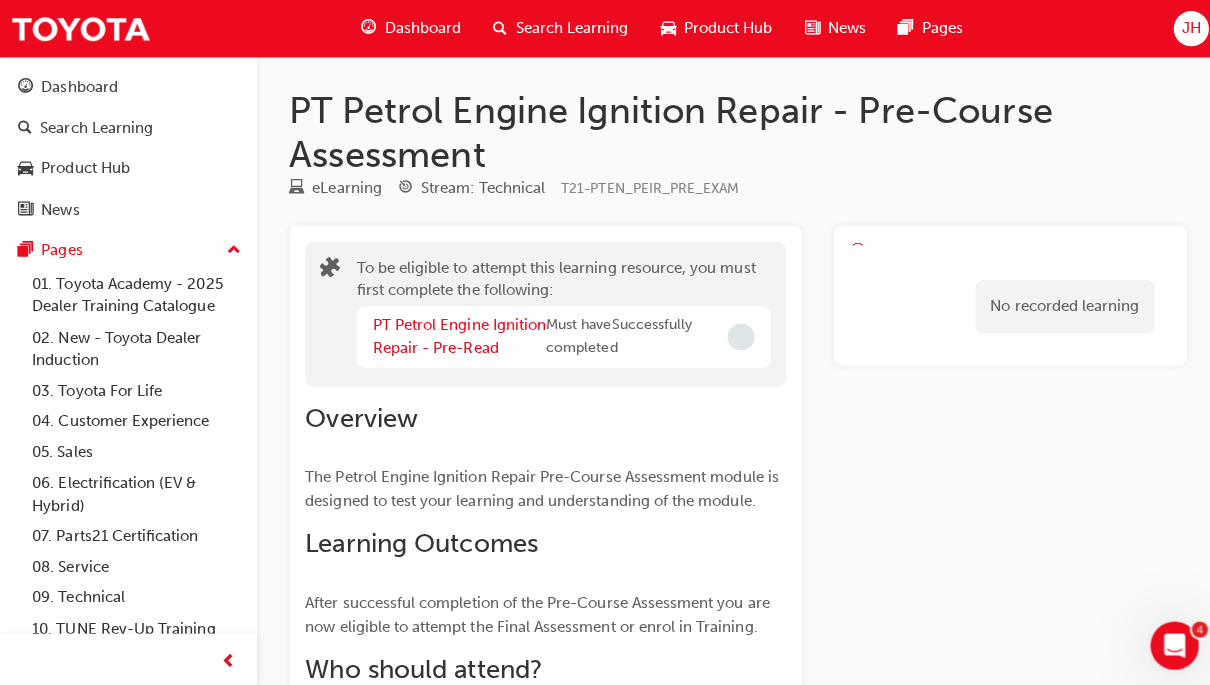 click on "PT Petrol Engine Ignition Repair - Pre-Read" at bounding box center (456, 334) 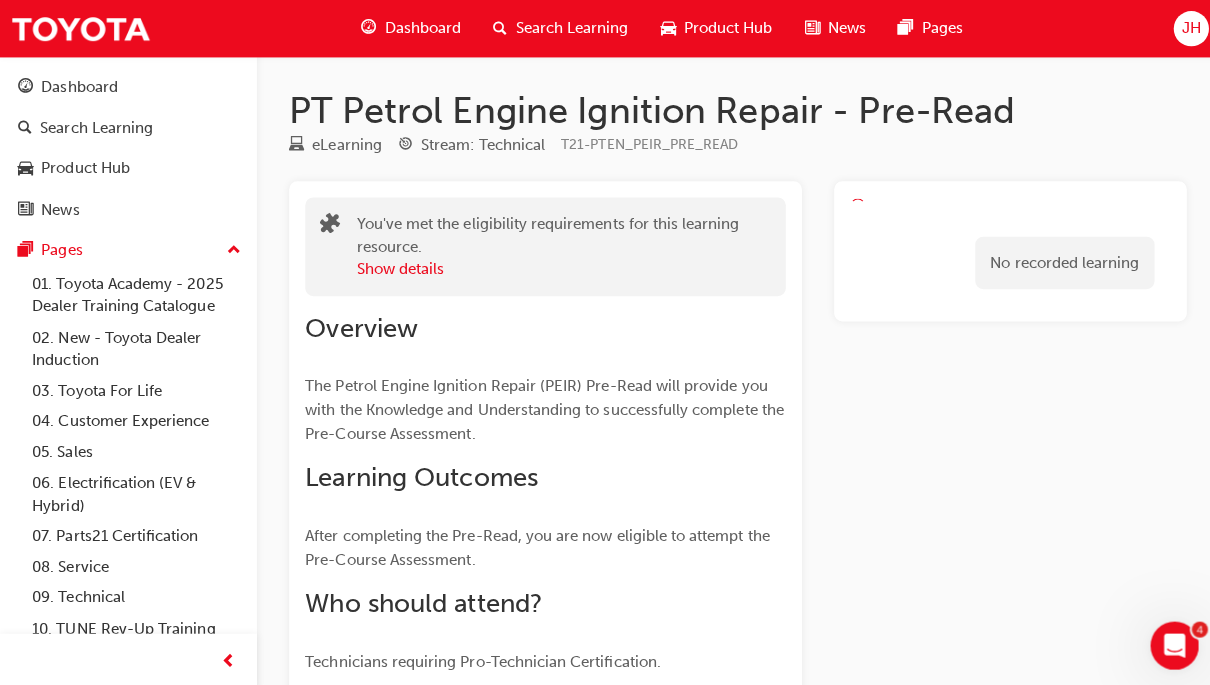 click on "Show details" at bounding box center (397, 267) 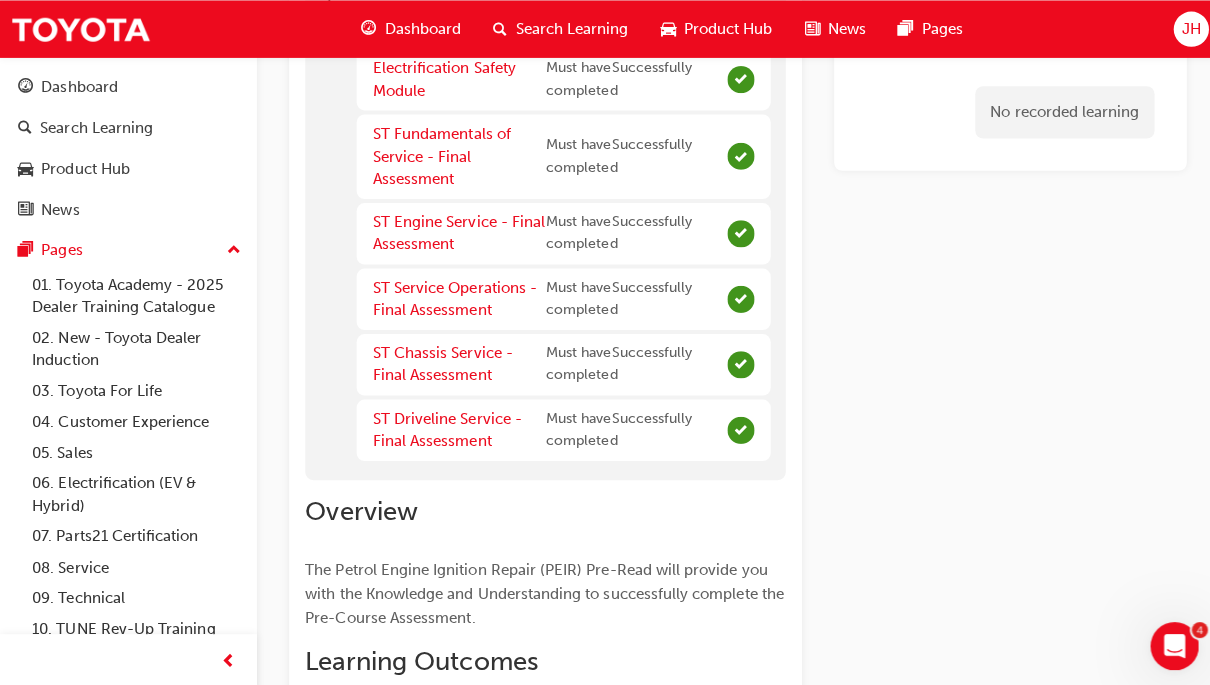 scroll, scrollTop: 210, scrollLeft: 0, axis: vertical 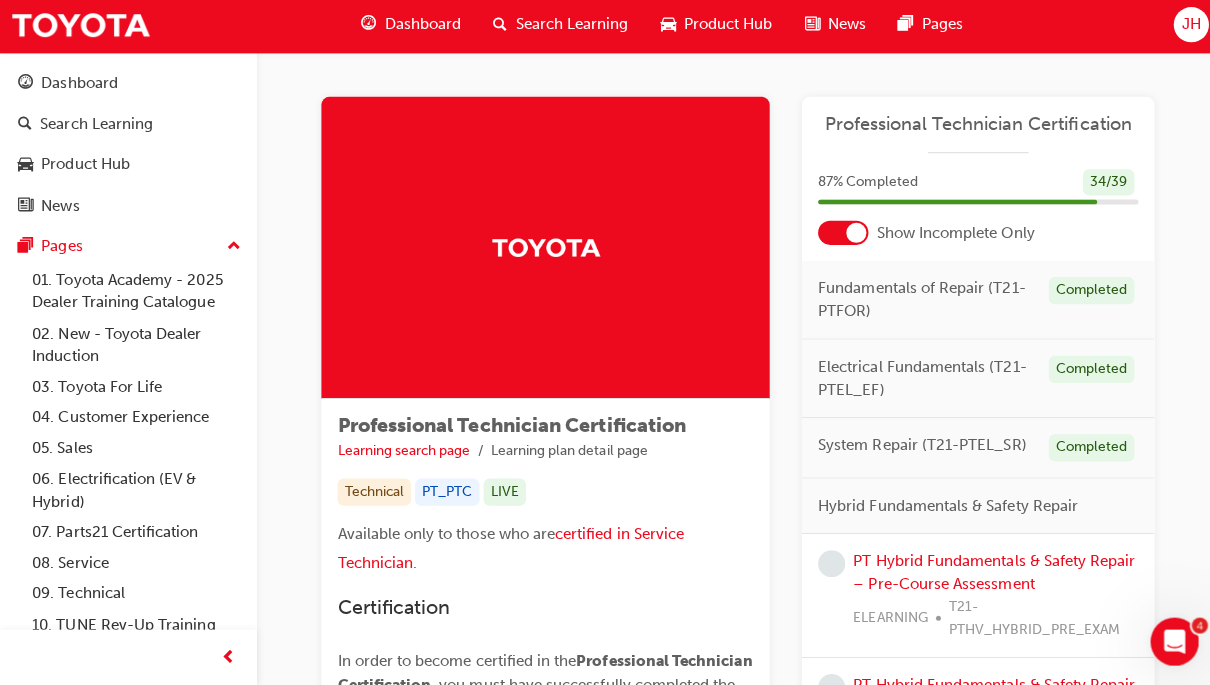click on "Hybrid Fundamentals & Safety Repair" at bounding box center (941, 506) 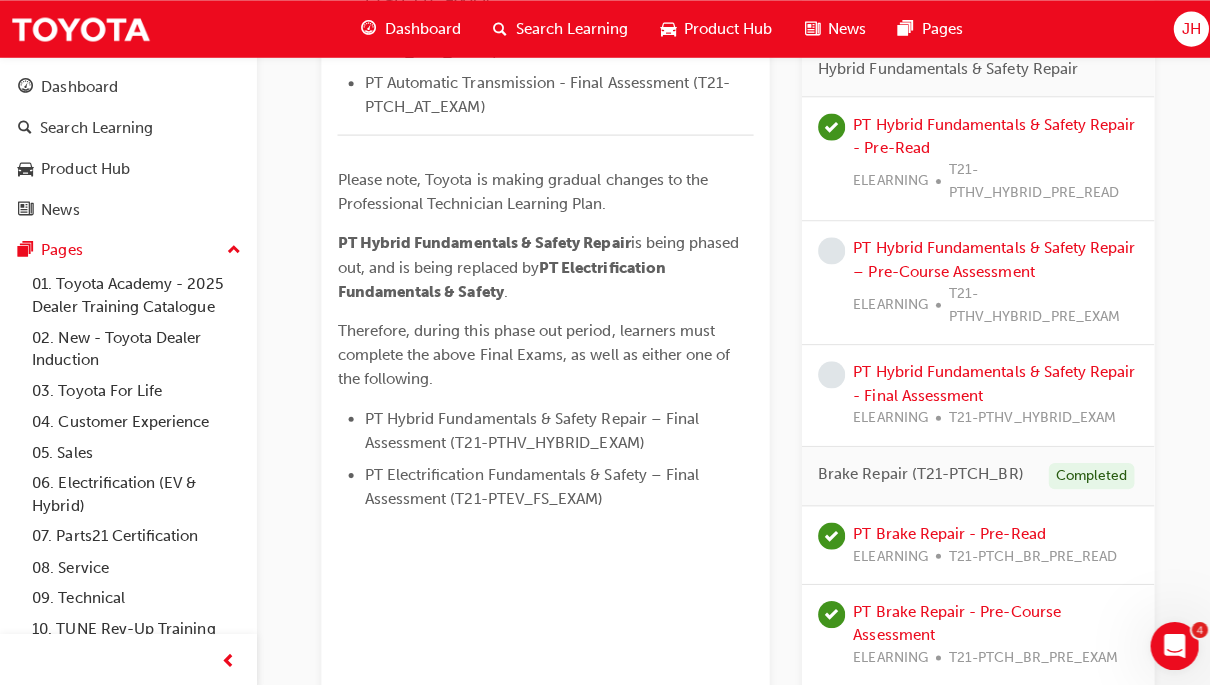 scroll, scrollTop: 1253, scrollLeft: 0, axis: vertical 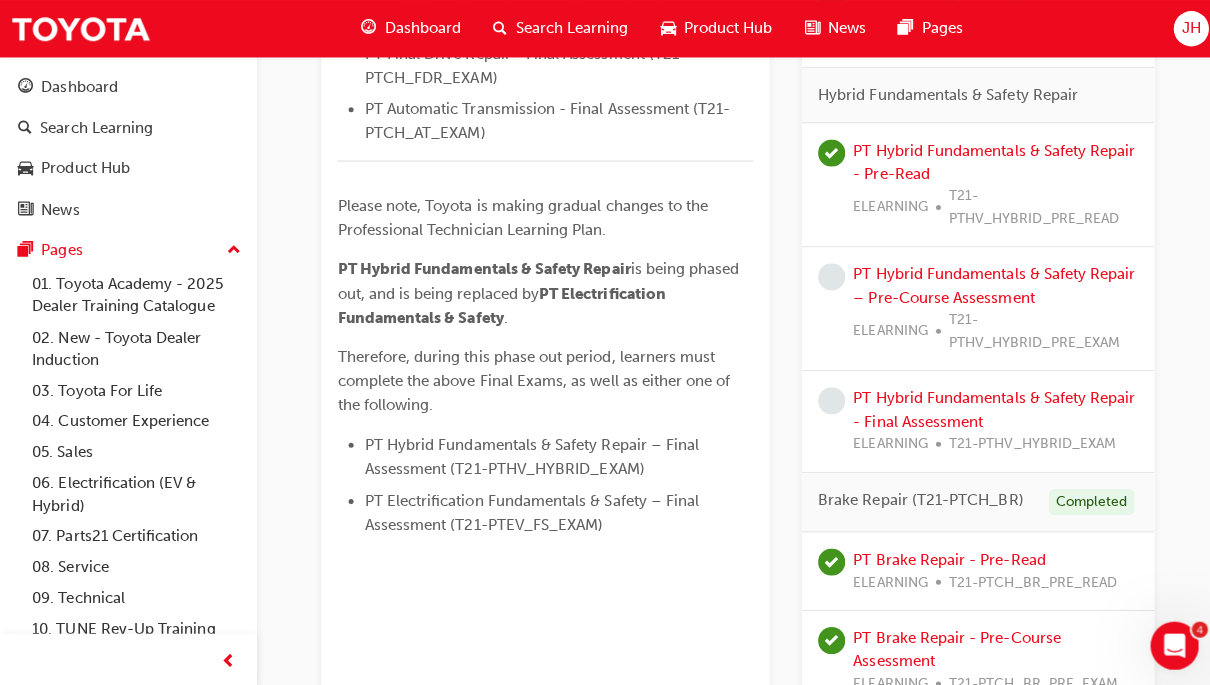 click on "PT Hybrid Fundamentals & Safety Repair – Pre-Course Assessment" at bounding box center [987, 283] 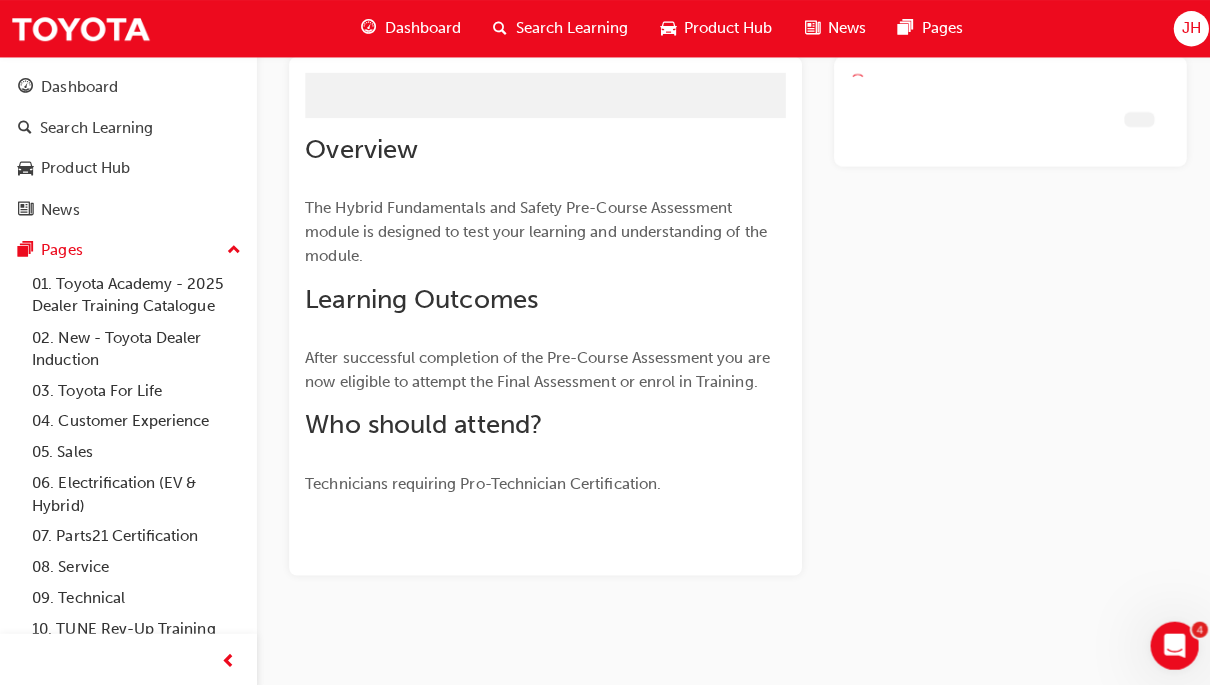 scroll, scrollTop: 0, scrollLeft: 0, axis: both 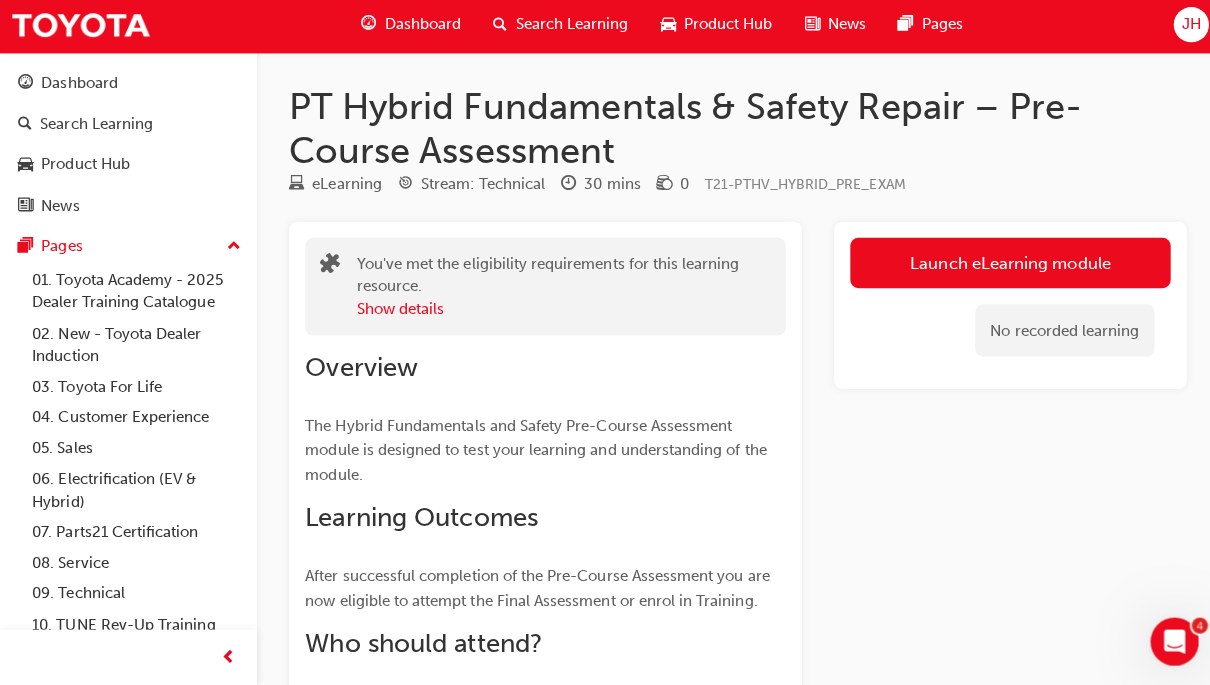 click on "Launch eLearning module" at bounding box center [1003, 265] 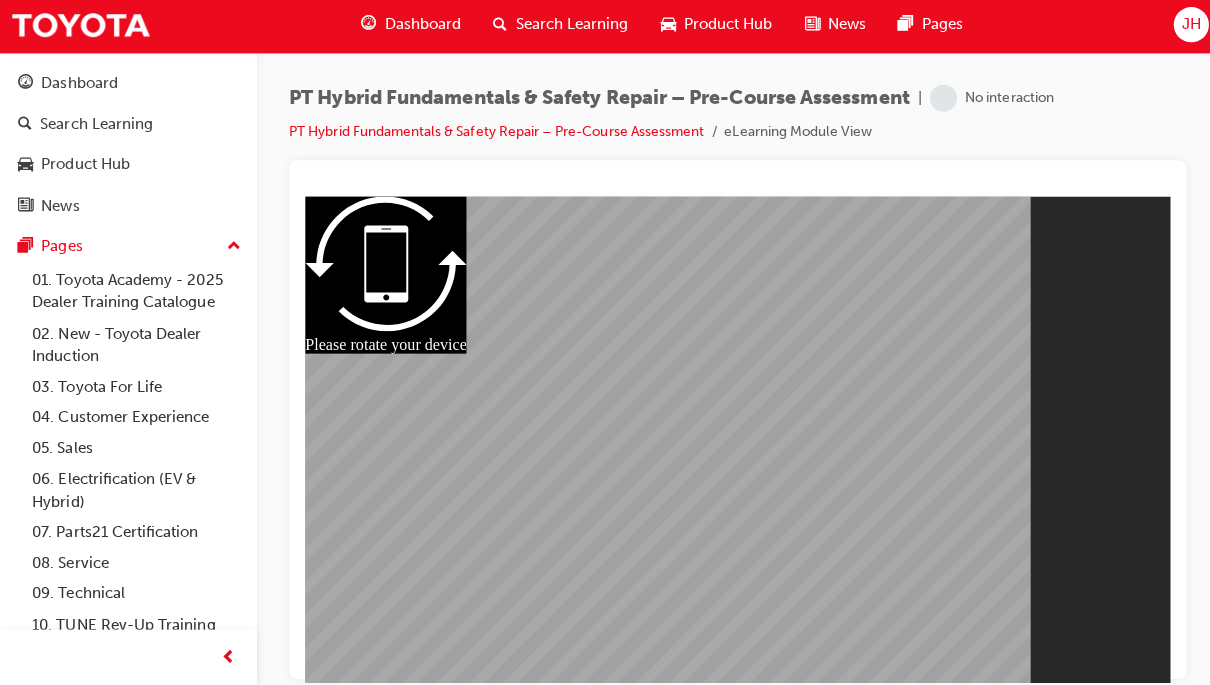 scroll, scrollTop: 0, scrollLeft: 0, axis: both 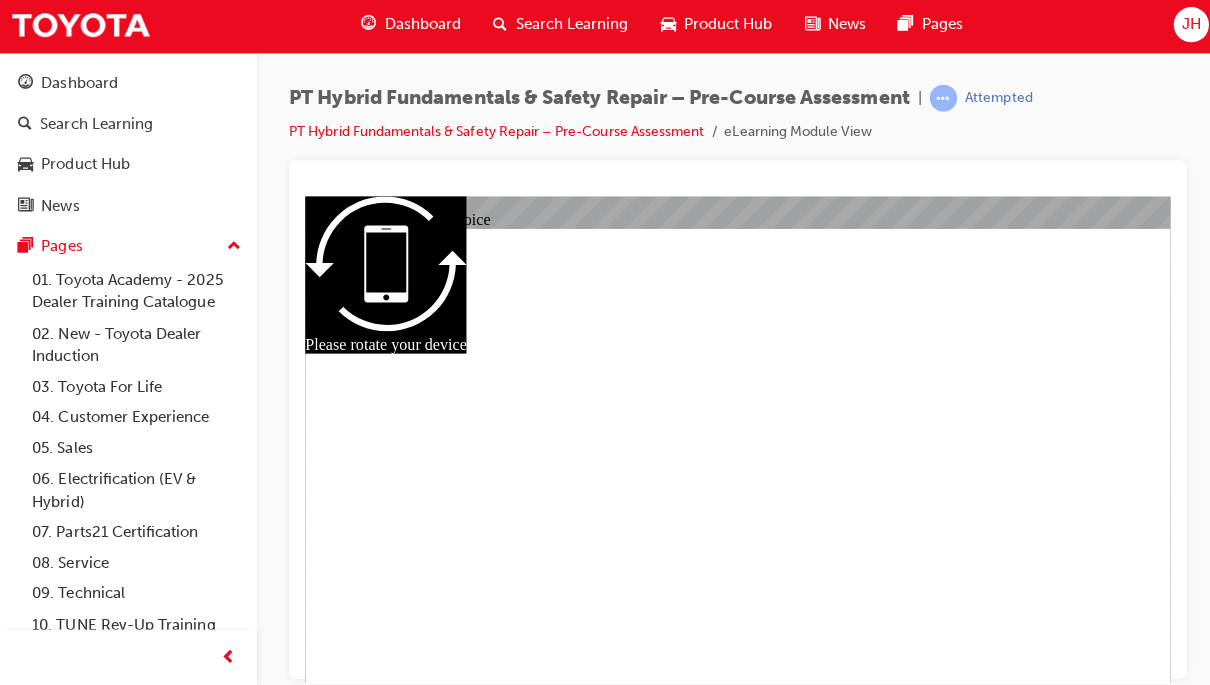 radio on "true" 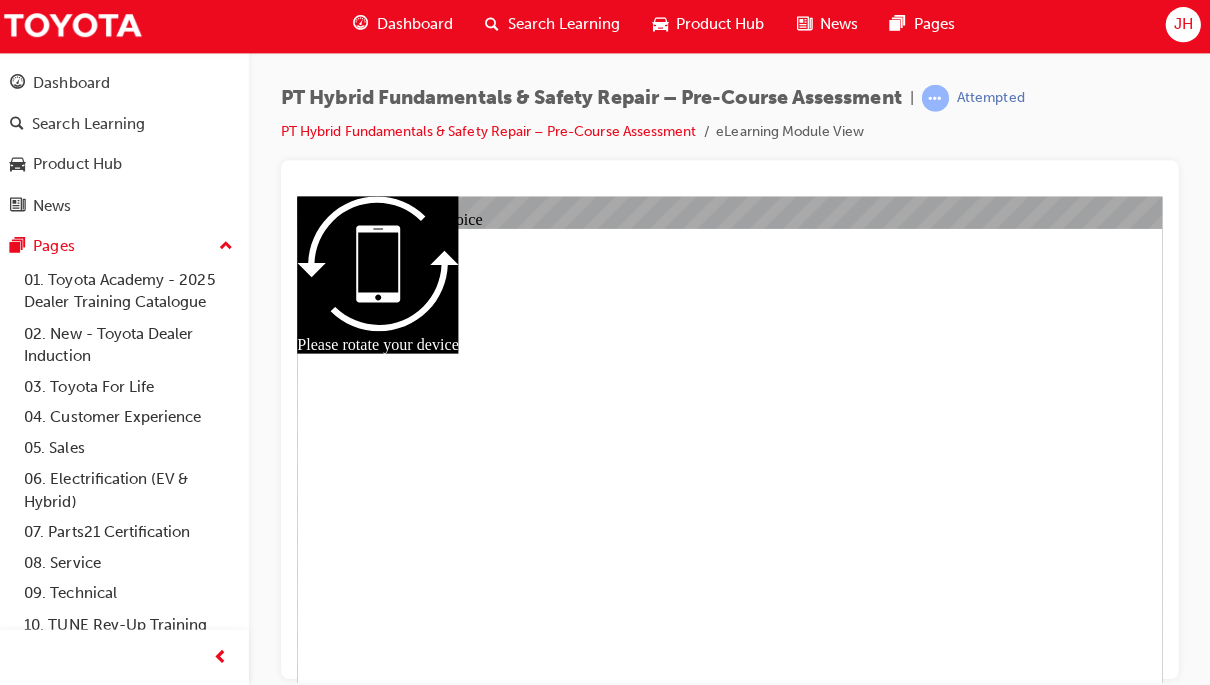 radio on "true" 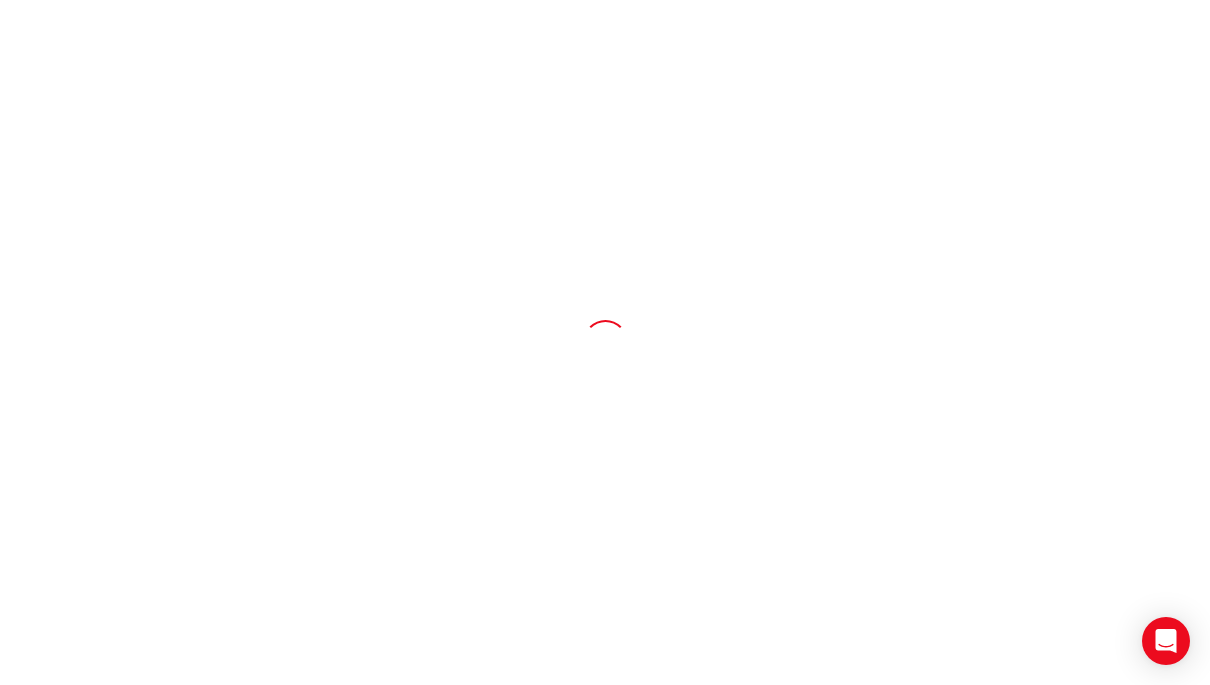 scroll, scrollTop: 0, scrollLeft: 0, axis: both 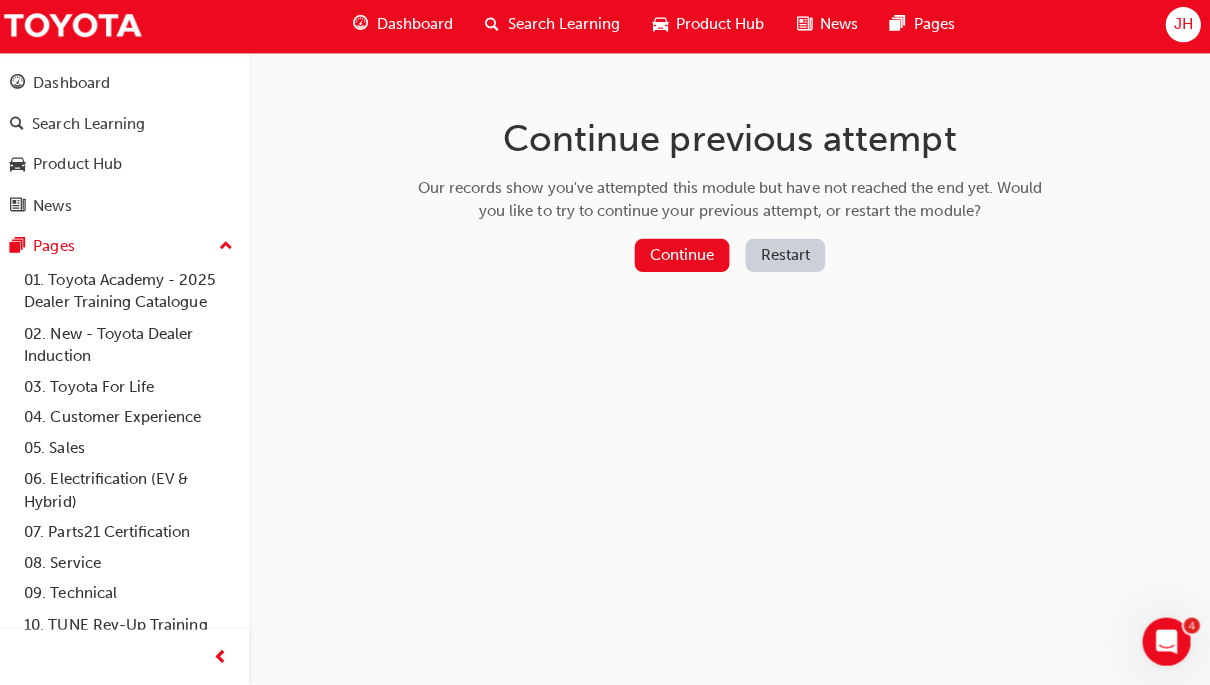 click on "Restart" at bounding box center (787, 257) 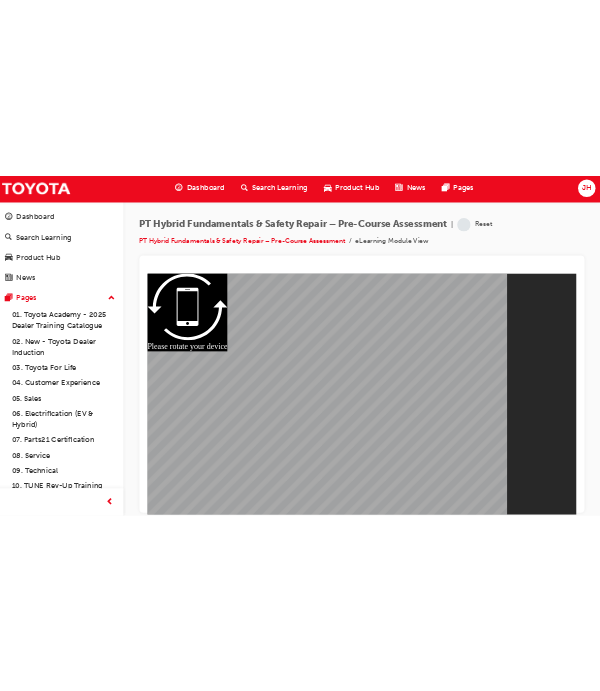 scroll, scrollTop: 0, scrollLeft: 0, axis: both 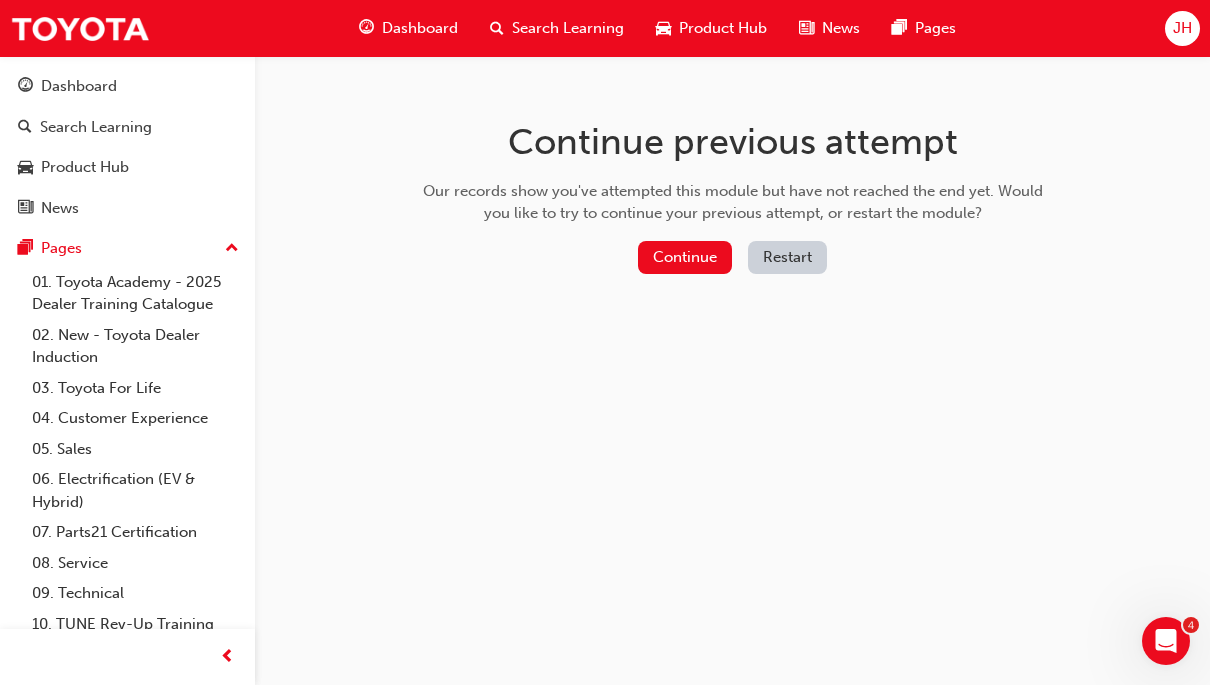 click on "Restart" at bounding box center (787, 257) 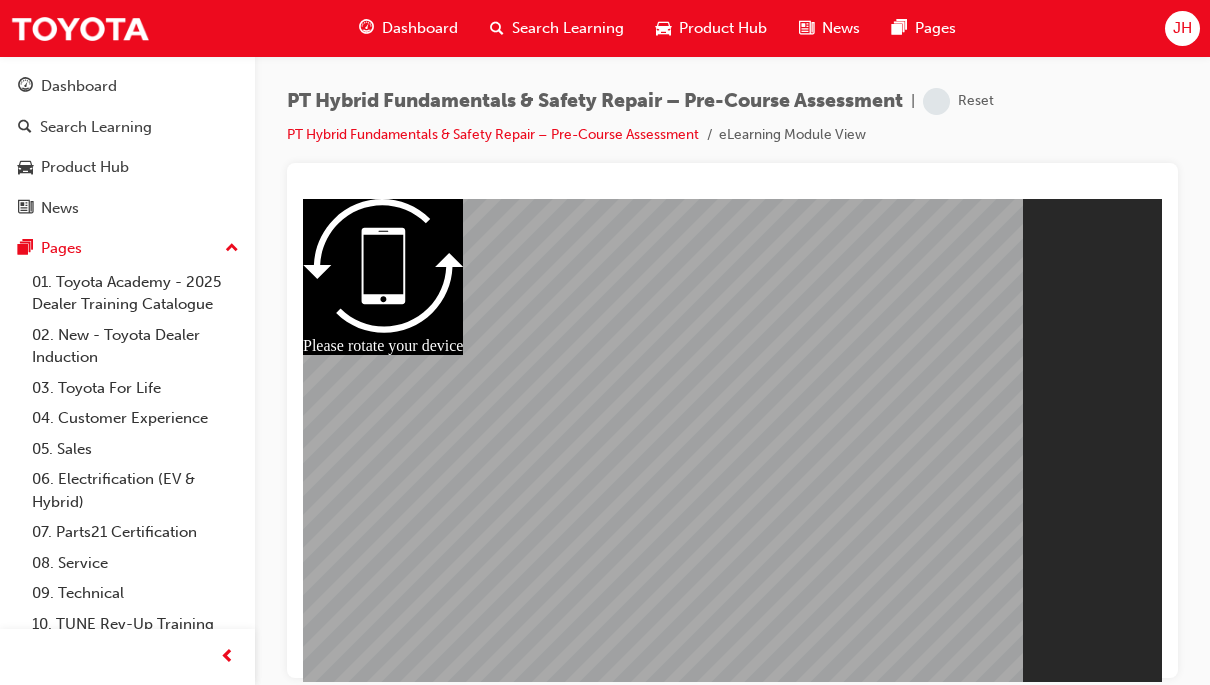 scroll, scrollTop: 0, scrollLeft: 0, axis: both 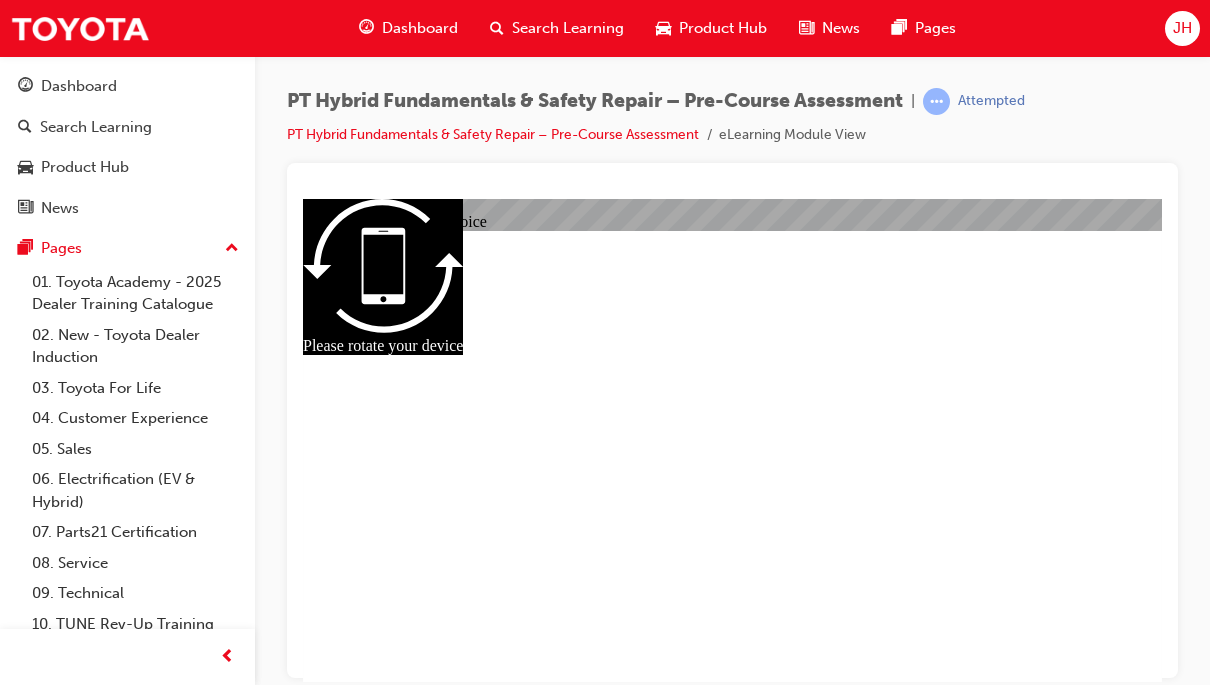 radio on "false" 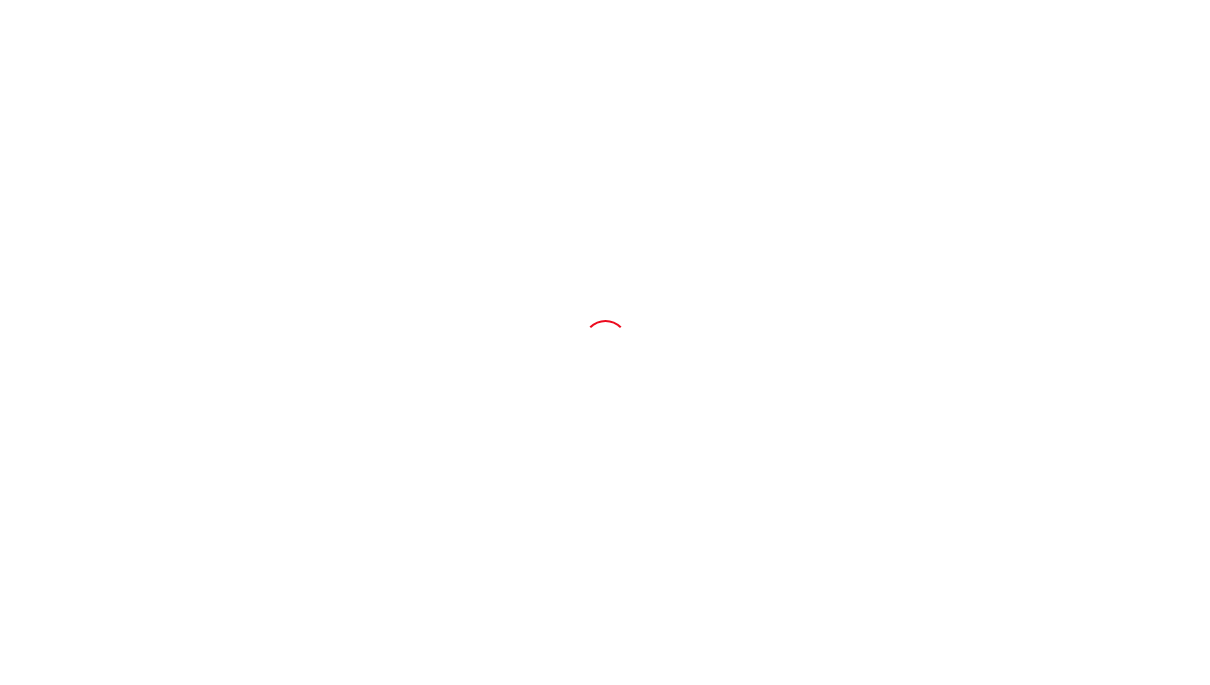 scroll, scrollTop: 0, scrollLeft: 0, axis: both 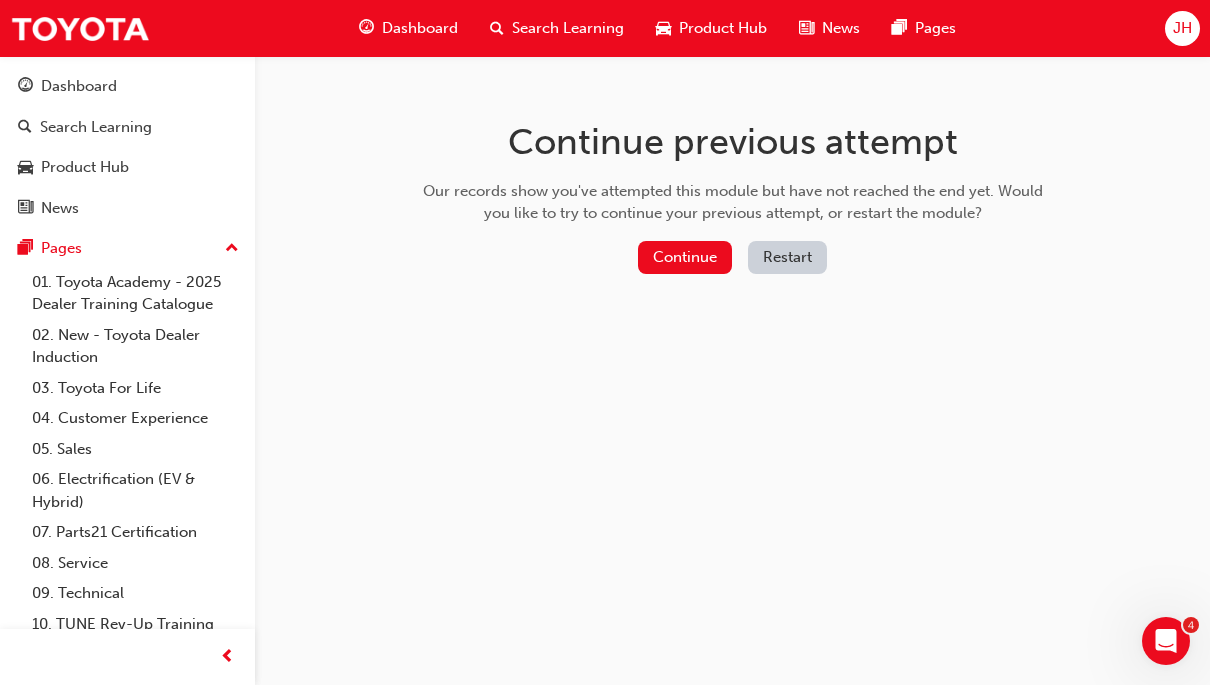 click on "Continue" at bounding box center [685, 257] 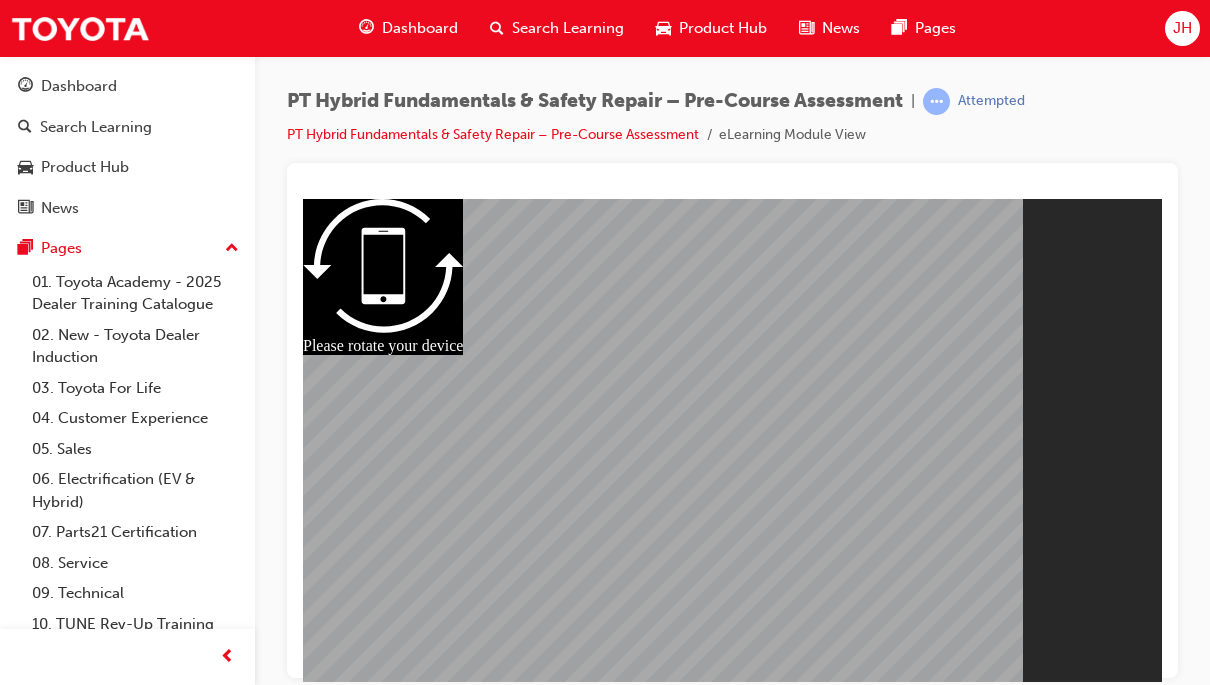 scroll, scrollTop: 0, scrollLeft: 0, axis: both 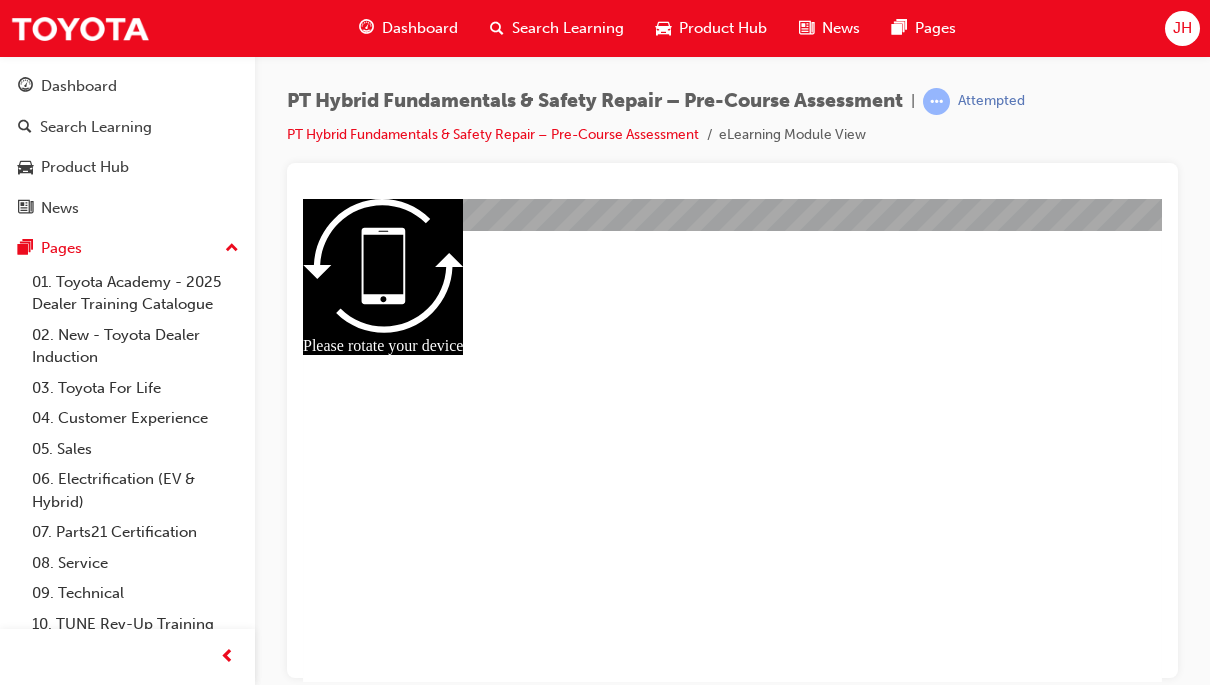 click on "Dashboard" at bounding box center [420, 28] 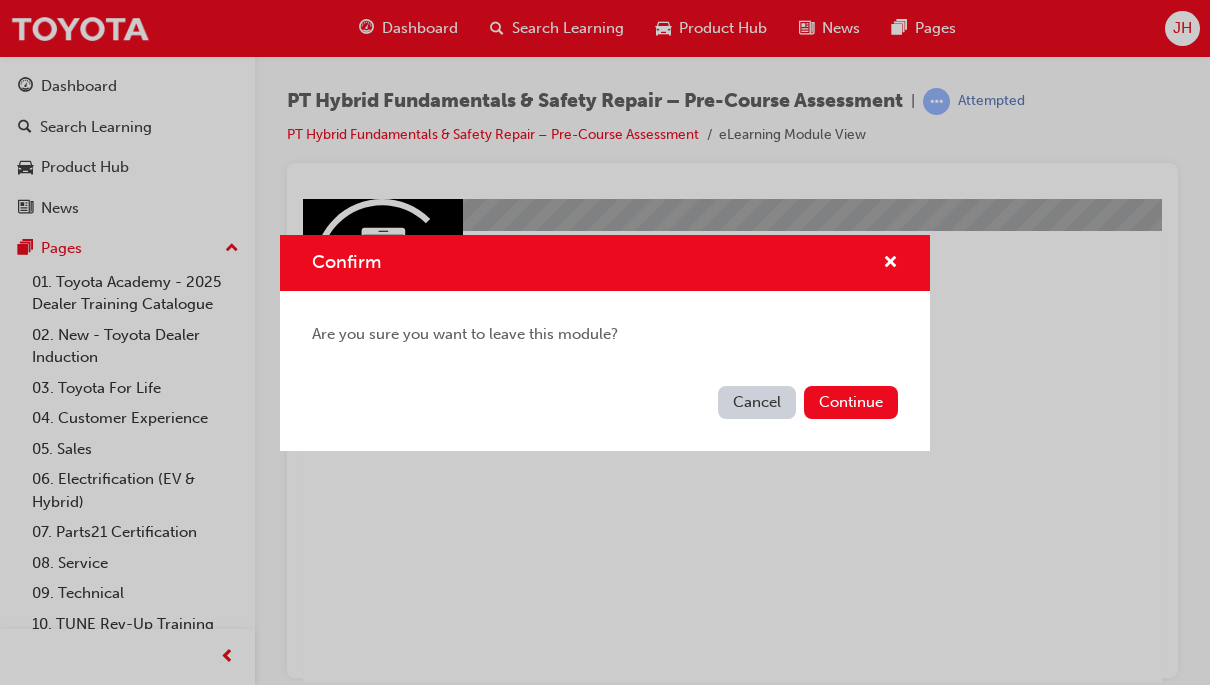 click on "Continue" at bounding box center [851, 402] 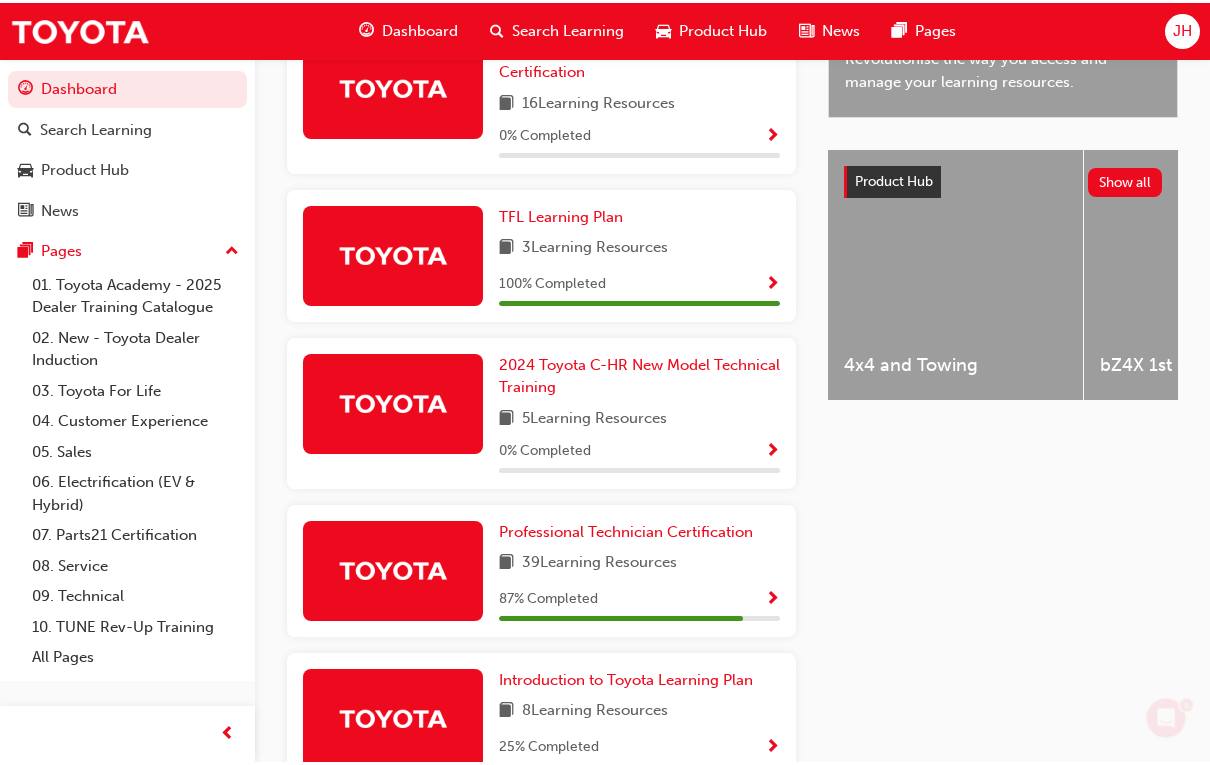 scroll, scrollTop: 723, scrollLeft: 0, axis: vertical 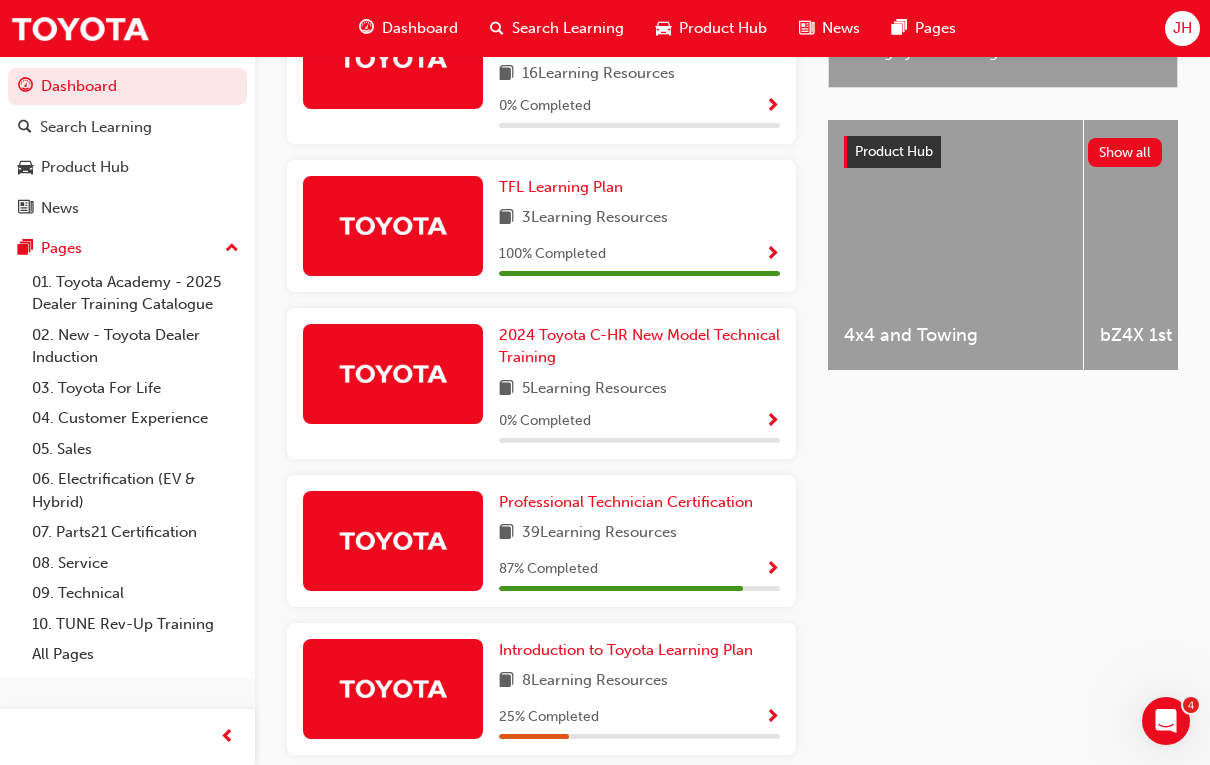 click on "87 % Completed" at bounding box center [639, 569] 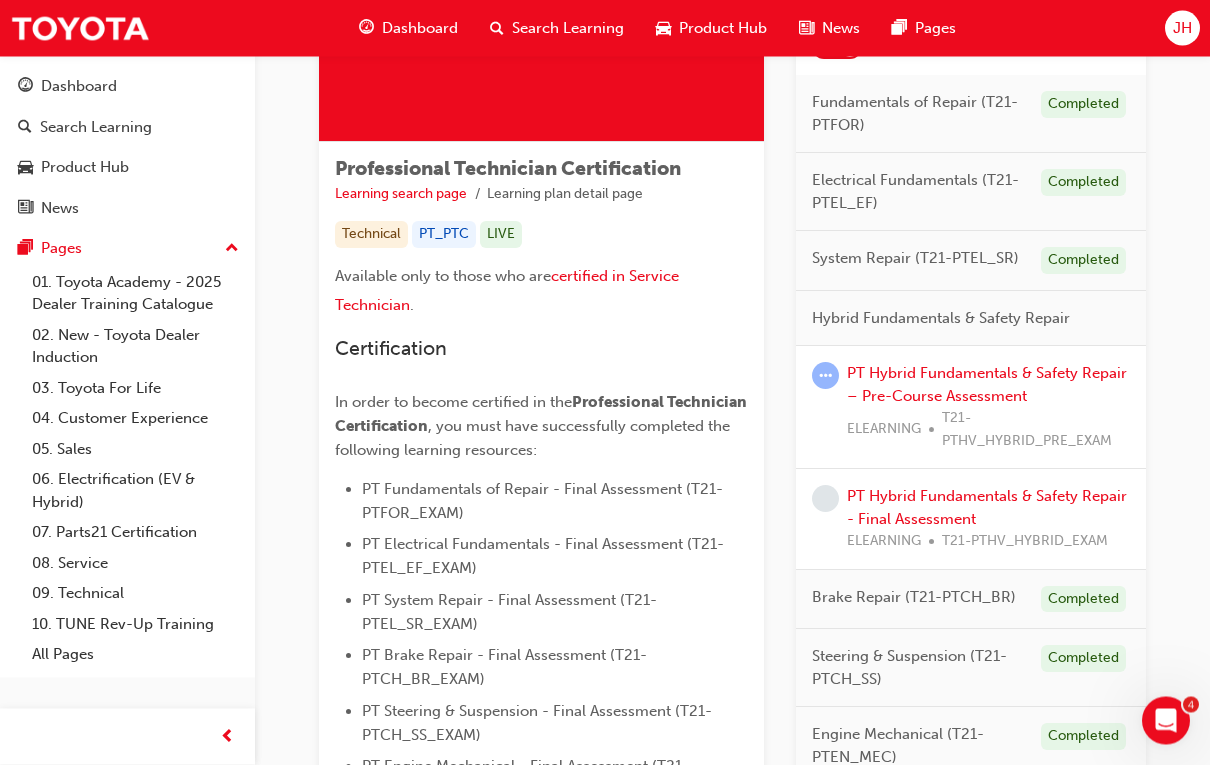 scroll, scrollTop: 262, scrollLeft: 0, axis: vertical 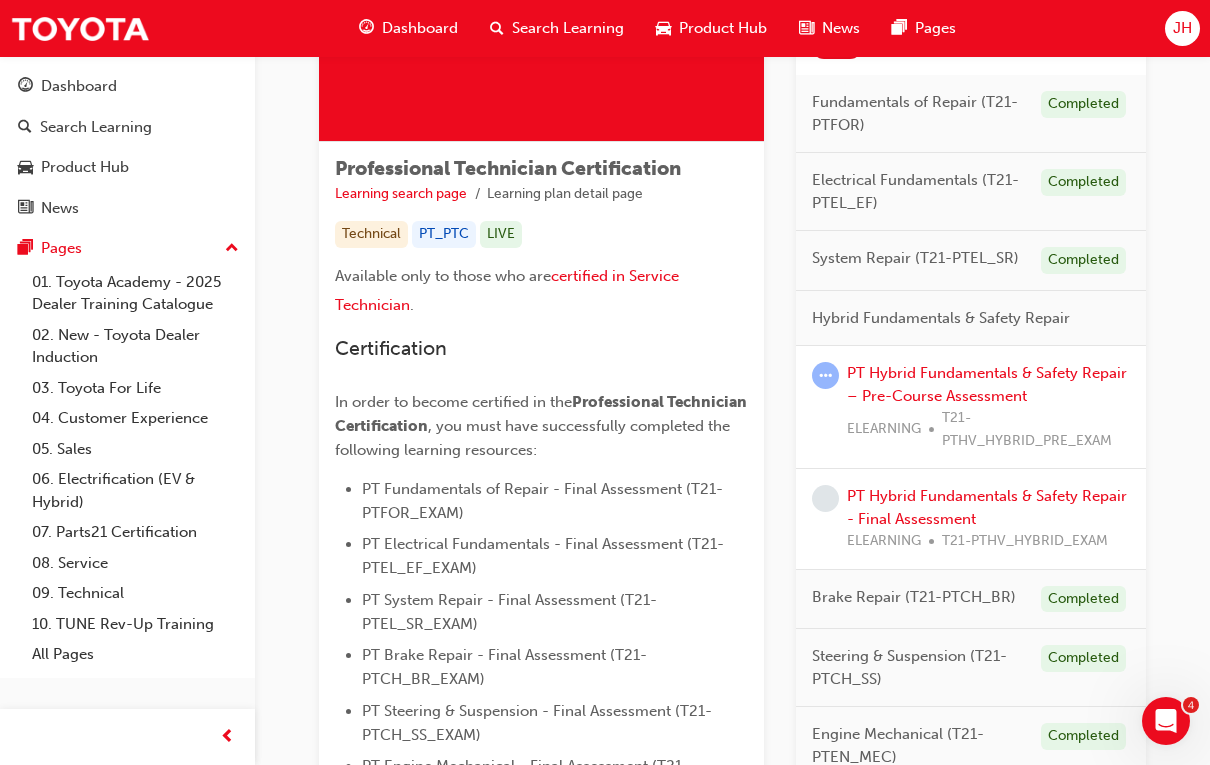 click on "PT Hybrid Fundamentals & Safety Repair - Final Assessment" at bounding box center [987, 507] 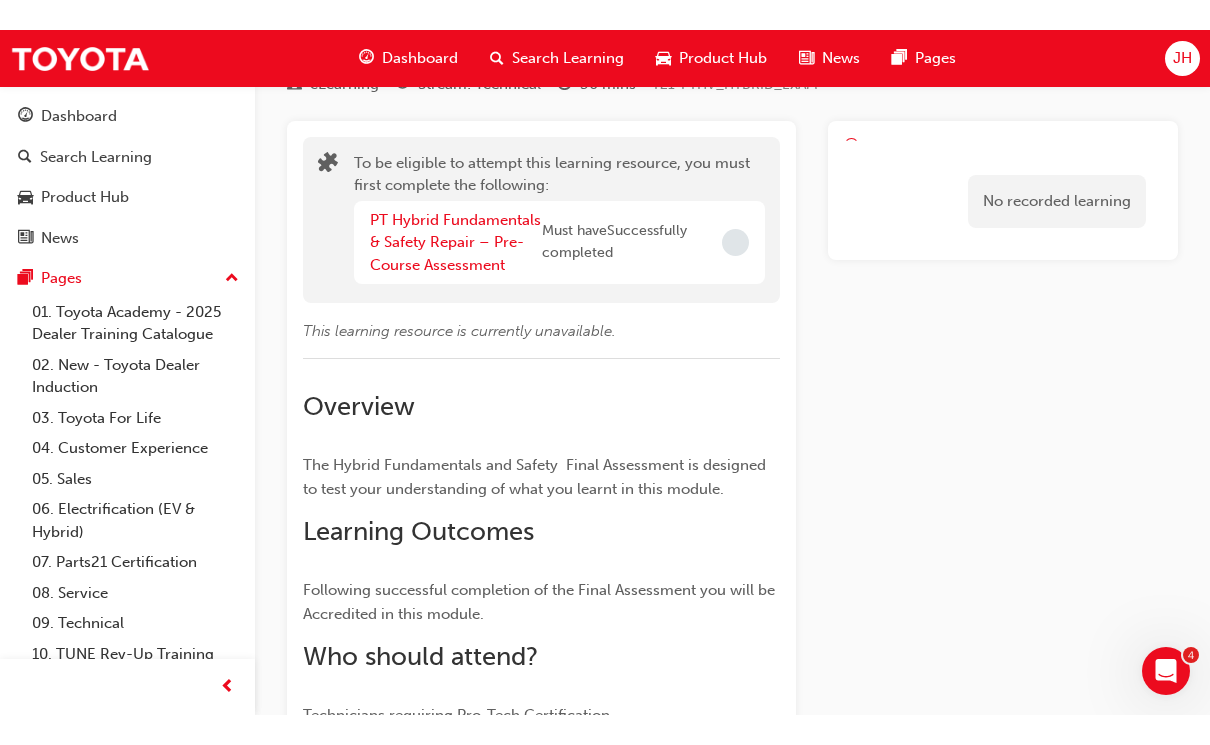 scroll, scrollTop: 0, scrollLeft: 0, axis: both 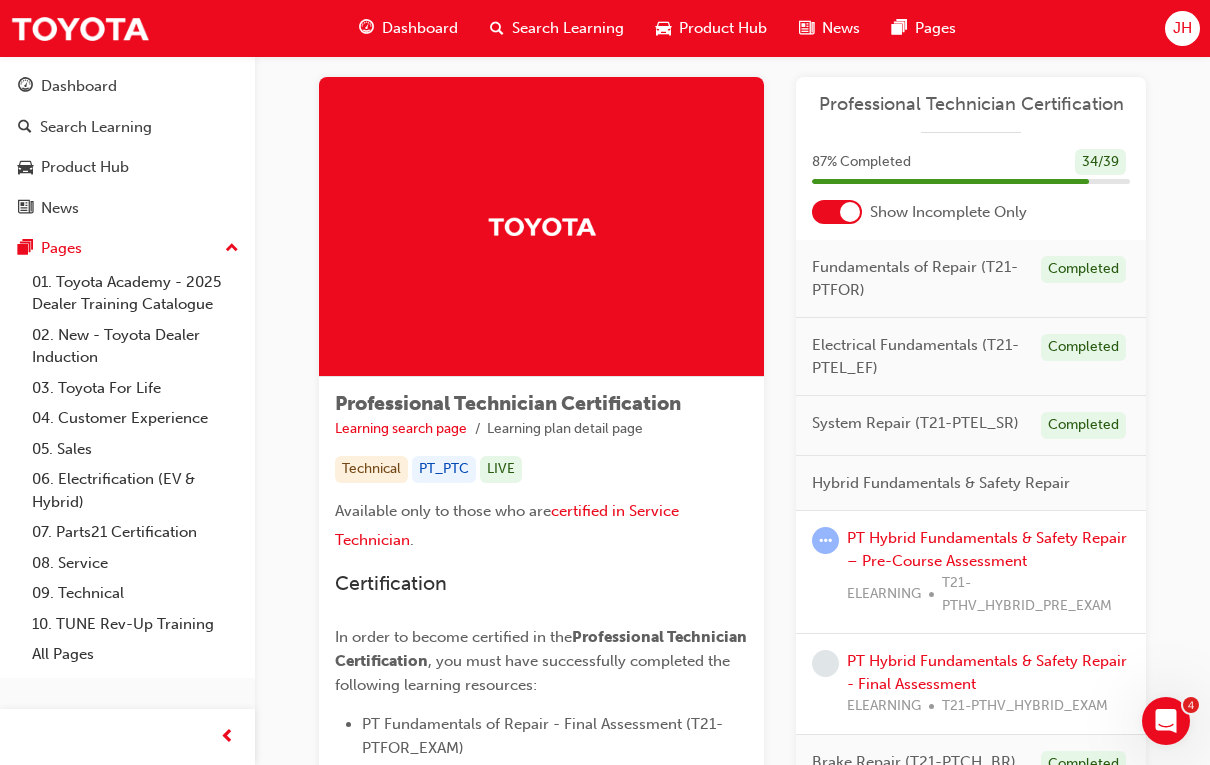 click on "certified in Service Technician" at bounding box center (509, 525) 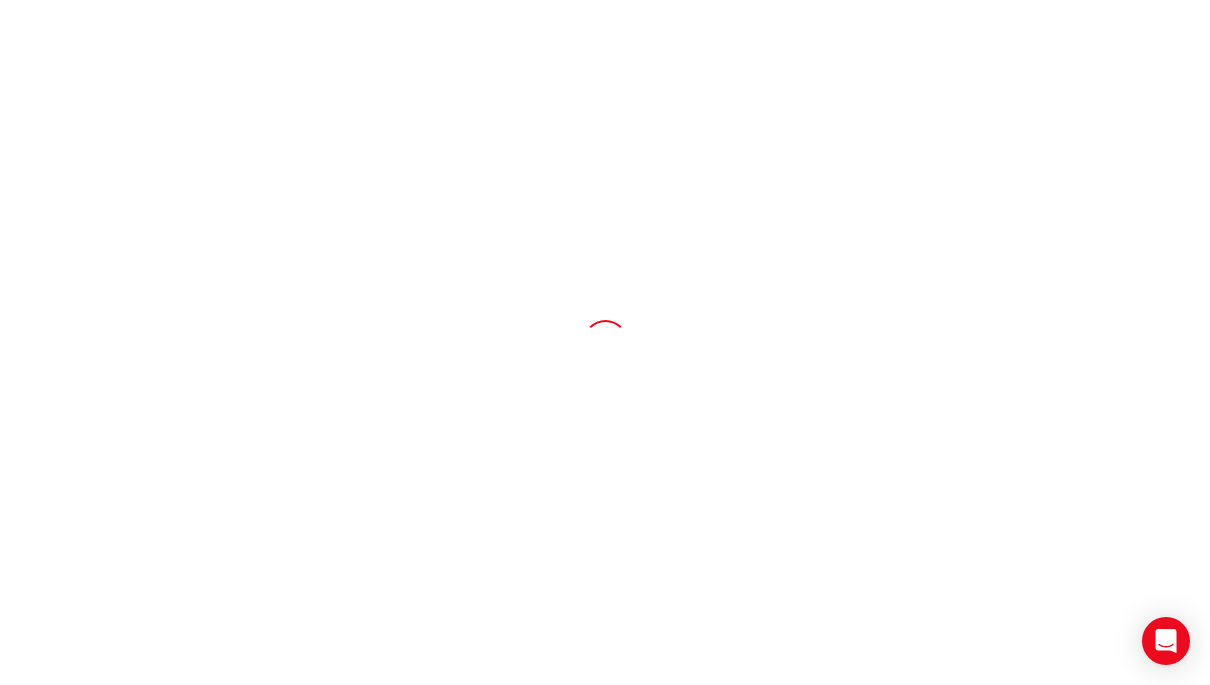 scroll, scrollTop: 0, scrollLeft: 0, axis: both 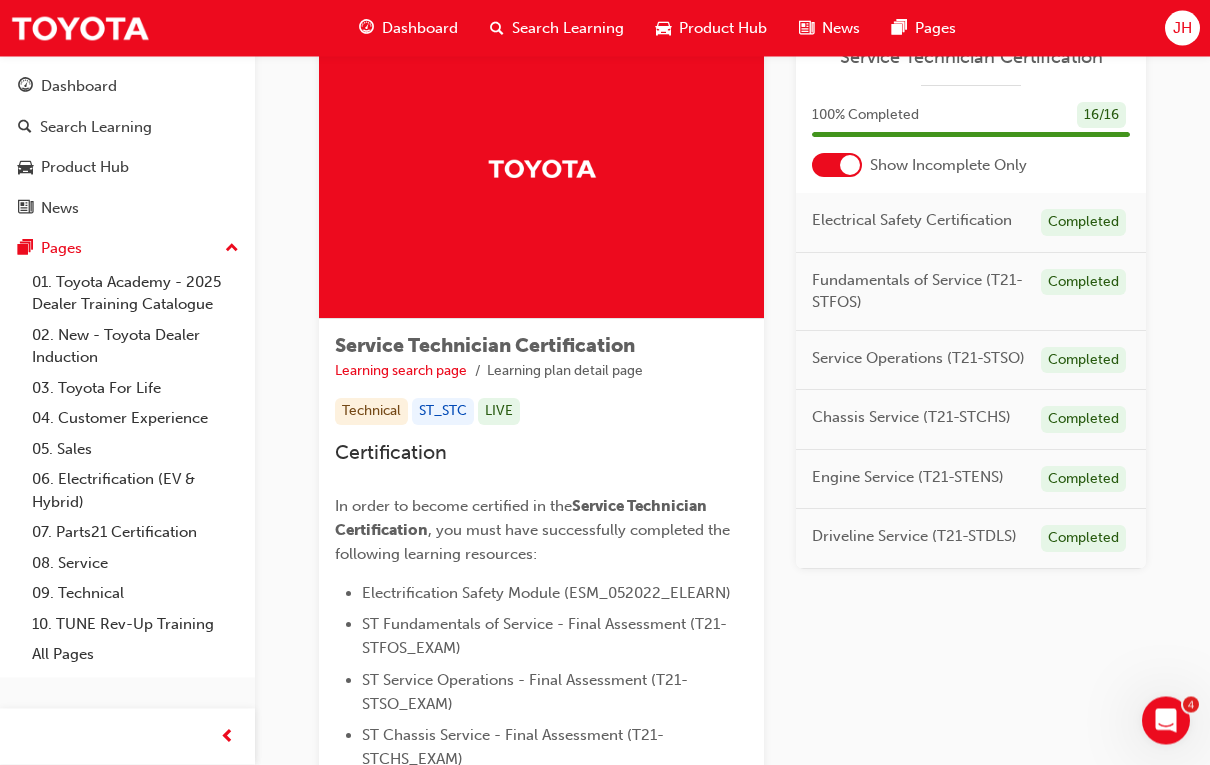 click on "ST Fundamentals of Service - Final Assessment (T21-STFOS_EXAM)" at bounding box center [544, 637] 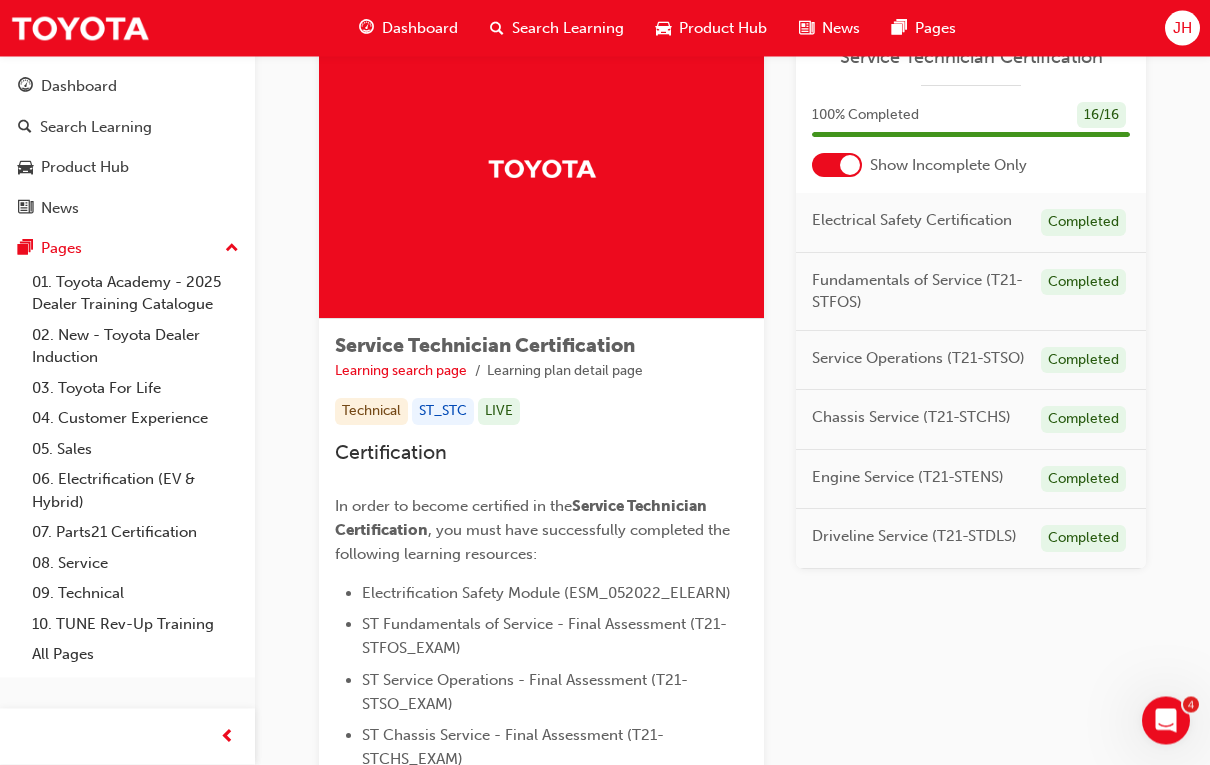 click on "Dashboard" at bounding box center [420, 28] 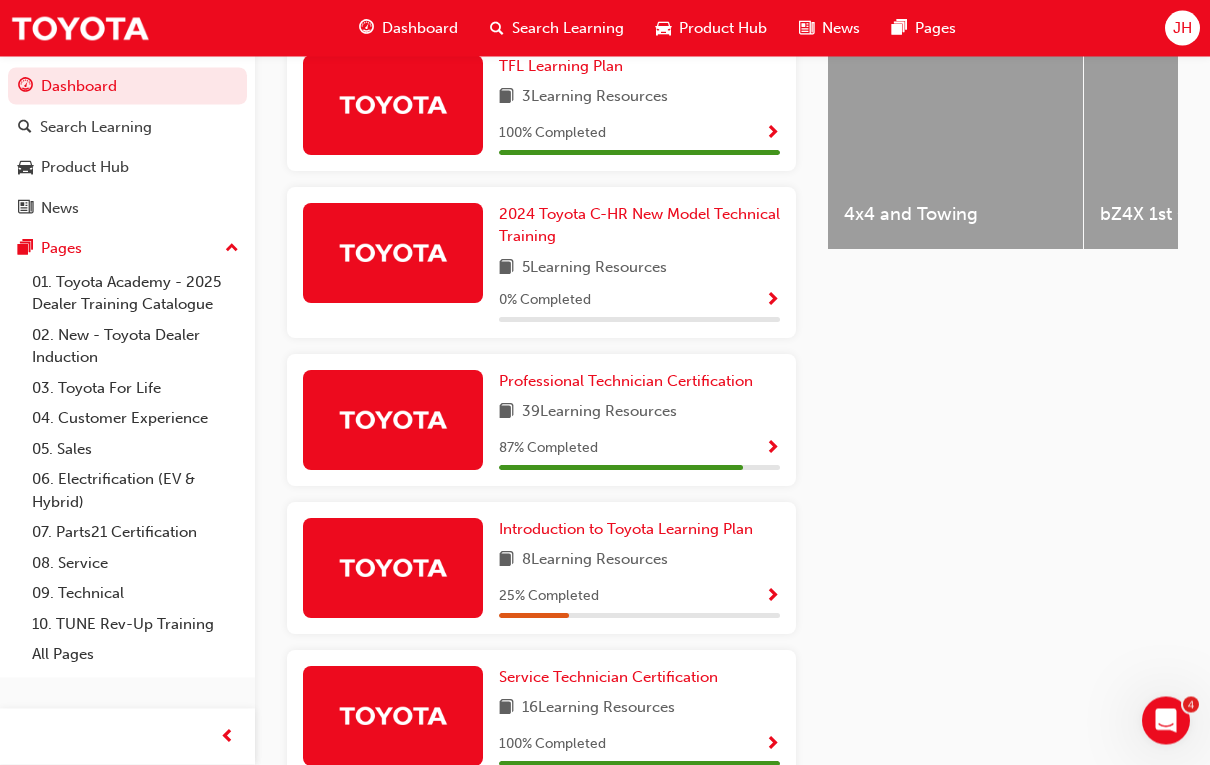 scroll, scrollTop: 853, scrollLeft: 0, axis: vertical 